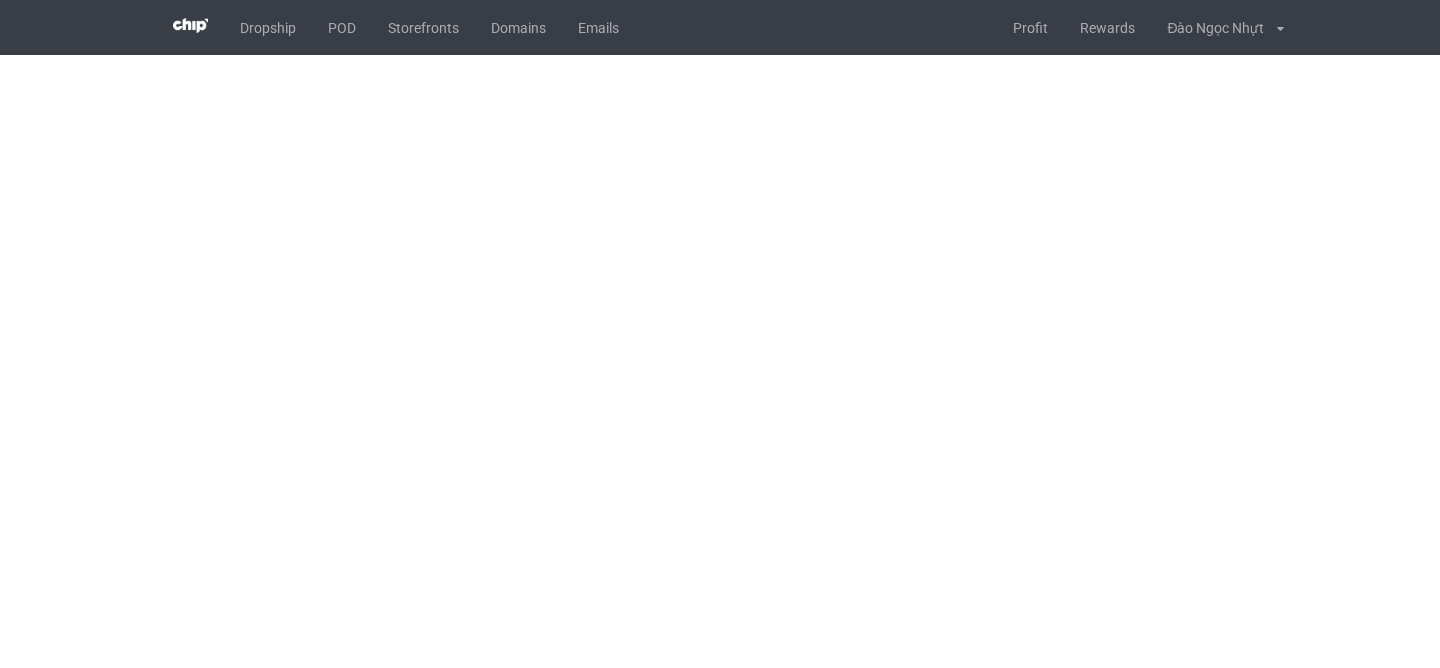 scroll, scrollTop: 0, scrollLeft: 0, axis: both 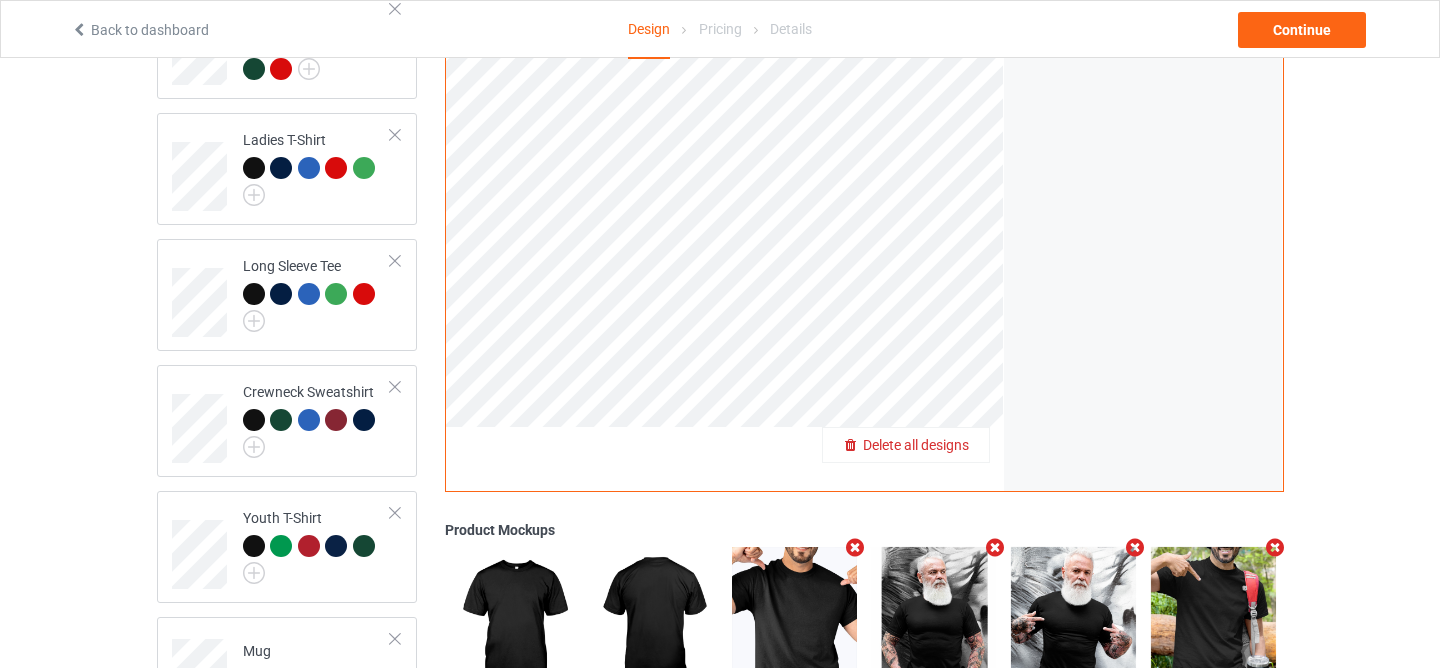 click on "Delete all designs" at bounding box center [916, 445] 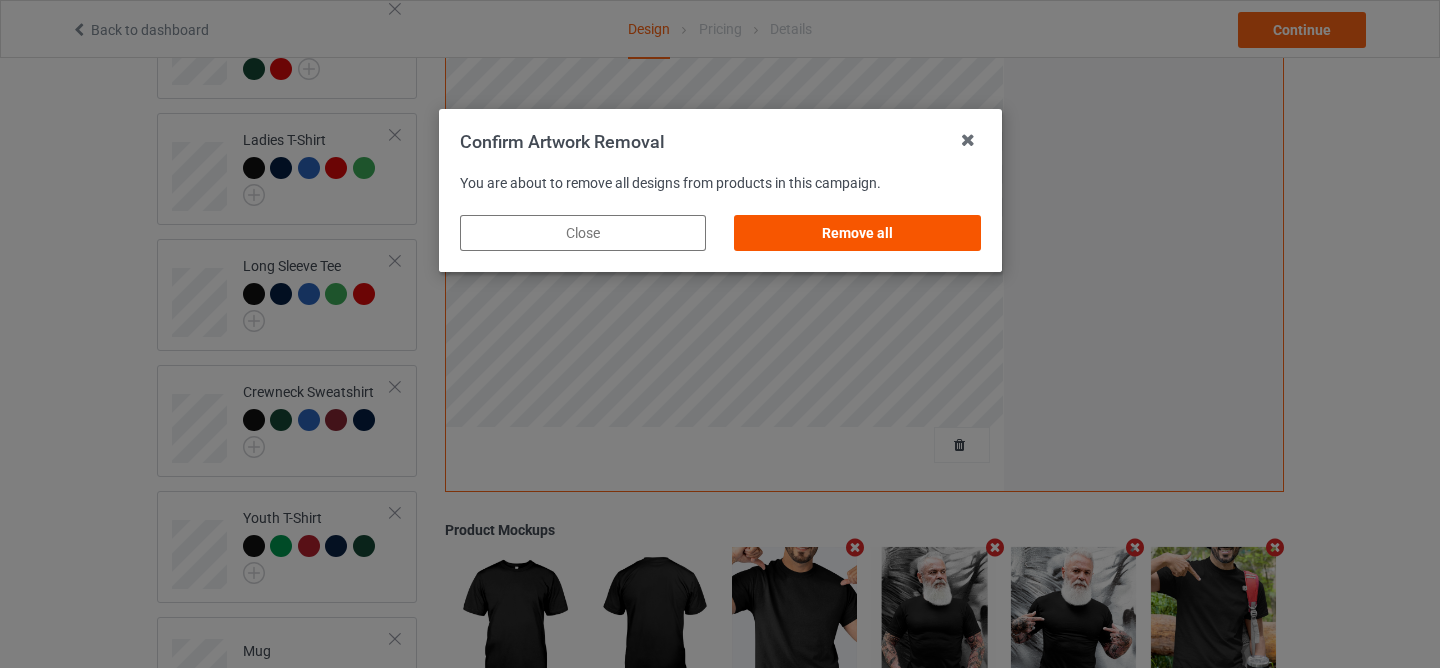 click on "Remove all" at bounding box center [857, 233] 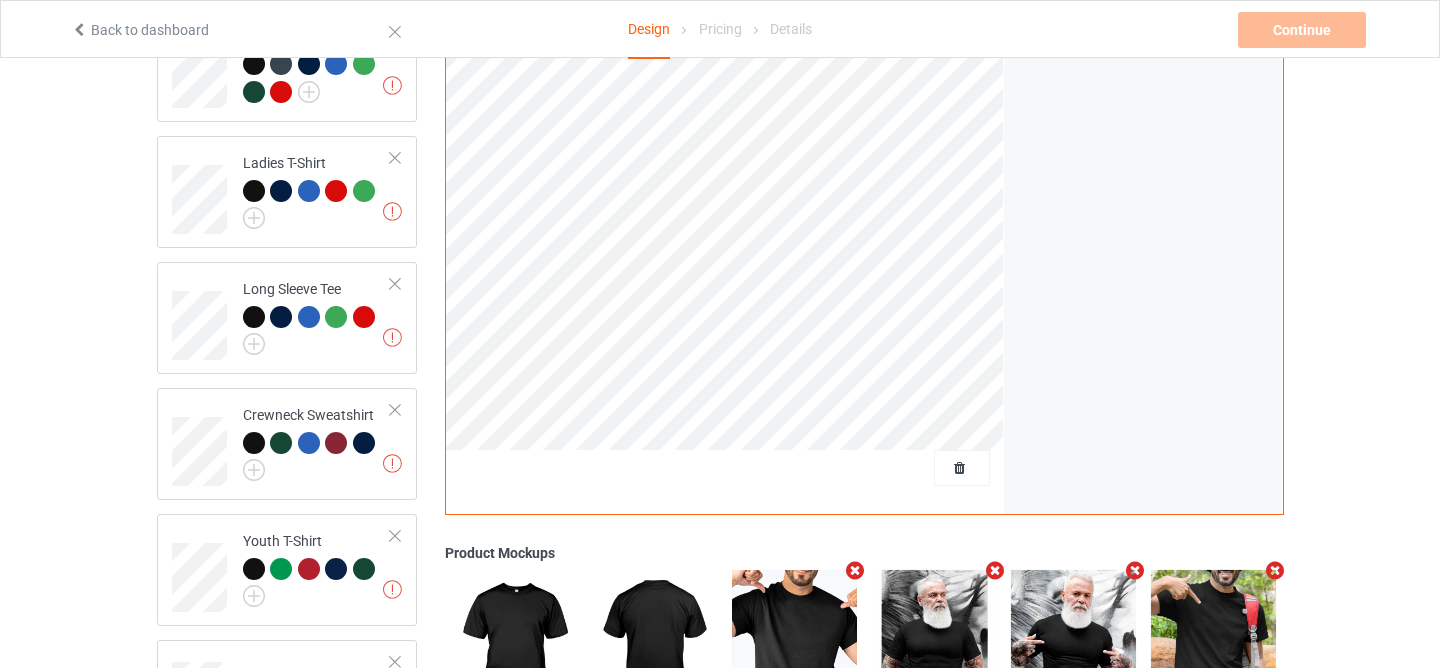 scroll, scrollTop: 0, scrollLeft: 0, axis: both 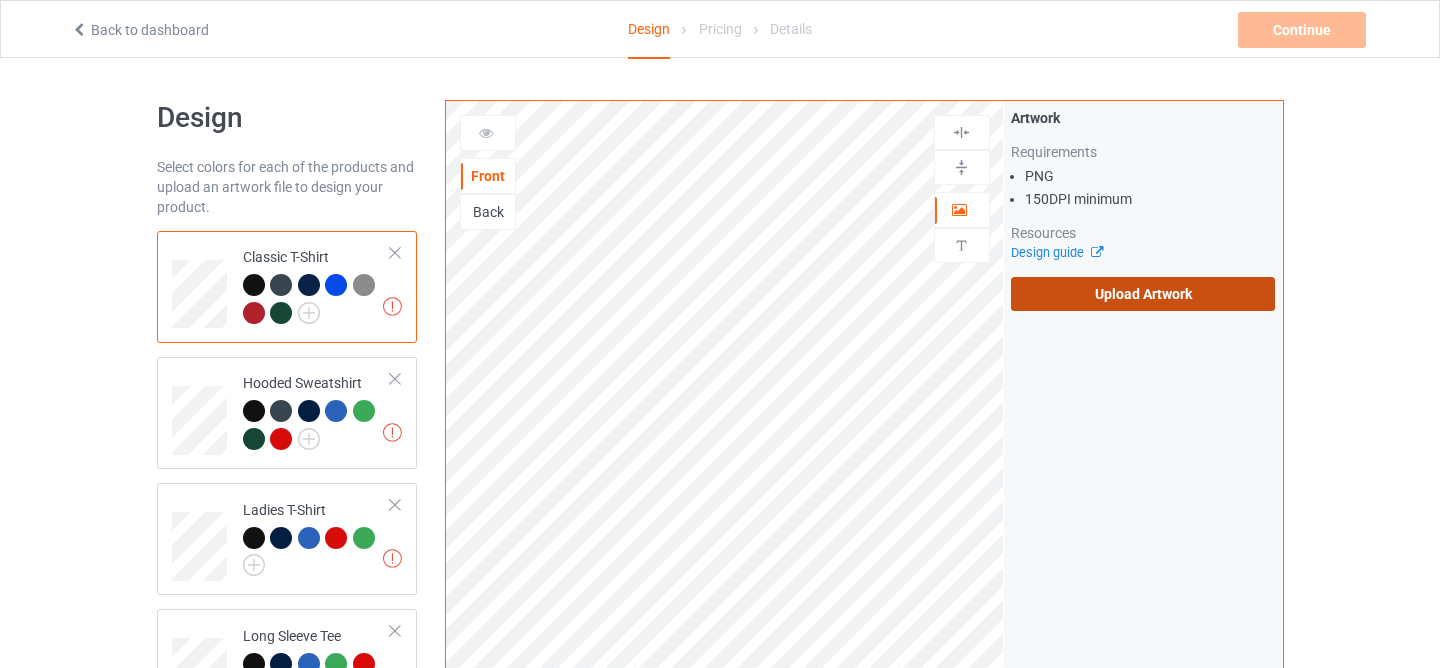 click on "Upload Artwork" at bounding box center [1143, 294] 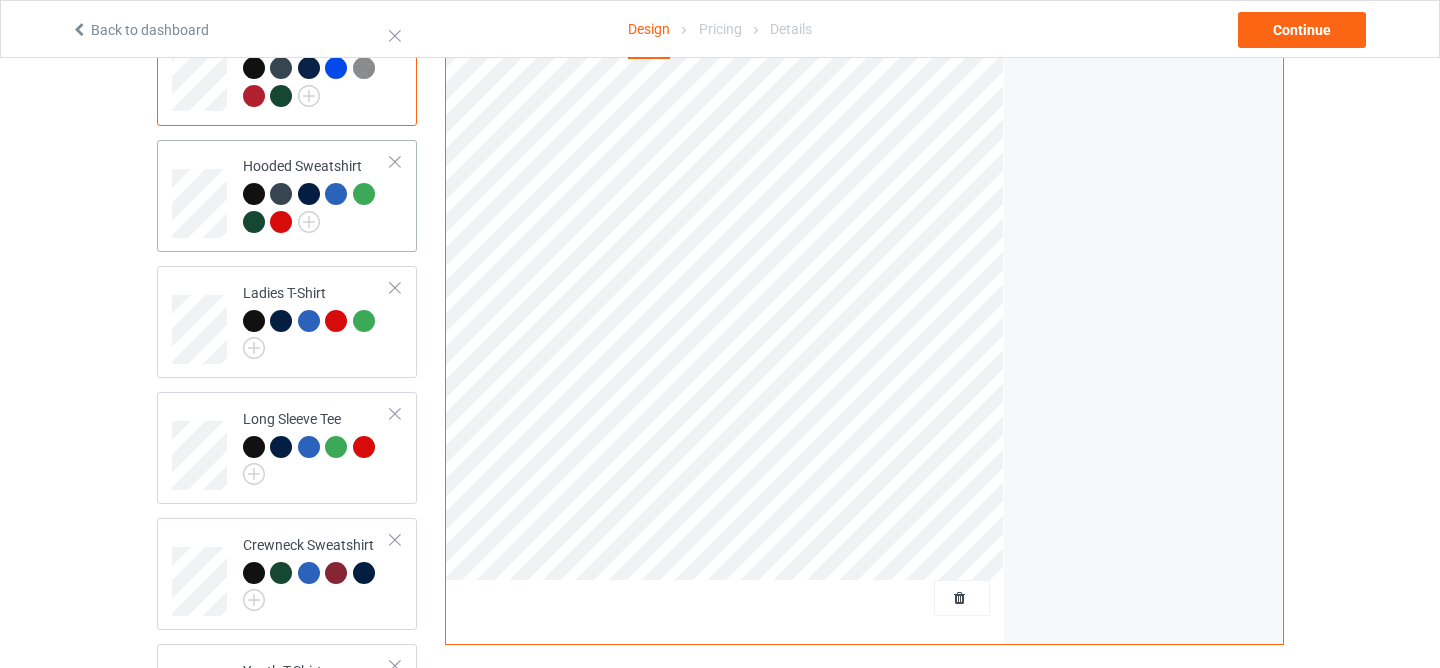 scroll, scrollTop: 626, scrollLeft: 0, axis: vertical 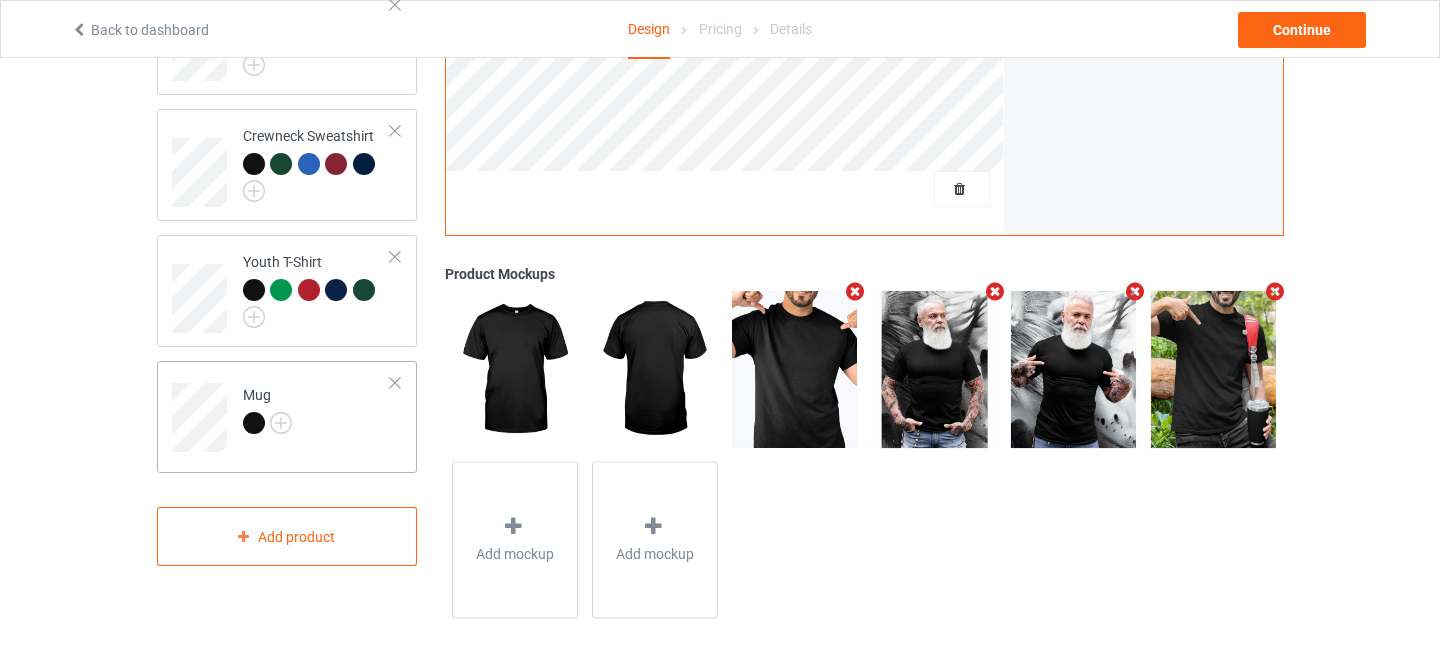 click at bounding box center [254, 423] 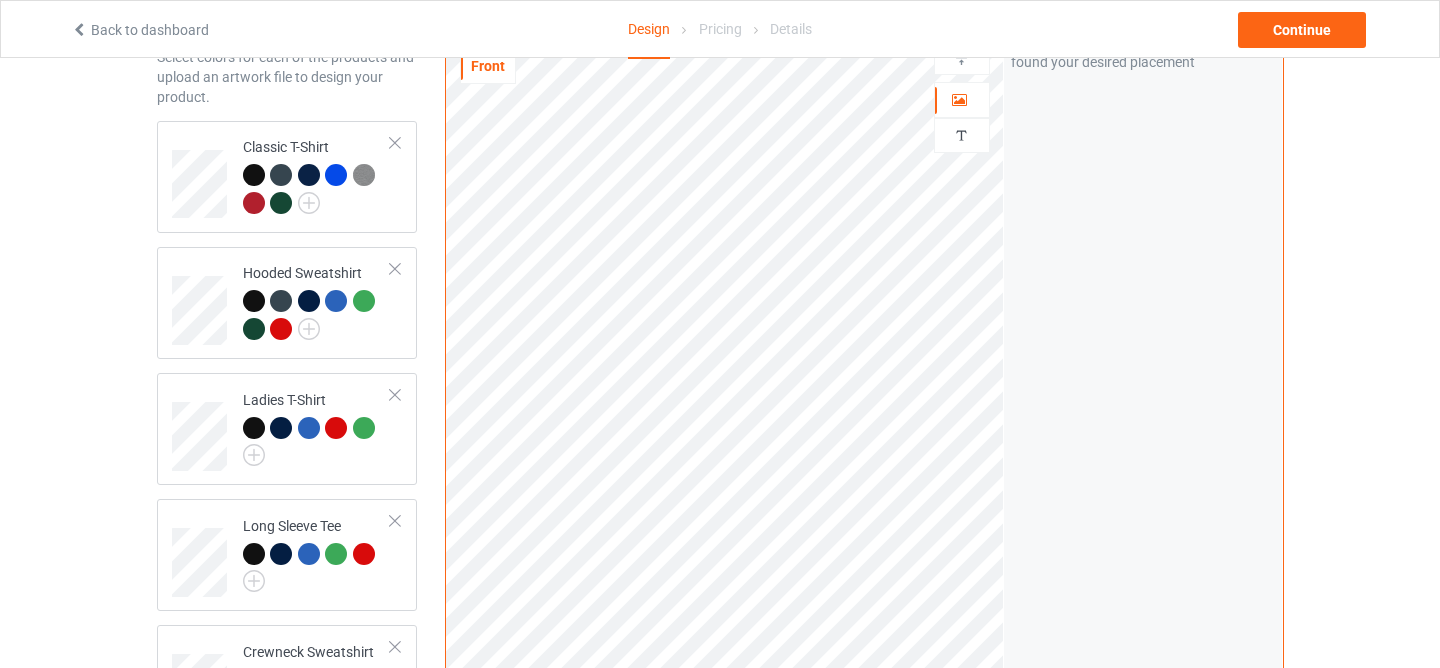 scroll, scrollTop: 0, scrollLeft: 0, axis: both 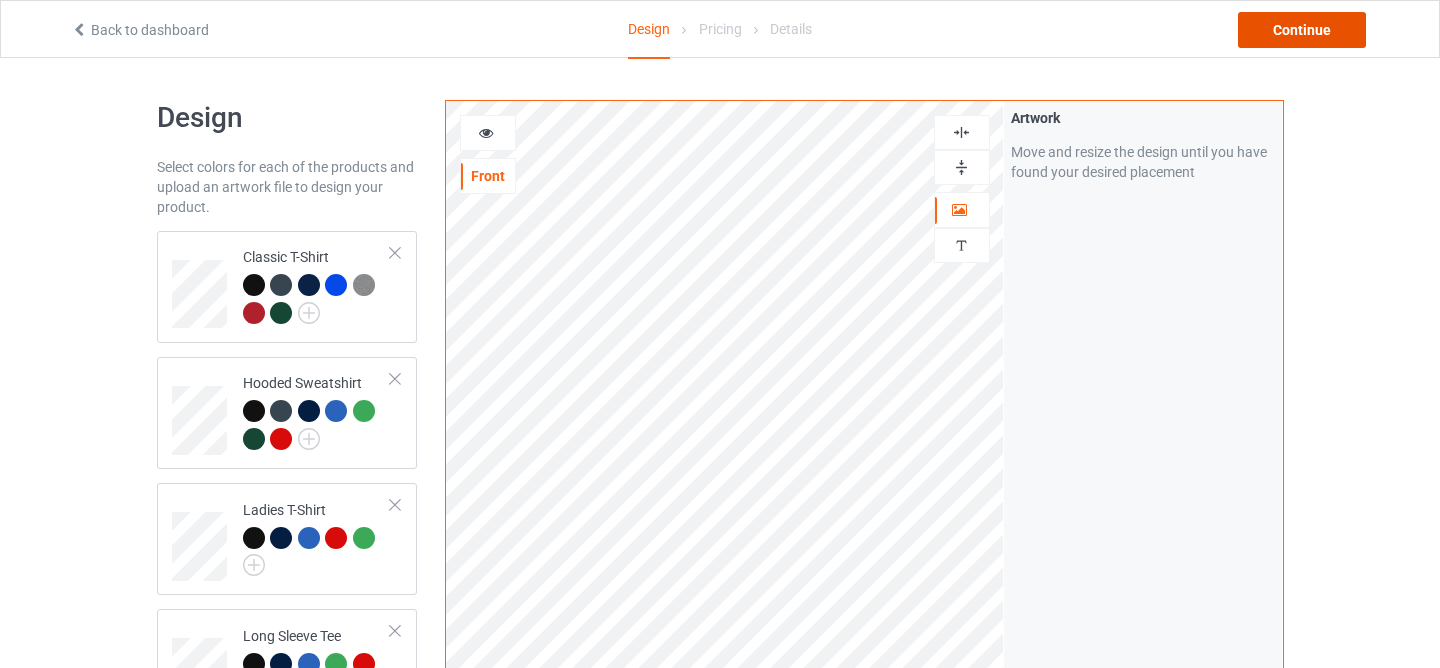 click on "Continue" at bounding box center [1302, 30] 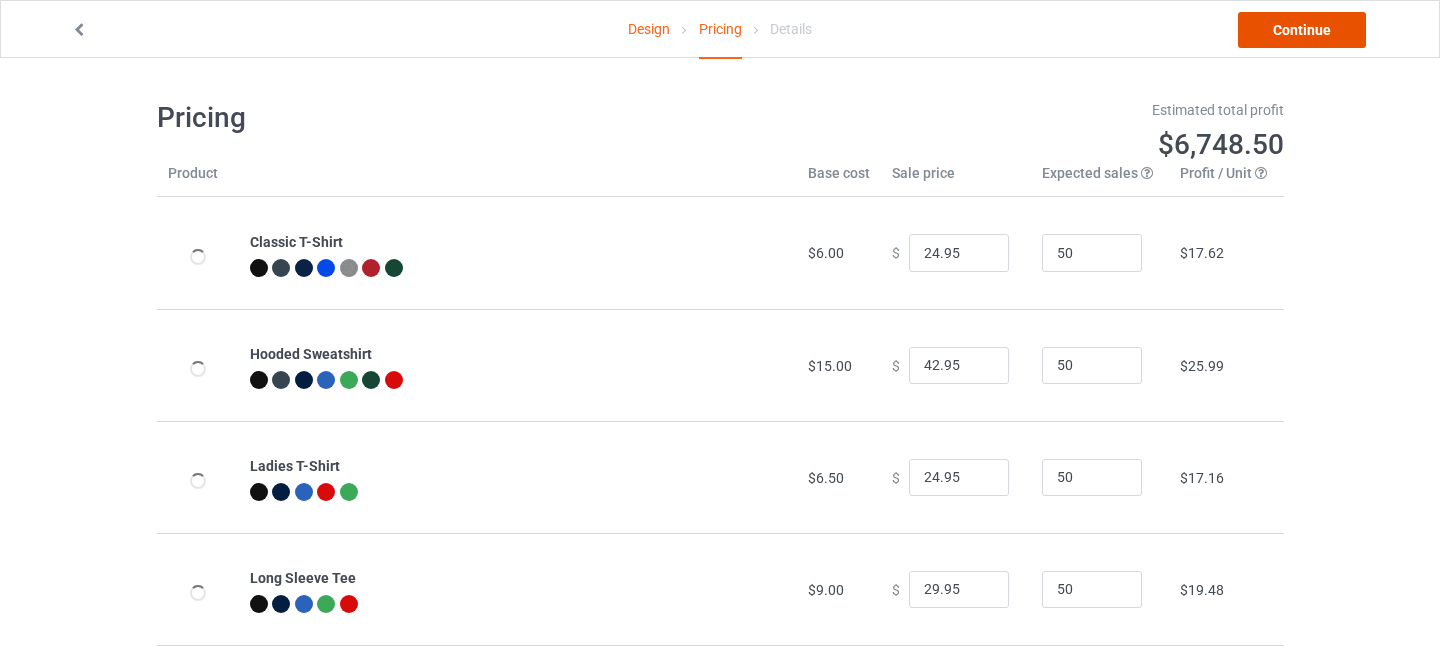 click on "Continue" at bounding box center (1302, 30) 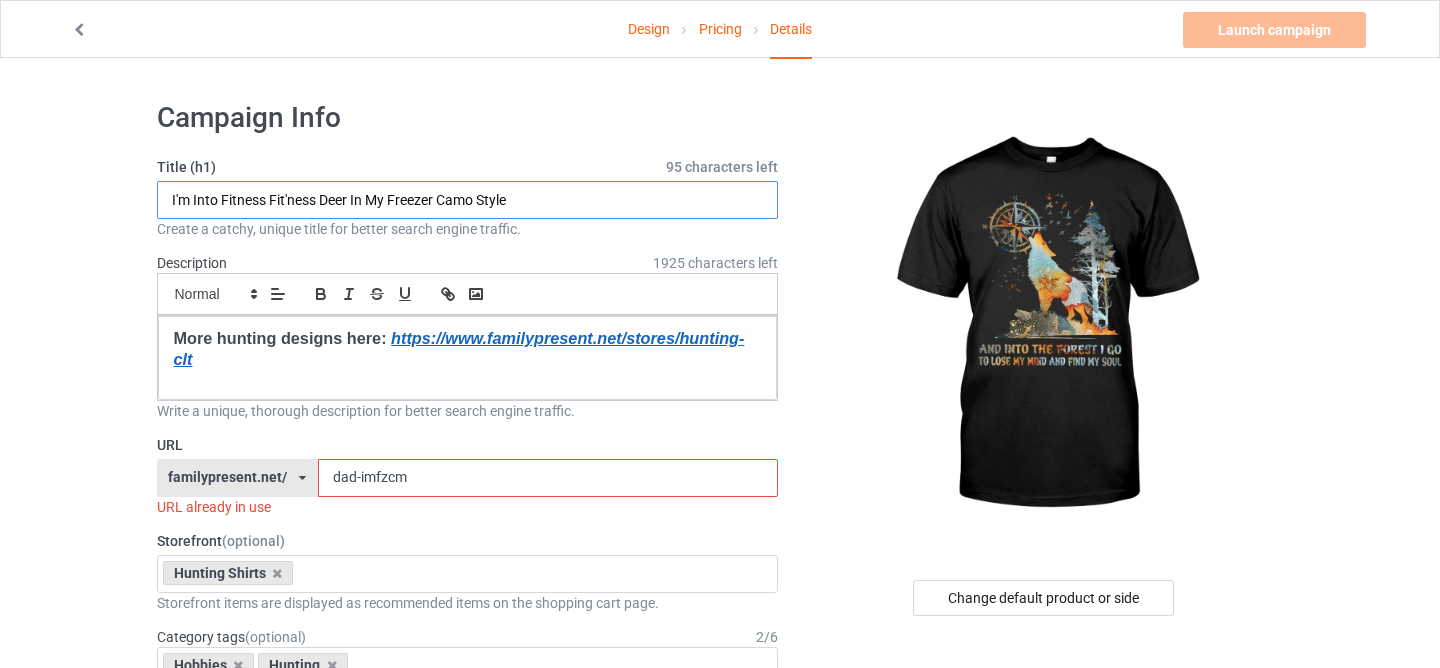 click on "I'm Into Fitness Fit'ness Deer In My Freezer Camo Style" at bounding box center (468, 200) 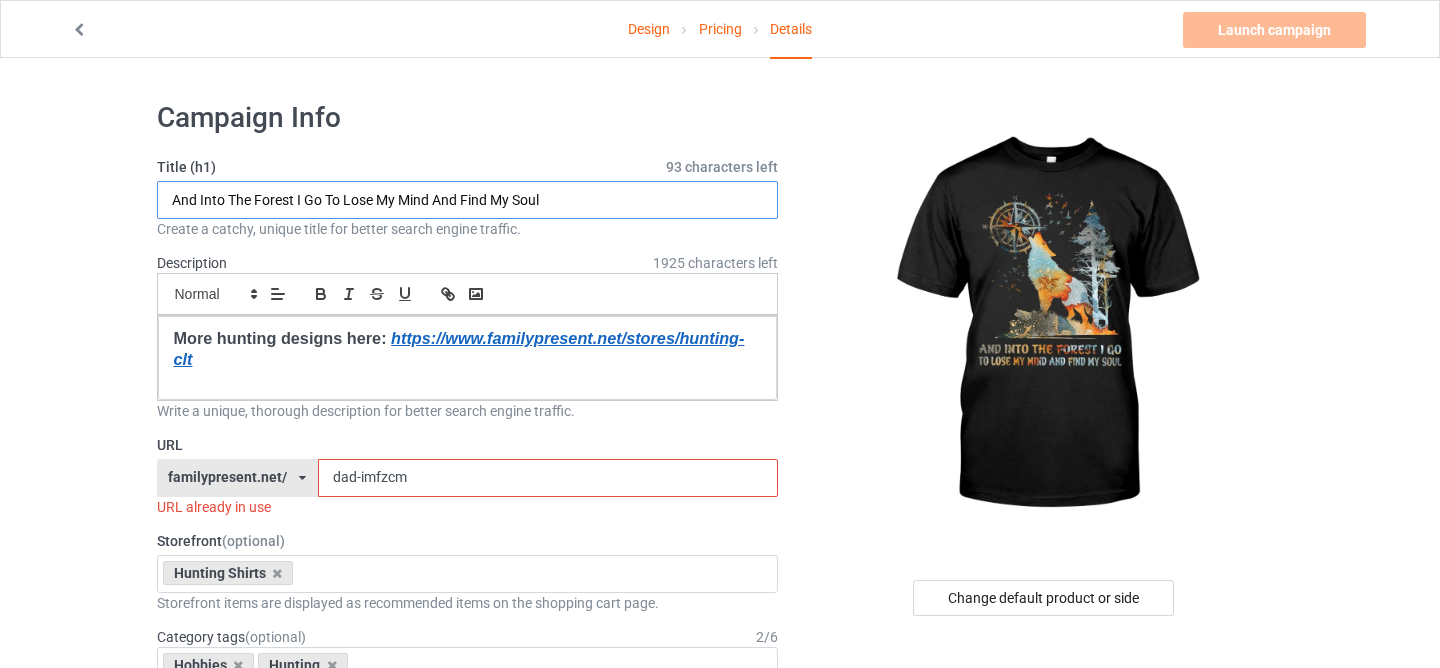 type on "And Into The Forest I Go To Lose My Mind And Find My Soul" 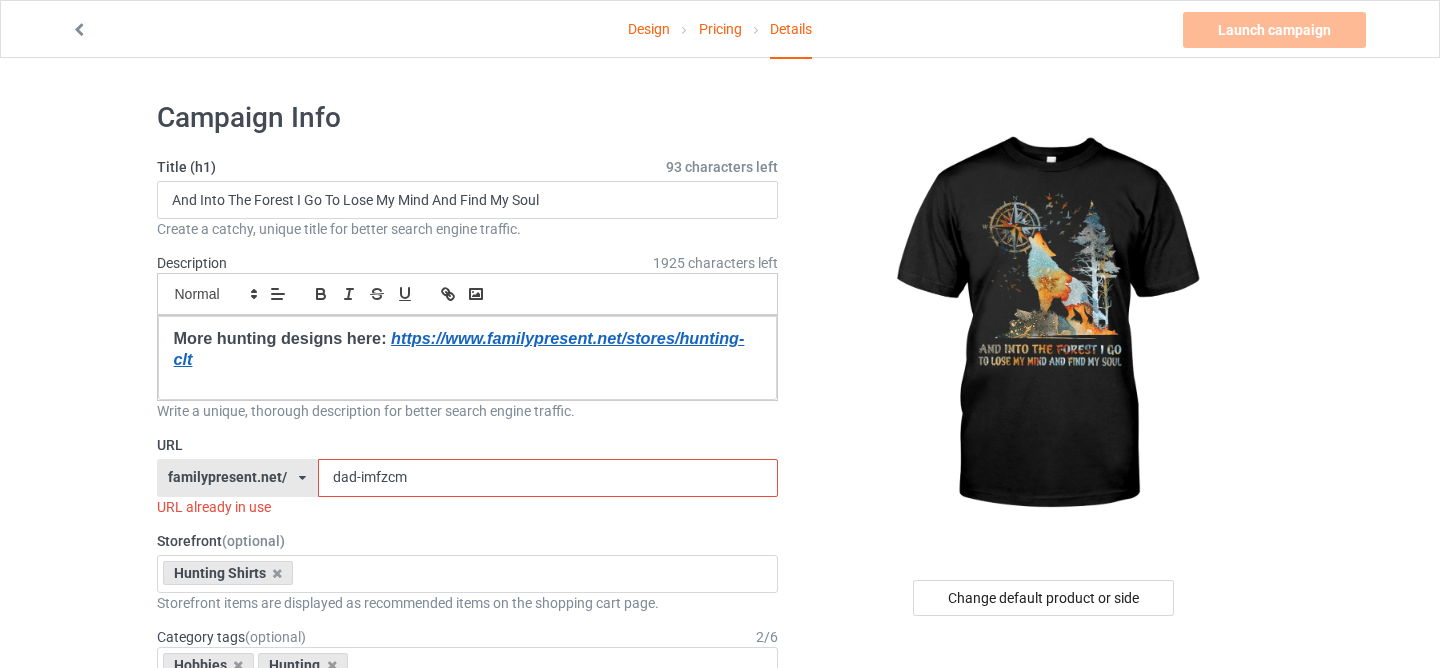 click on "dad-imfzcm" at bounding box center (548, 478) 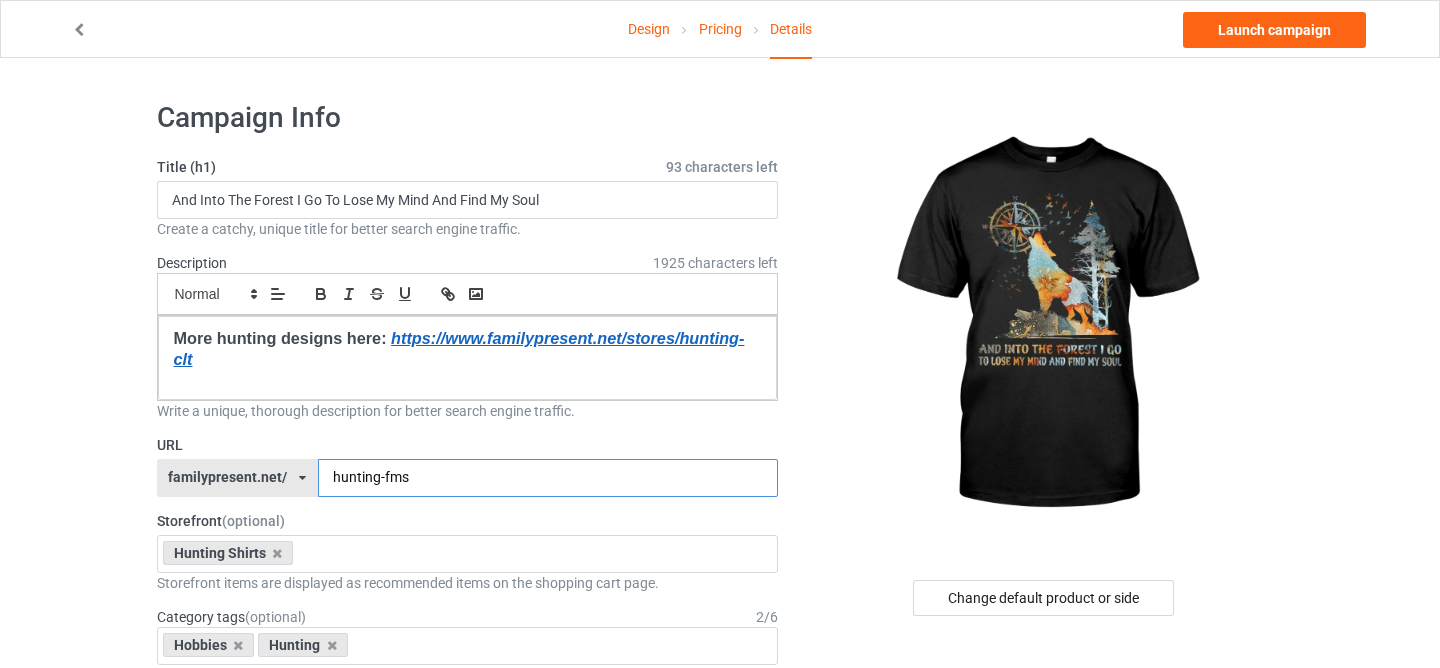 type on "hunting-fms" 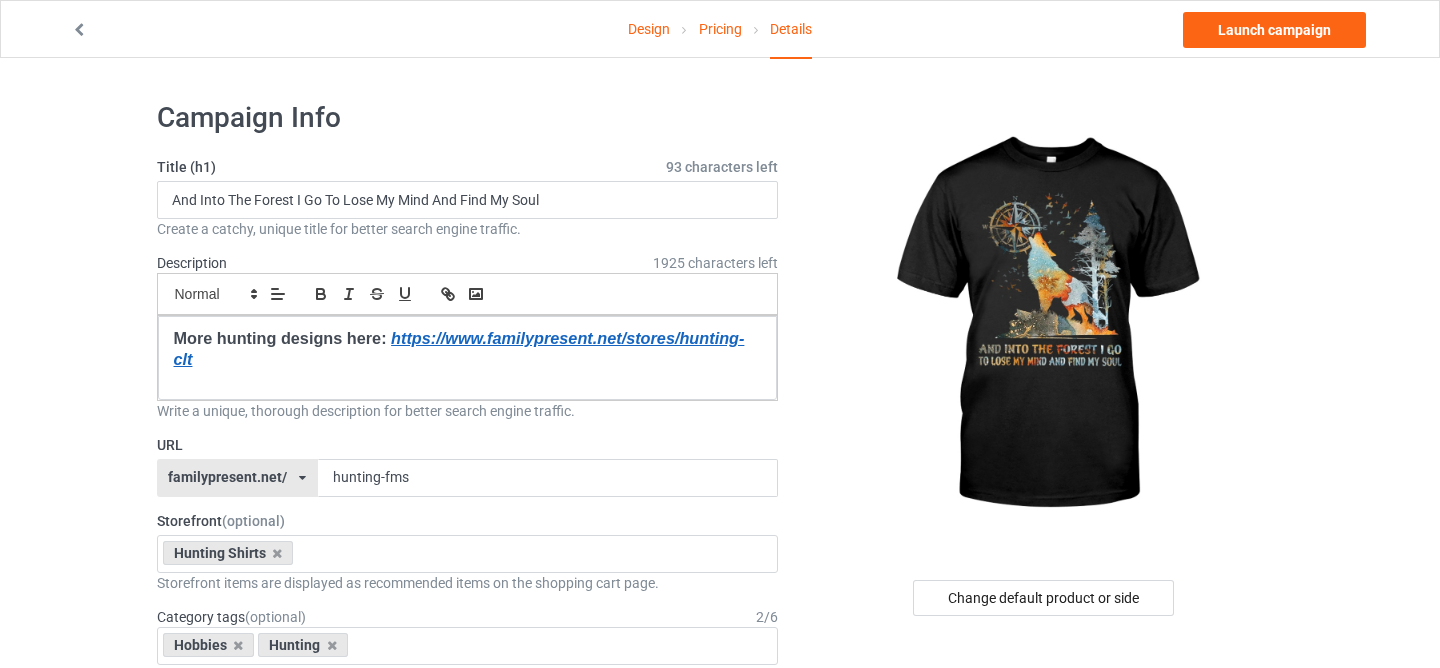 click on "Design Pricing Details Launch campaign Campaign Info Title (h1) 93   characters left And Into The Forest I Go To Lose My Mind And Find My Soul Create a catchy, unique title for better search engine traffic. Description 1925   characters left       Small Normal Large Big Huge                                                                                     More hunting designs here:   https://www.familypresent.net/stores/hunting-clt Write a unique, thorough description for better search engine traffic. URL familypresent.net/ epicprints.co/ familypresent.net/ giftprints.co/ golfpodstore.com/ izgears.com/ teechip.com/ 680113b65f99e2002f5a477c 5fb505ab207a910e130998fe 680756f173a07400312b9210 61728a4fc394c000356691d9 5bef01f0d75e4970cbe0c898 587d0d41cee36fd012c64a69 hunting-fms Storefront (optional) Hunting Shirts Camping Lawn Mowing Siblings Shirt Set Christmas Matching Shirts For Your Family Family Thanksgiving Shirts Funny Thanksgiving Shirts Most Likely To - Xmas Matching Shirts Pickleball Collection 2 / 6" at bounding box center (720, 1685) 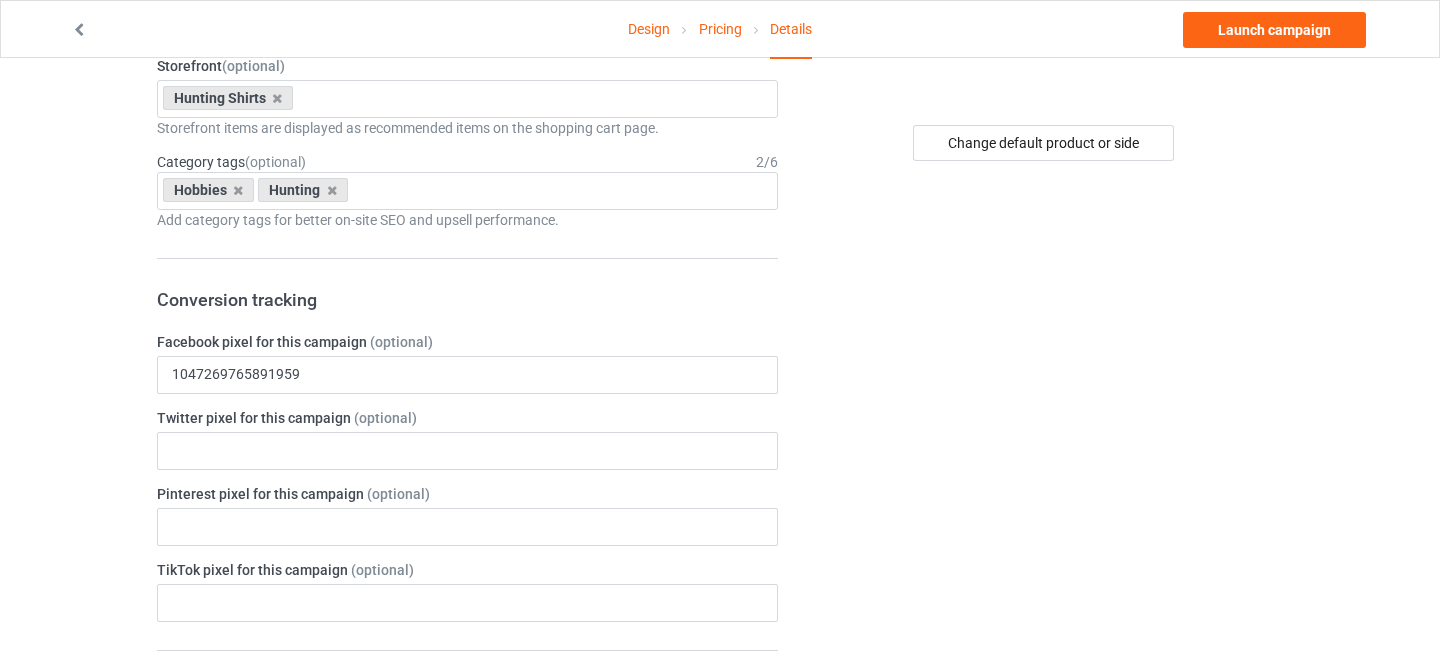 scroll, scrollTop: 0, scrollLeft: 0, axis: both 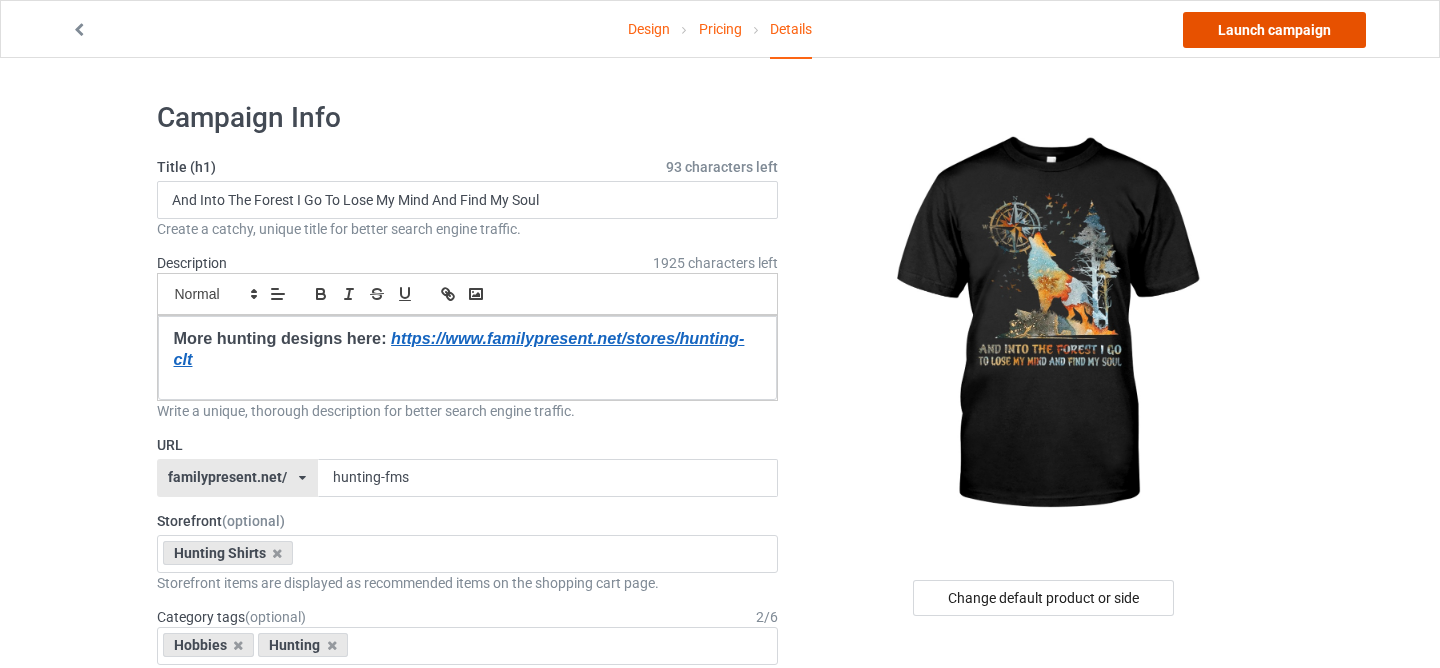 click on "Launch campaign" at bounding box center [1274, 30] 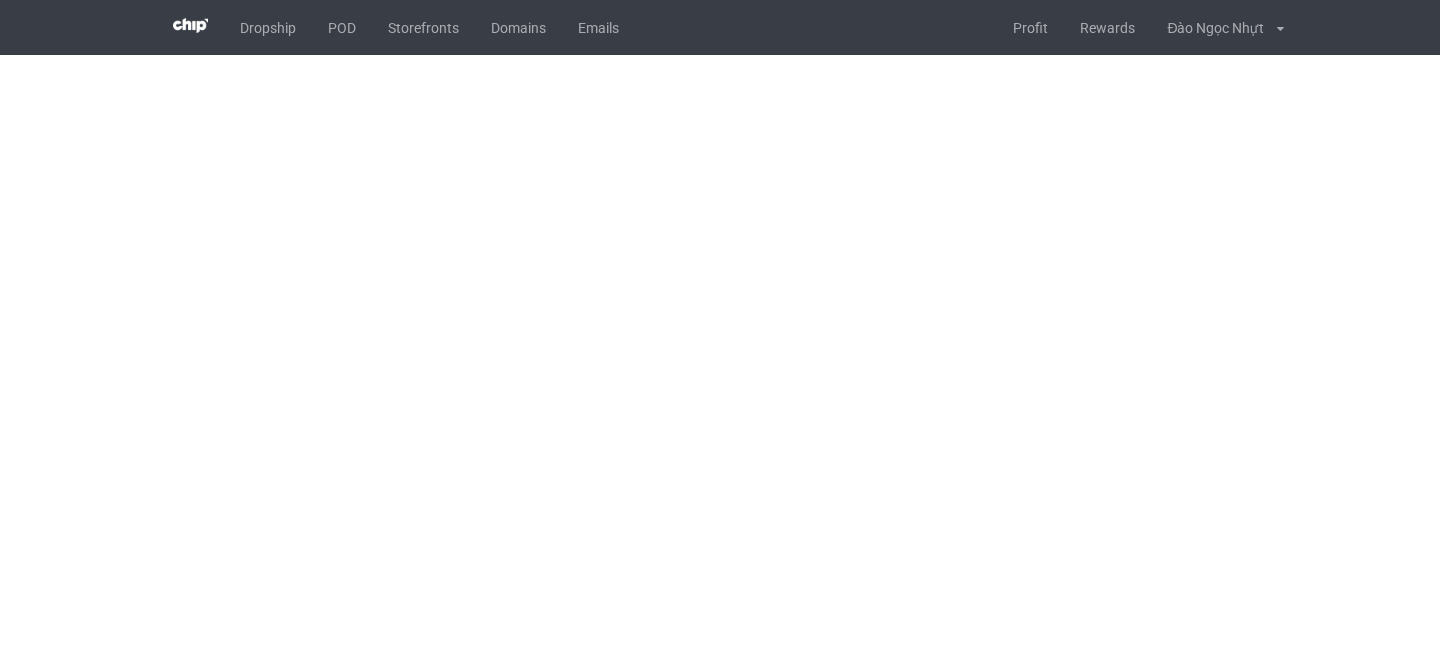 scroll, scrollTop: 0, scrollLeft: 0, axis: both 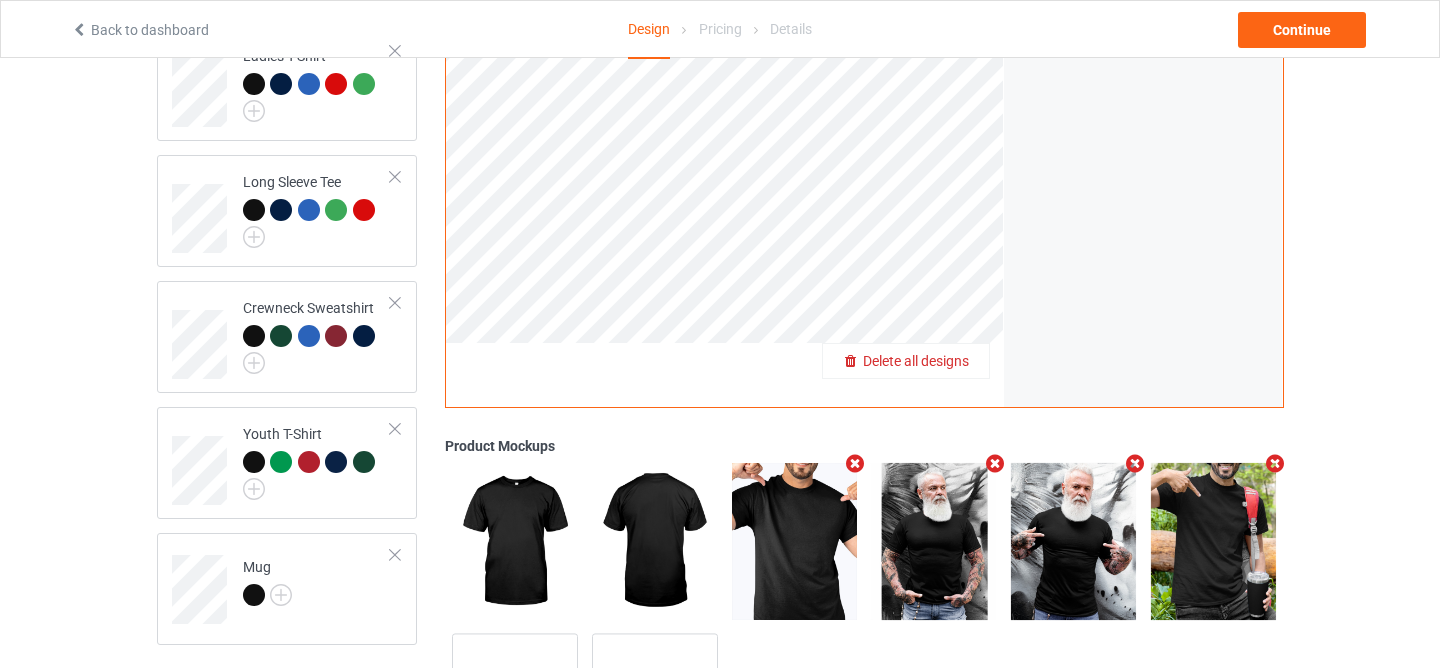 click on "Delete all designs" at bounding box center (916, 361) 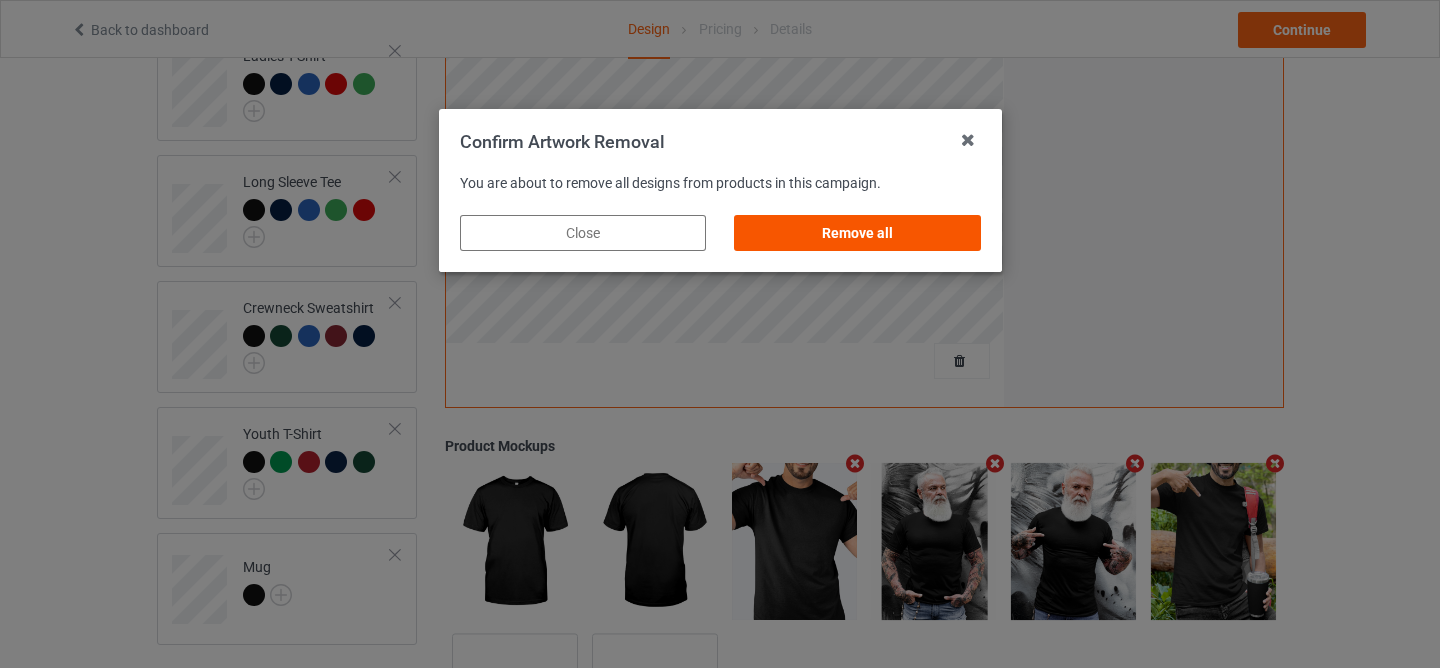 click on "Remove all" at bounding box center (857, 233) 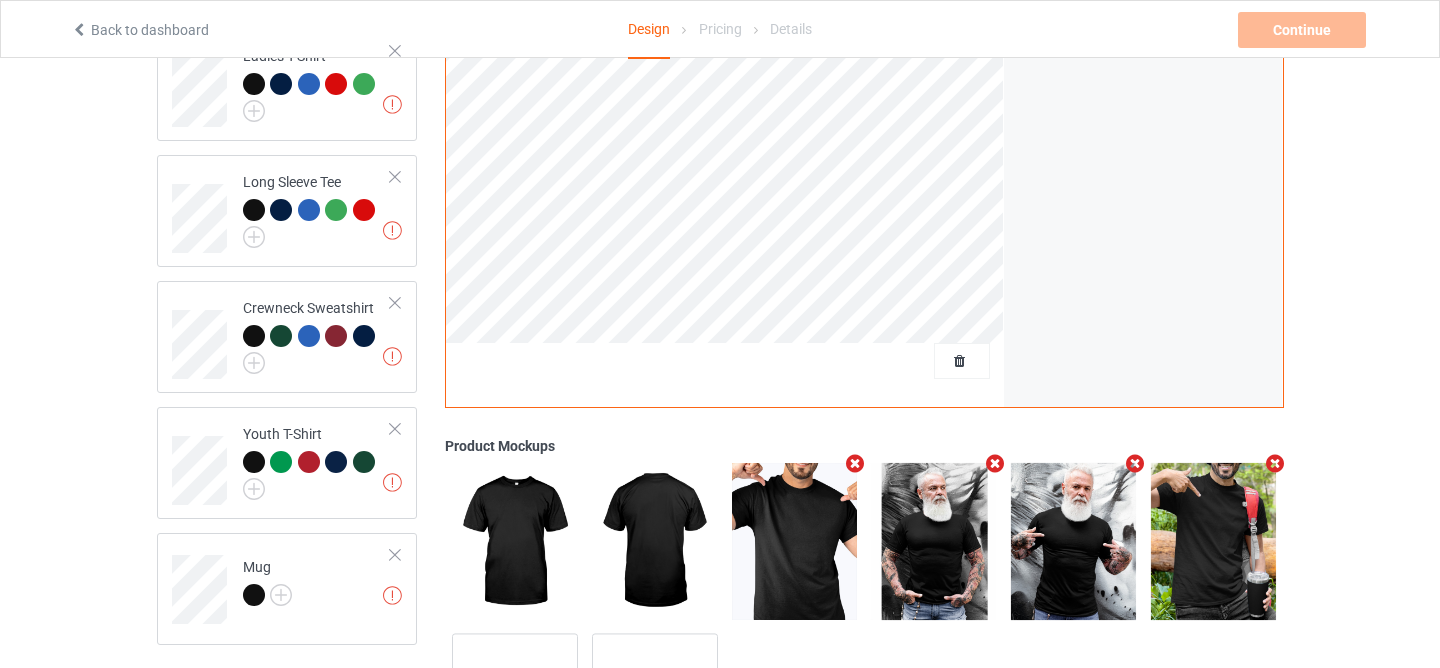 scroll, scrollTop: 0, scrollLeft: 0, axis: both 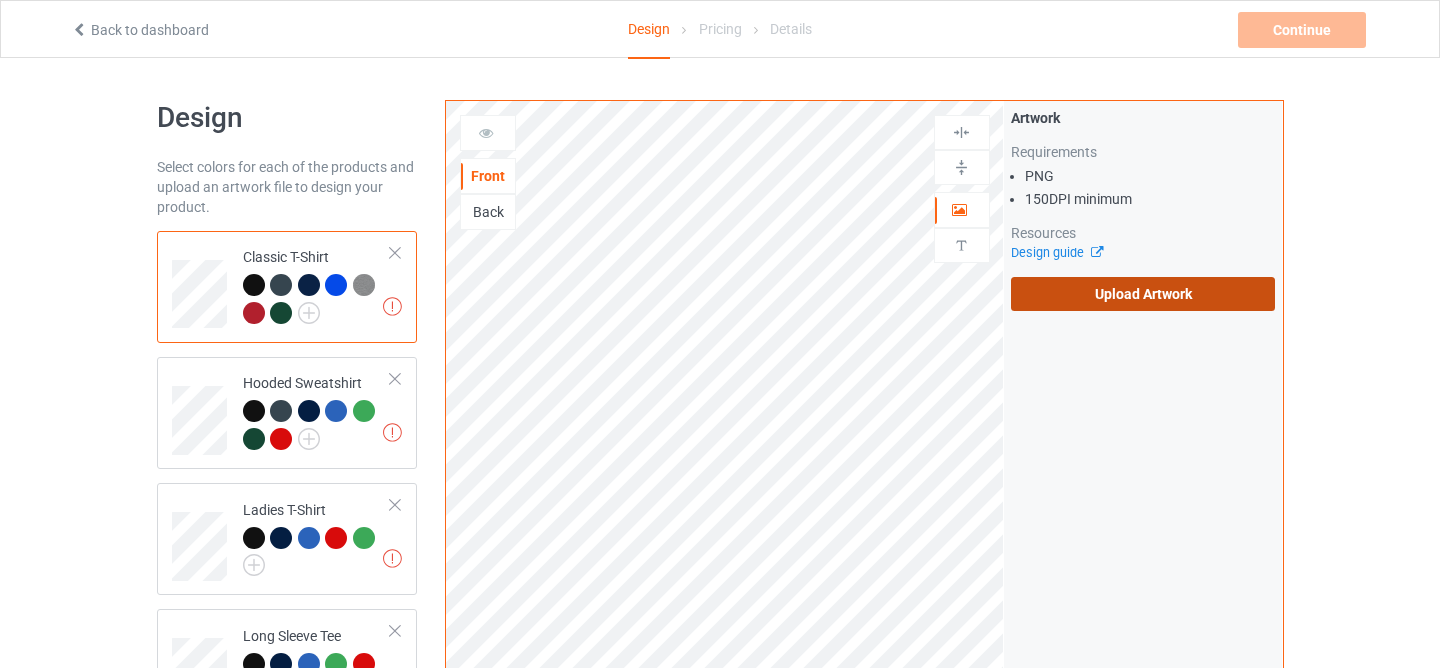 click on "Upload Artwork" at bounding box center (1143, 294) 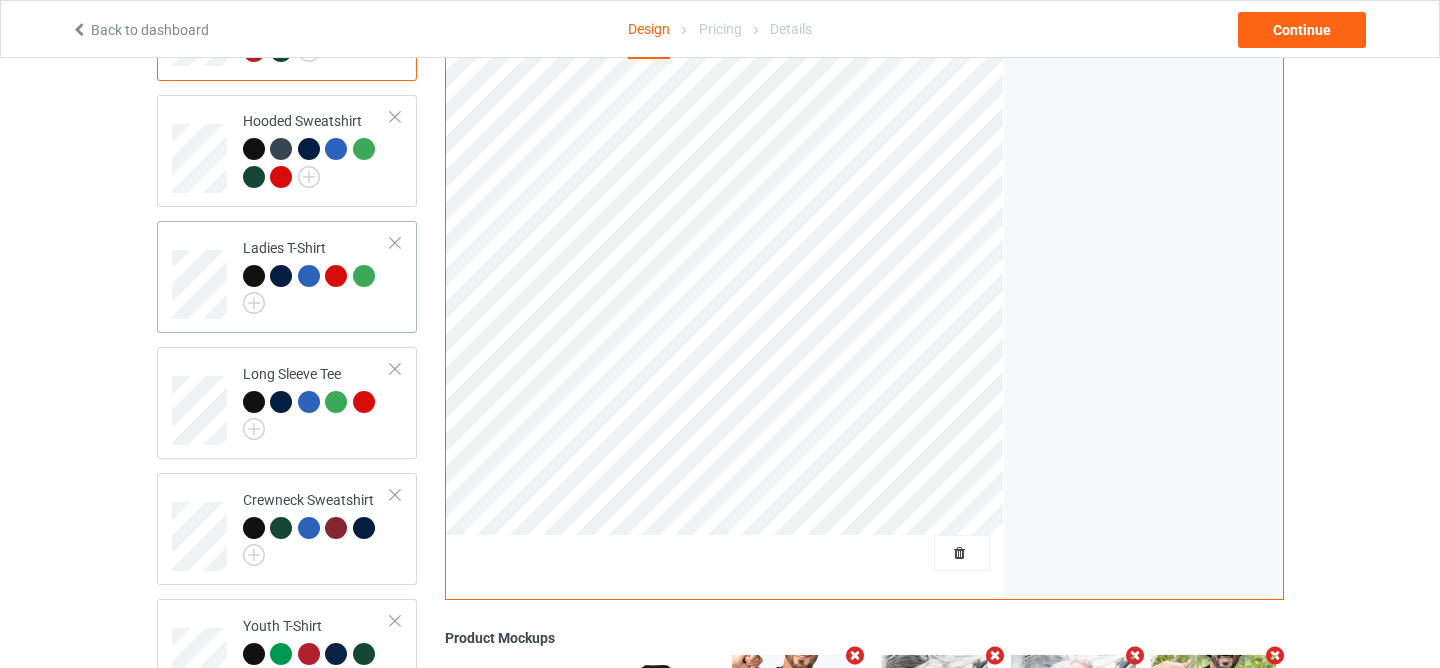 scroll, scrollTop: 577, scrollLeft: 0, axis: vertical 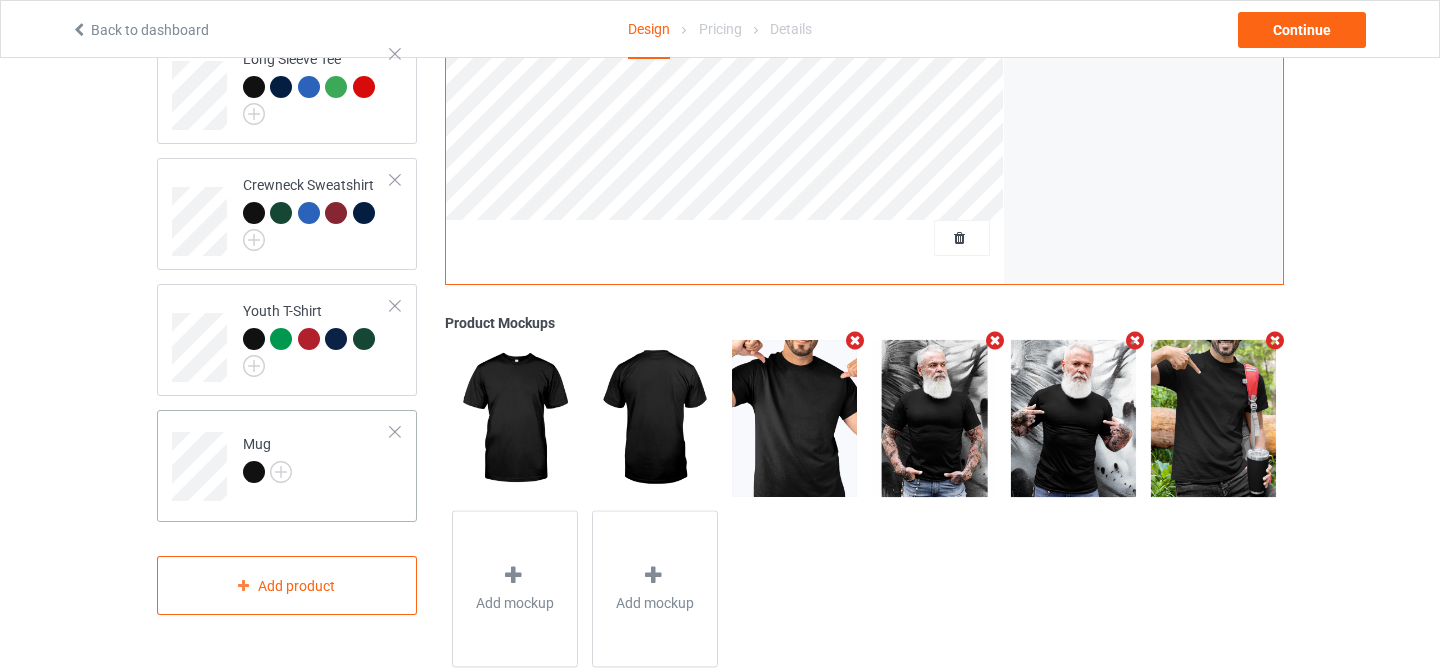 click at bounding box center [254, 472] 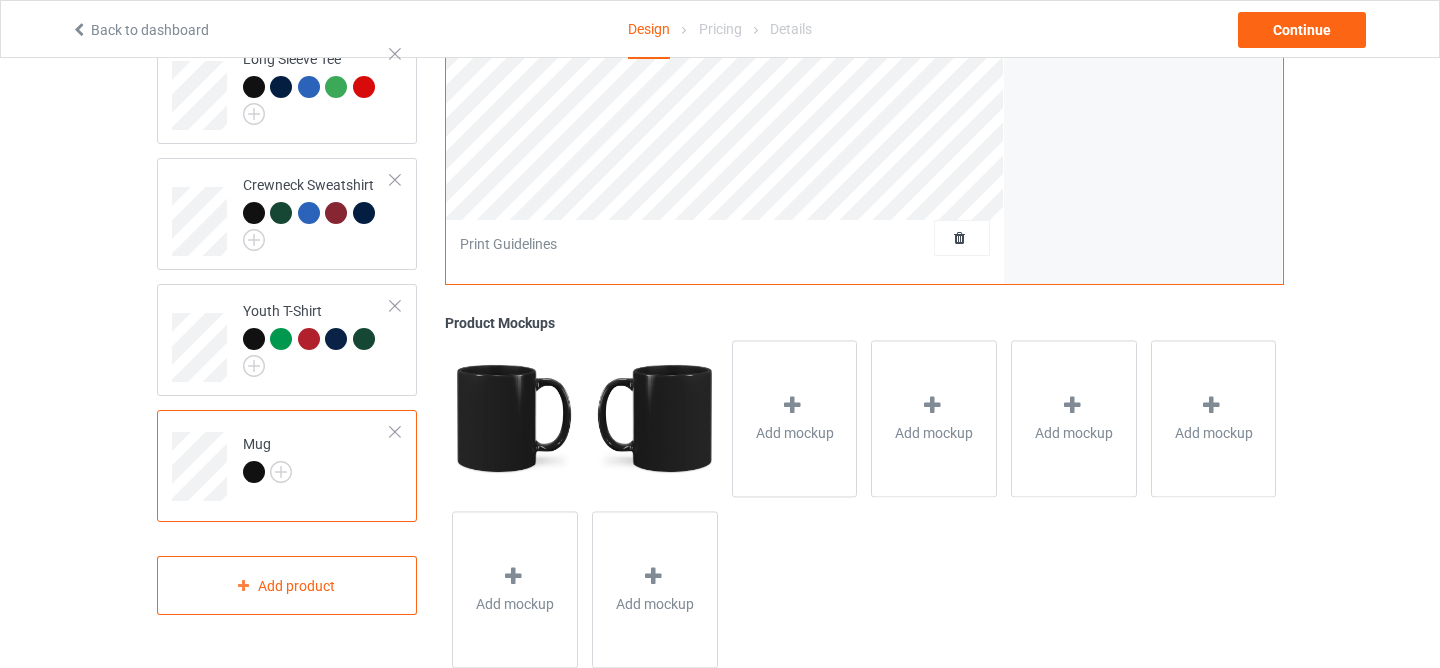 scroll, scrollTop: 0, scrollLeft: 0, axis: both 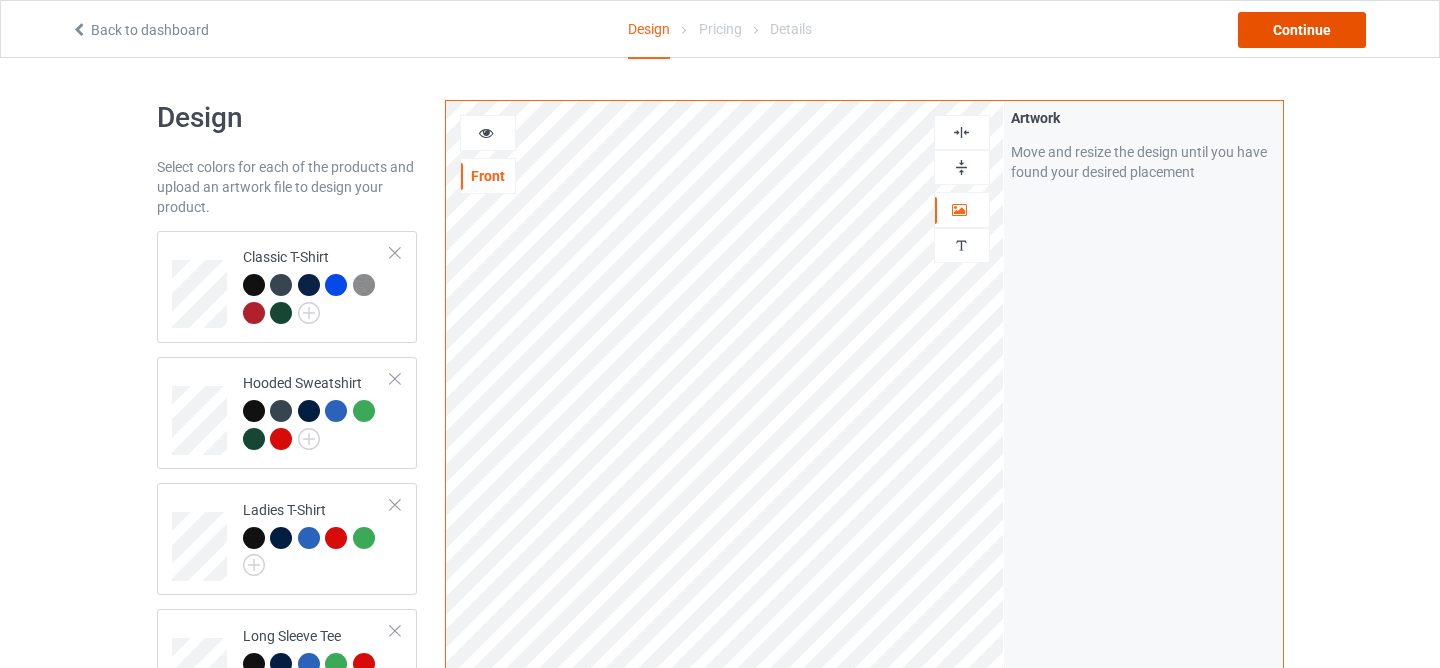 click on "Continue" at bounding box center (1302, 30) 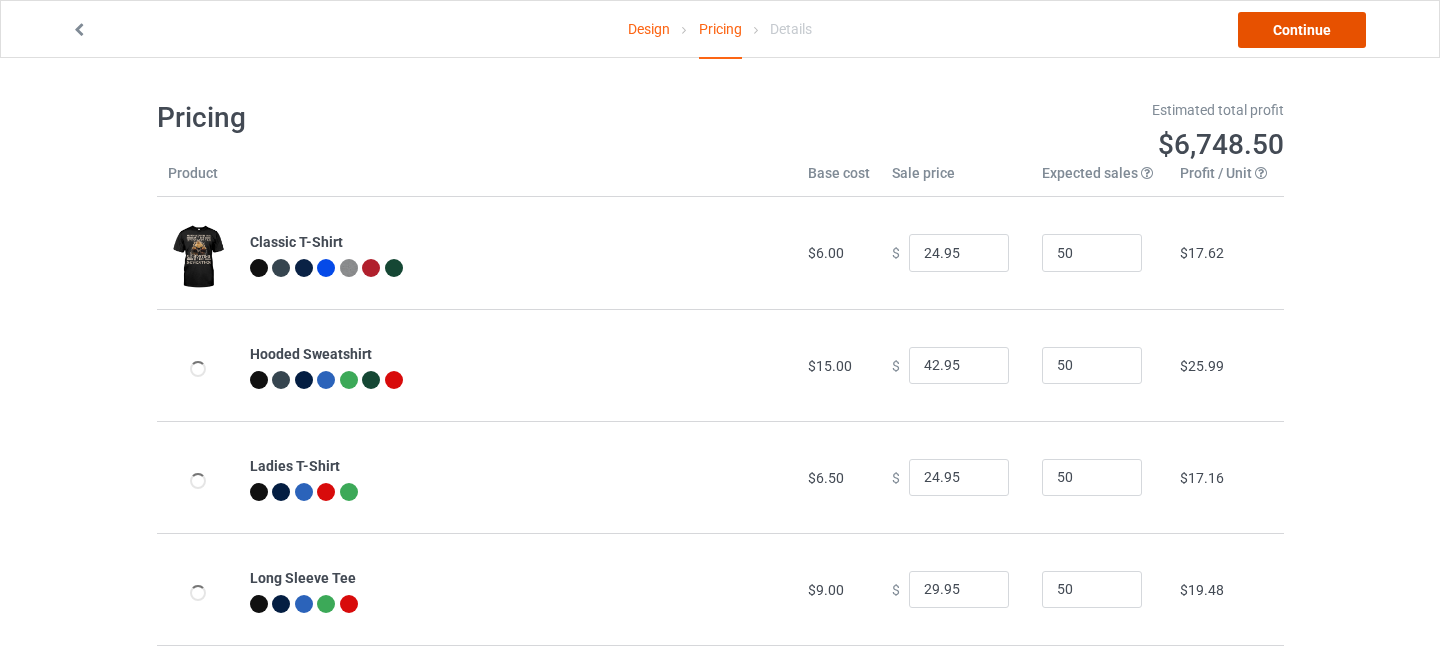 click on "Continue" at bounding box center (1302, 30) 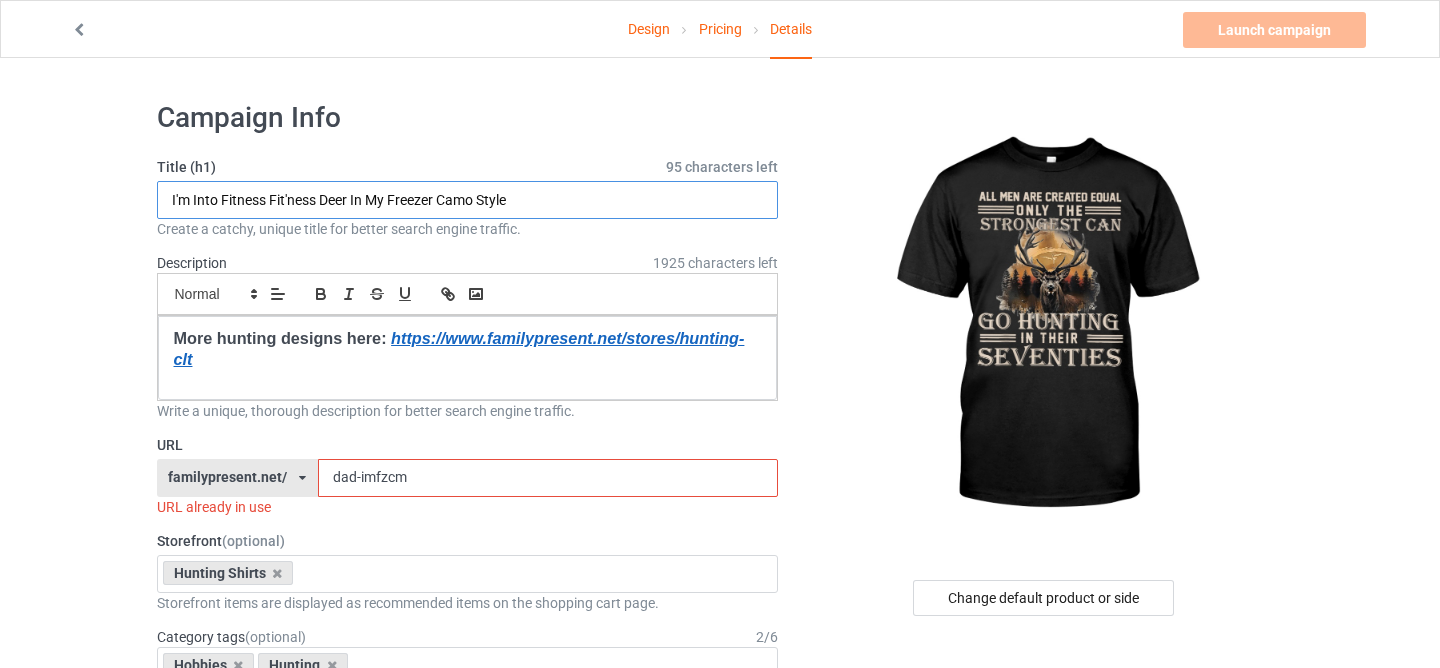 click on "I'm Into Fitness Fit'ness Deer In My Freezer Camo Style" at bounding box center (468, 200) 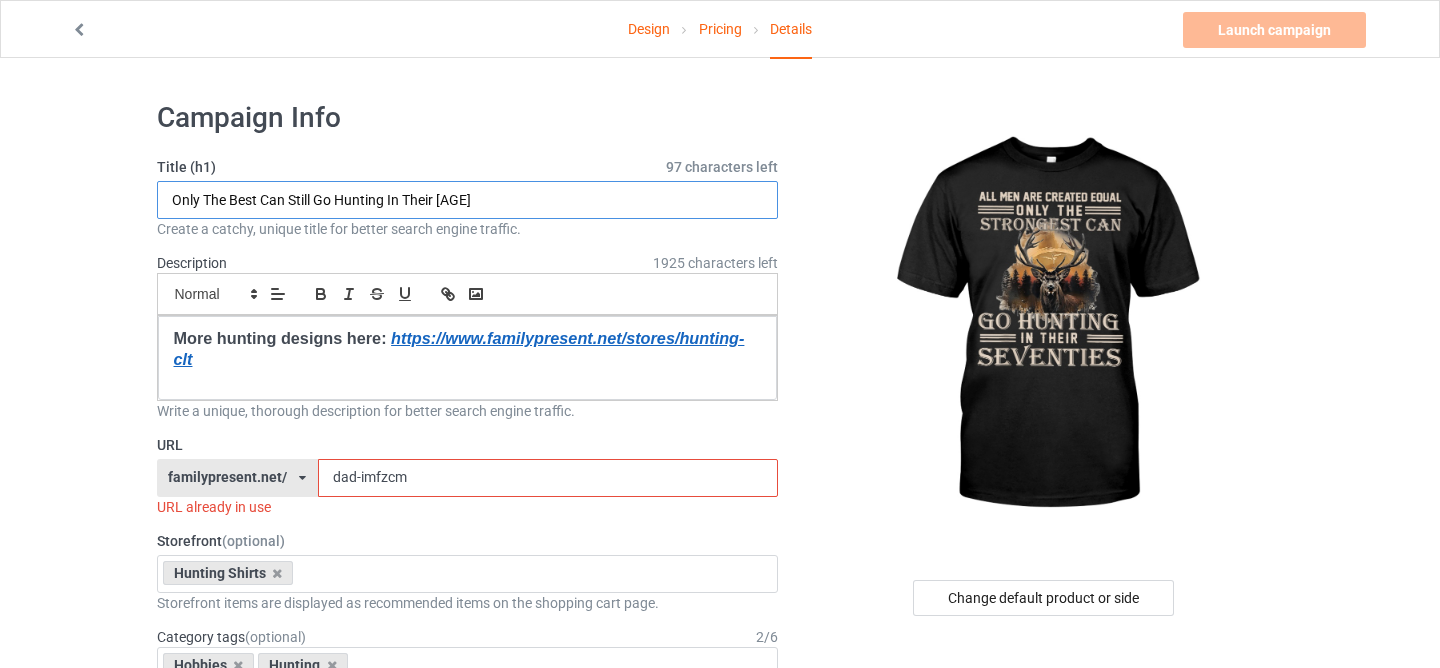 type on "Only The Best Can Still Go Hunting In Their Seventies" 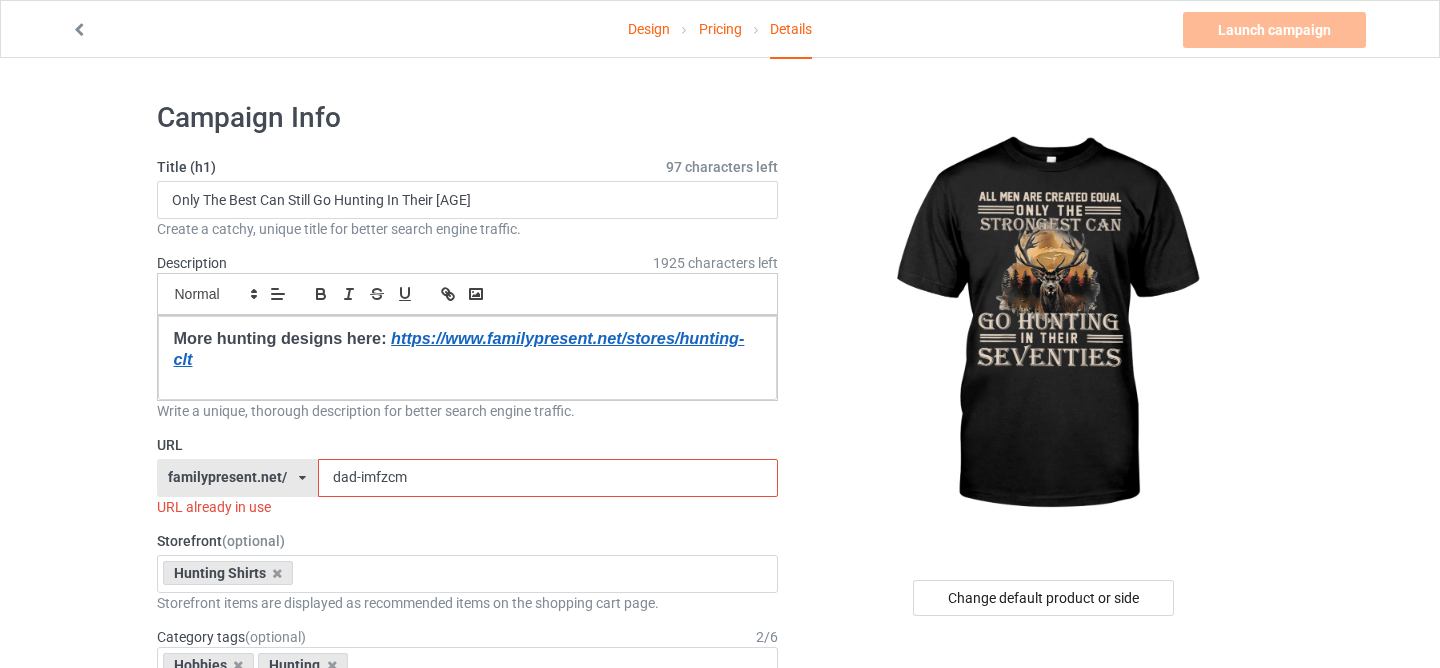 click on "dad-imfzcm" at bounding box center [548, 478] 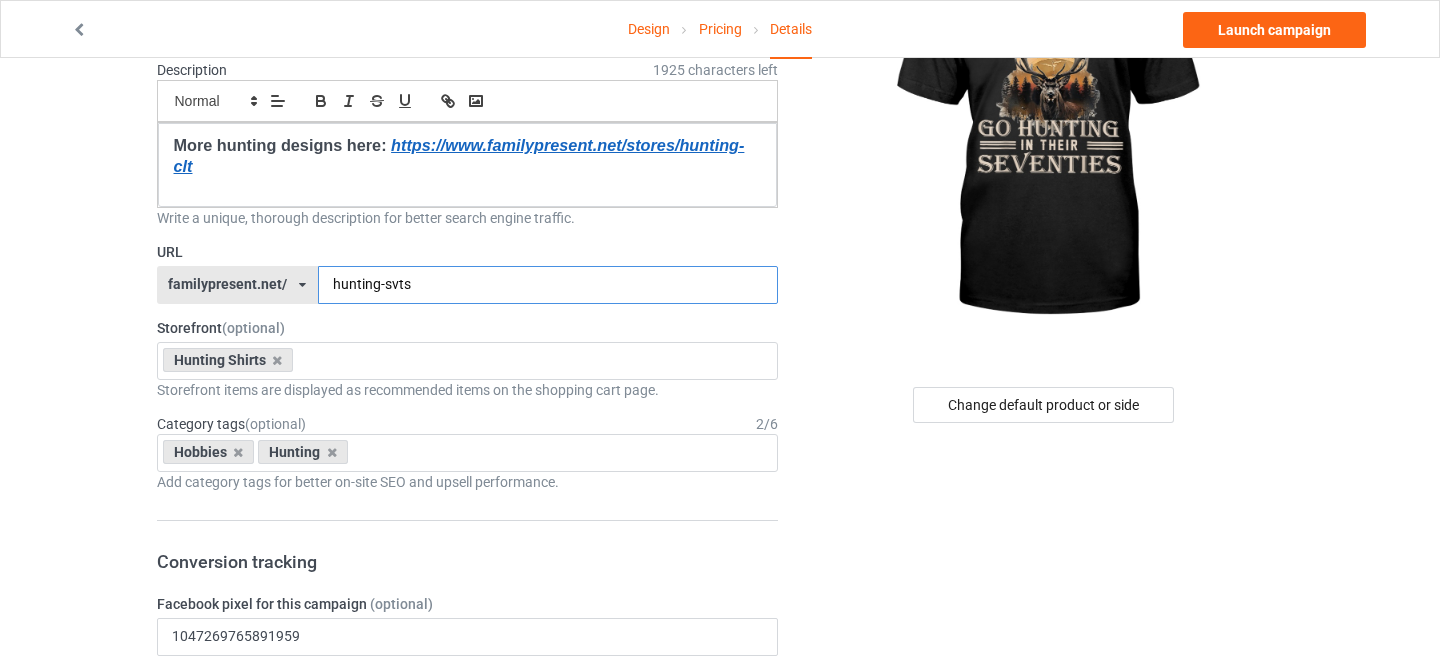 scroll, scrollTop: 0, scrollLeft: 0, axis: both 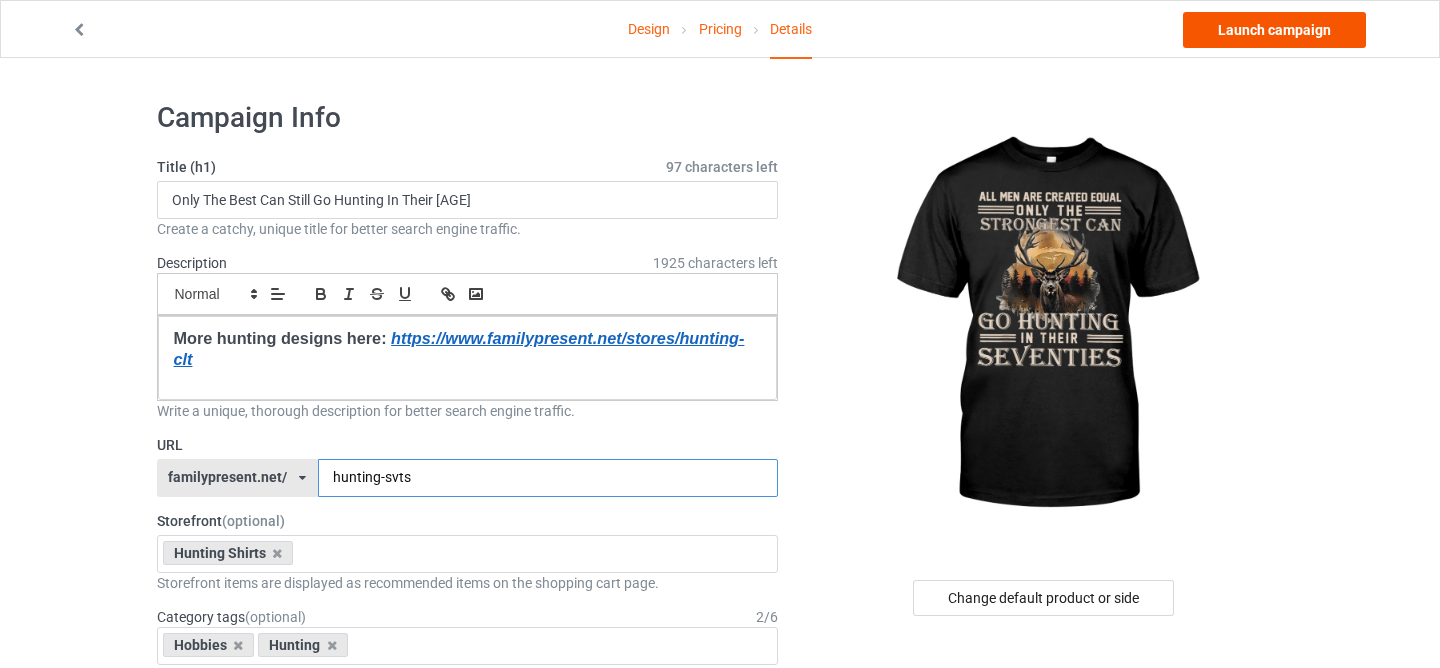 type on "hunting-svts" 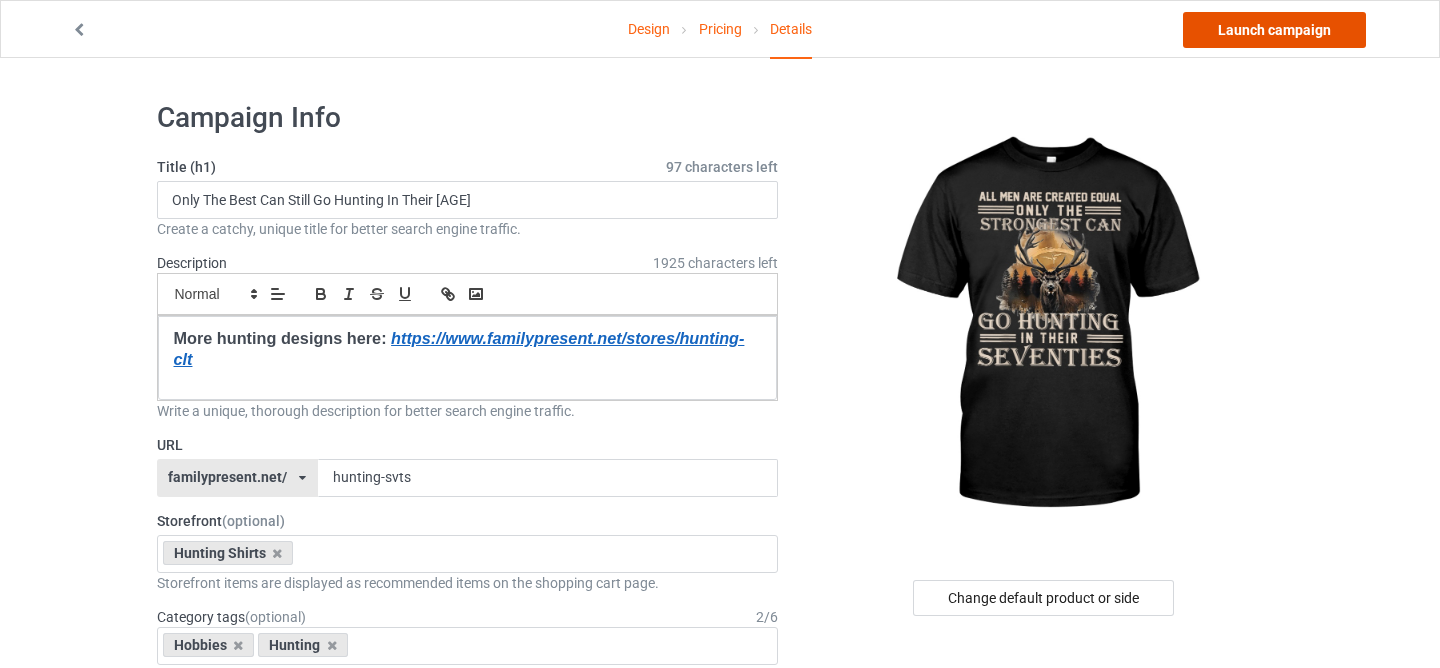click on "Launch campaign" at bounding box center [1274, 30] 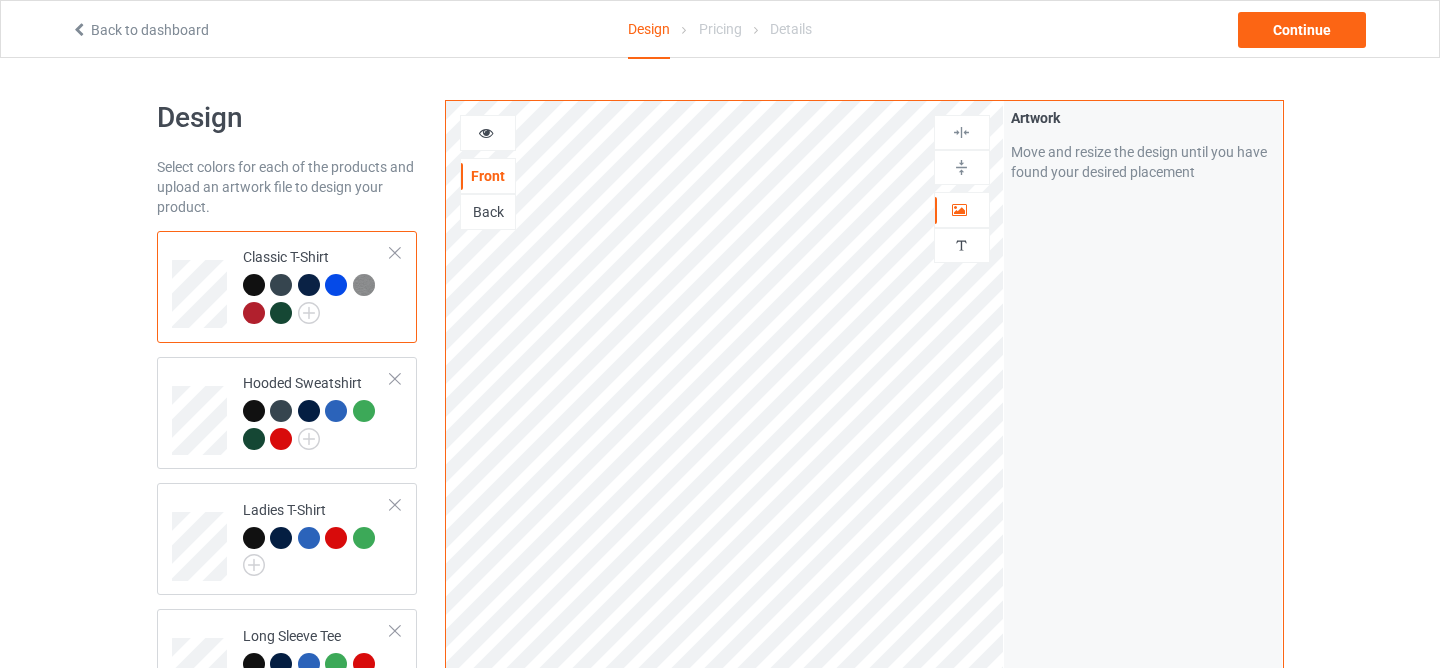 scroll, scrollTop: 0, scrollLeft: 0, axis: both 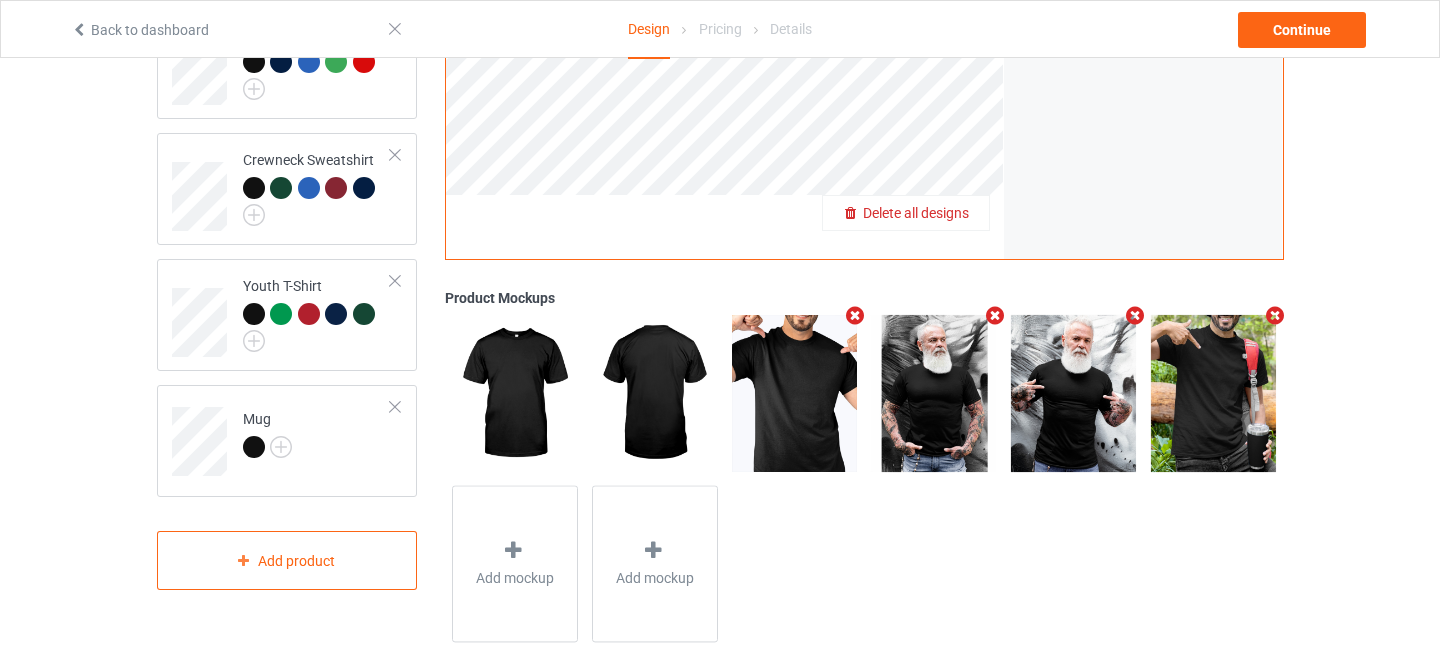 click on "Delete all designs" at bounding box center [916, 213] 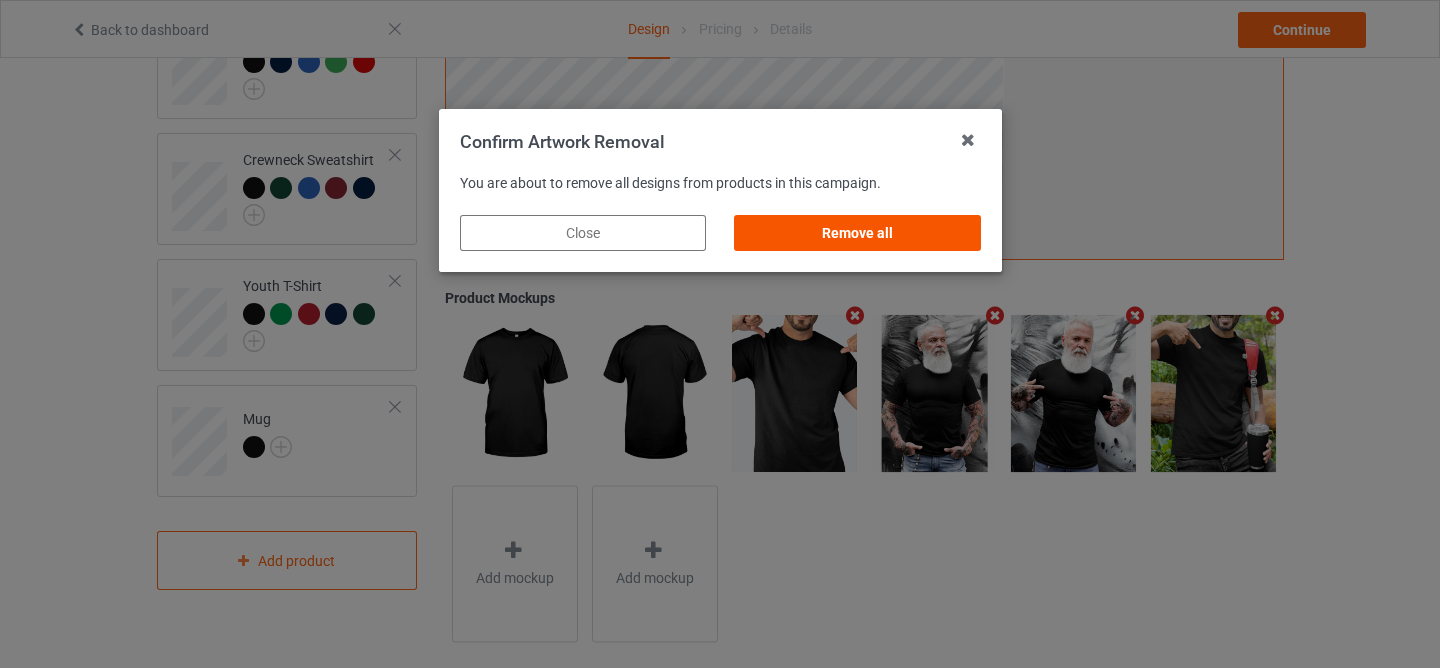 click on "Remove all" at bounding box center (857, 233) 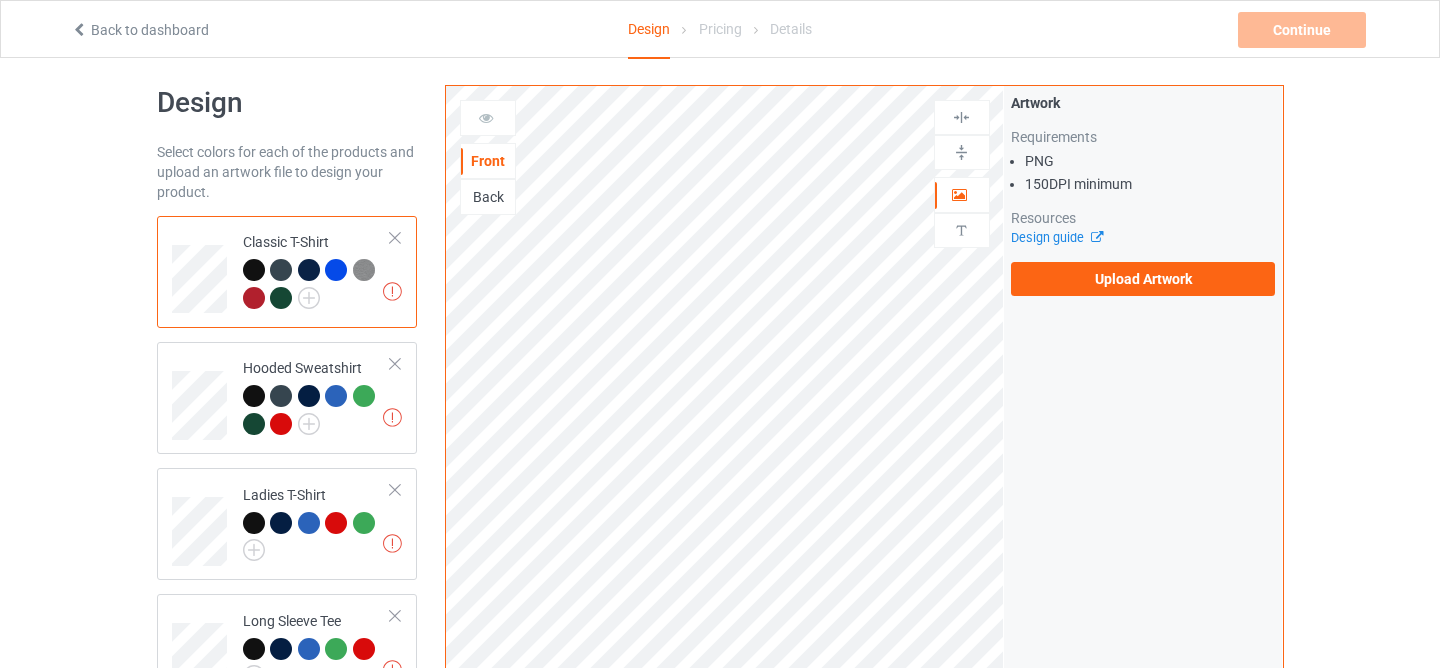 scroll, scrollTop: 0, scrollLeft: 0, axis: both 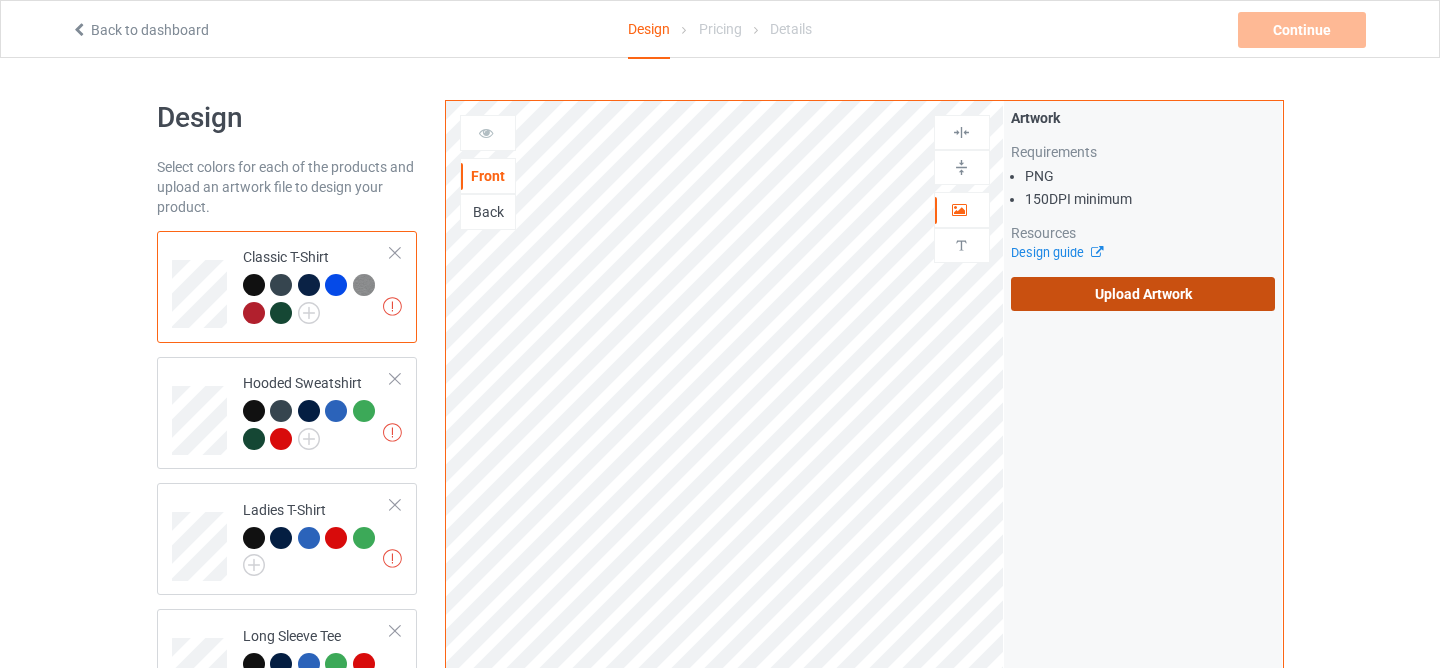 click on "Upload Artwork" at bounding box center (1143, 294) 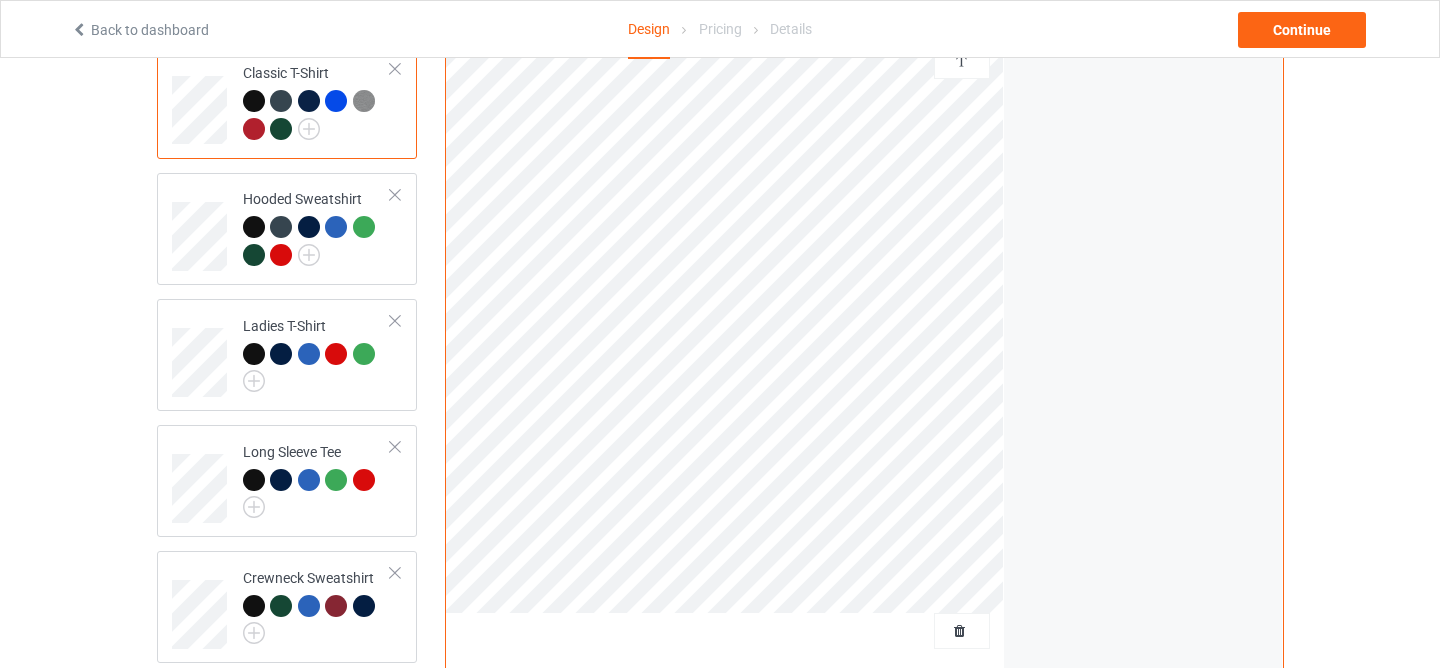 scroll, scrollTop: 626, scrollLeft: 0, axis: vertical 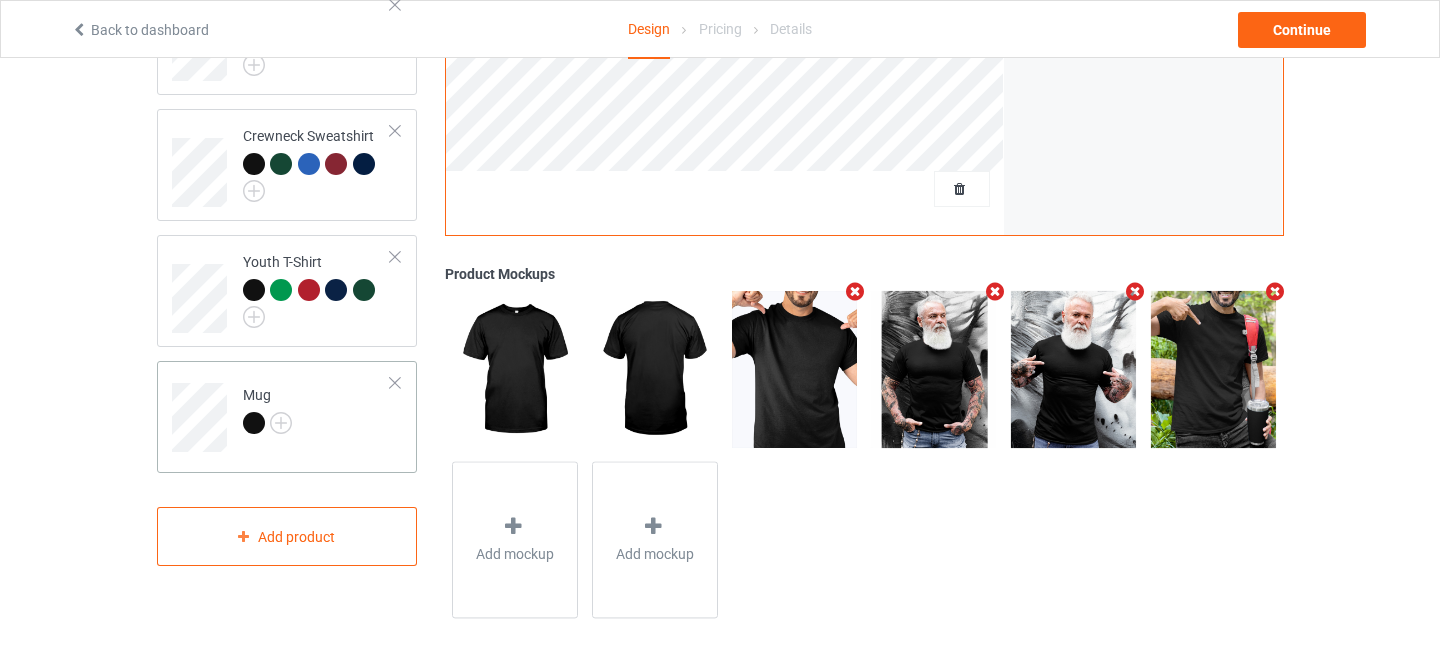 click at bounding box center (254, 423) 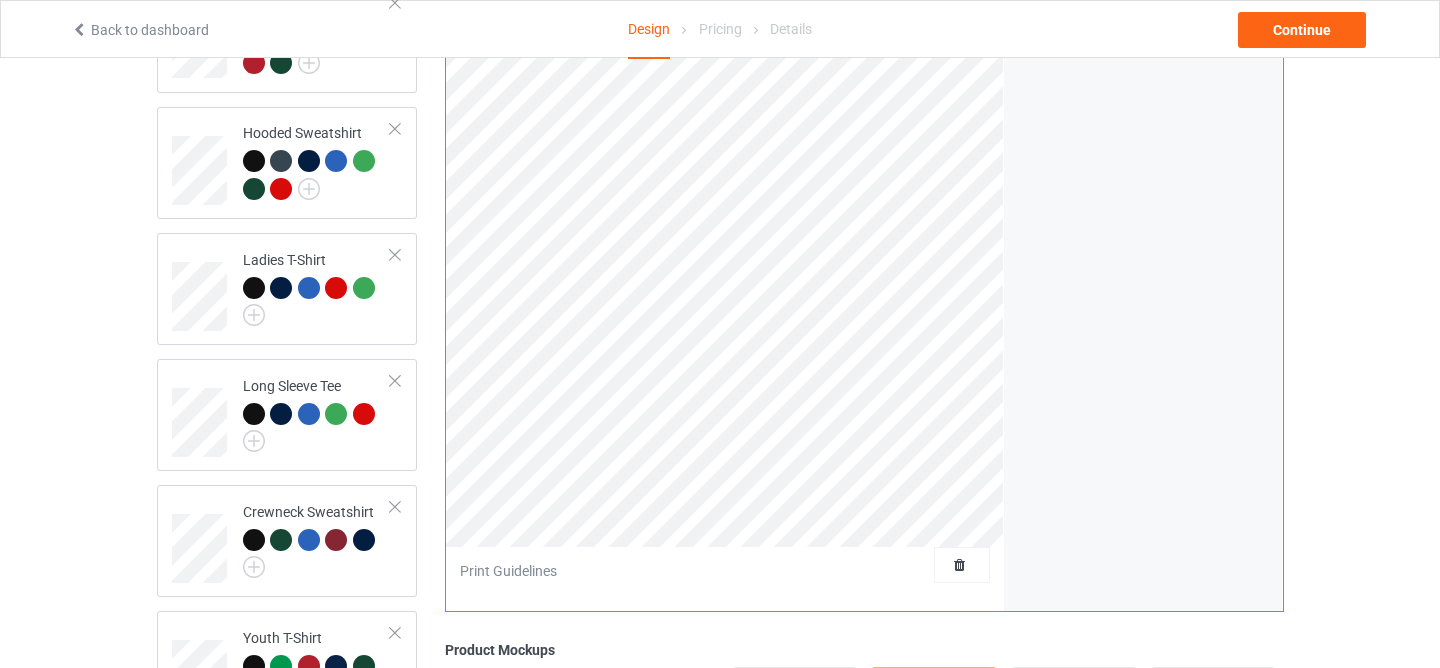 scroll, scrollTop: 207, scrollLeft: 0, axis: vertical 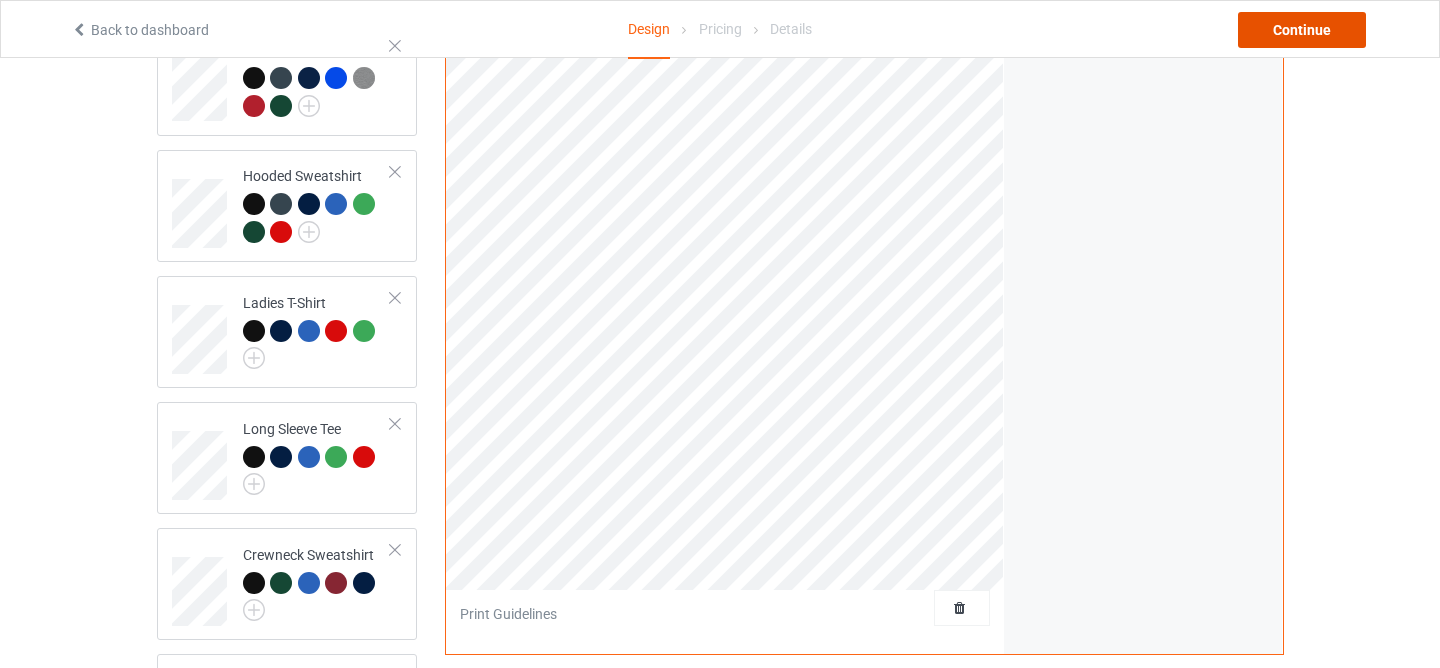 click on "Continue" at bounding box center (1302, 30) 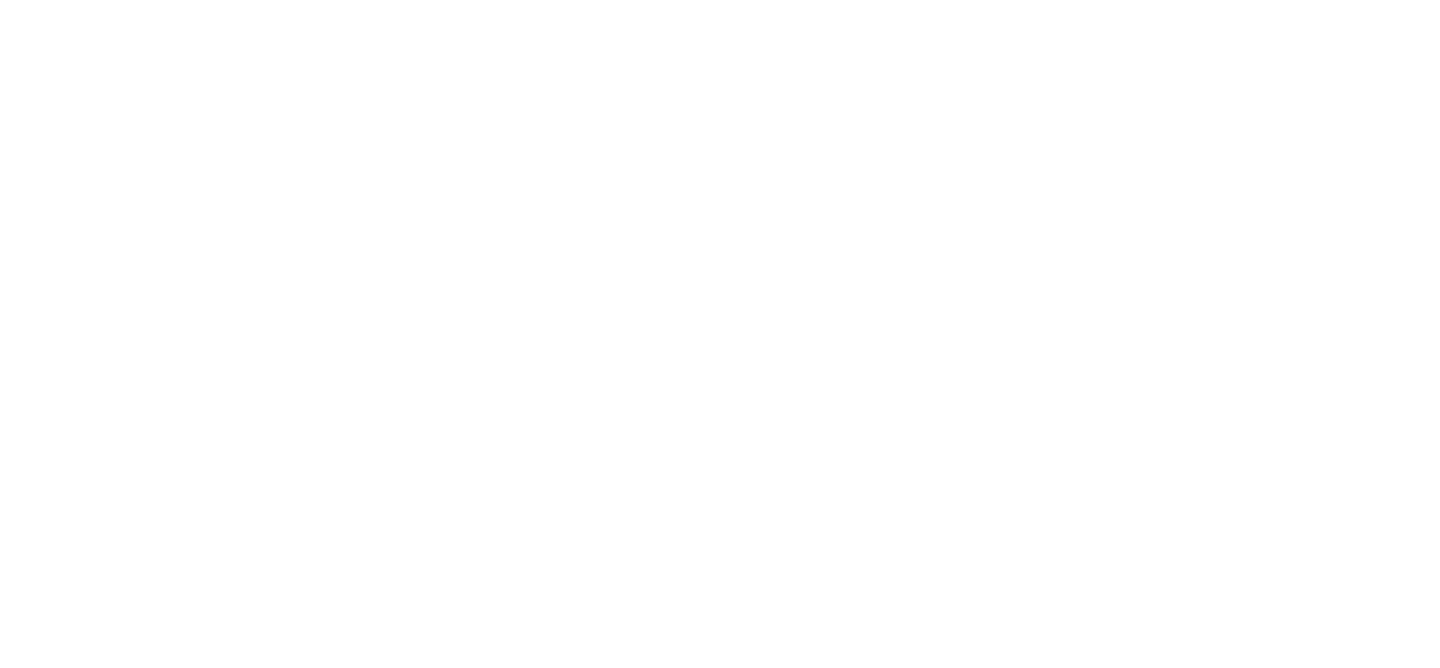 scroll, scrollTop: 0, scrollLeft: 0, axis: both 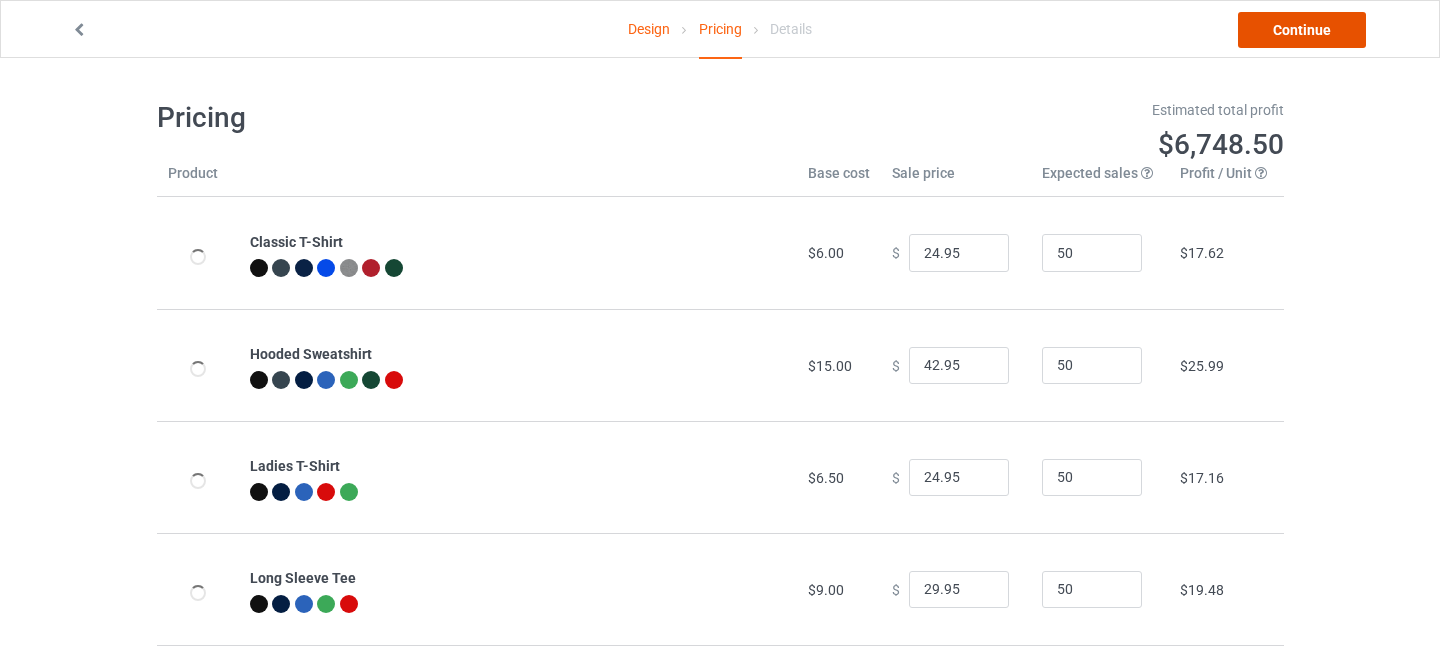click on "Continue" at bounding box center [1302, 30] 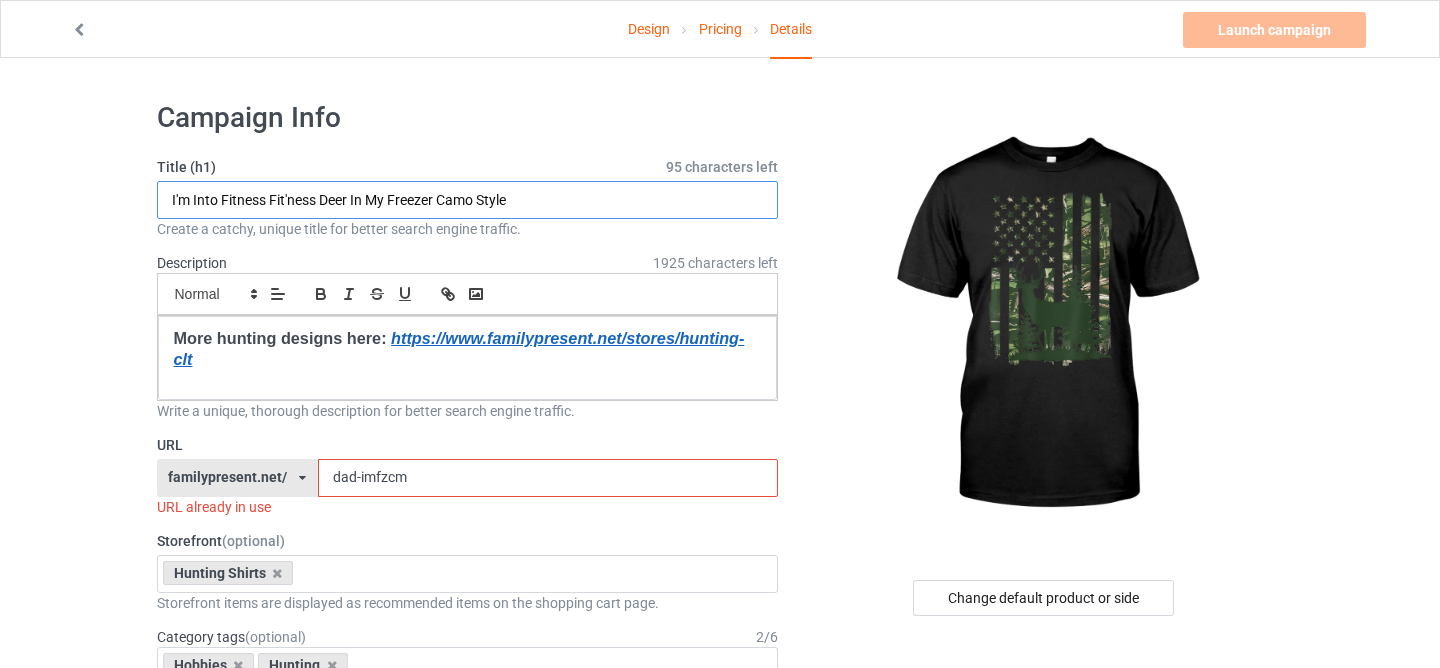 click on "I'm Into Fitness Fit'ness Deer In My Freezer Camo Style" at bounding box center (468, 200) 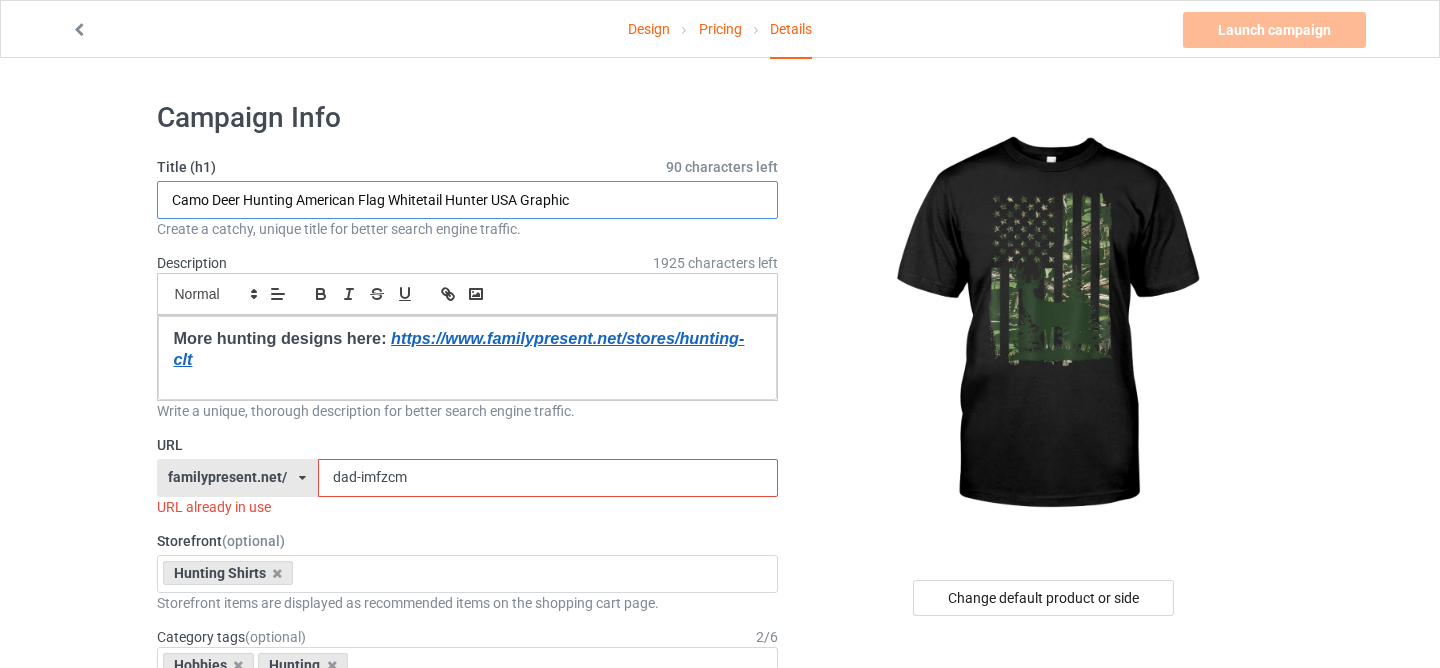 type on "Camo Deer Hunting American Flag Whitetail Hunter USA Graphic" 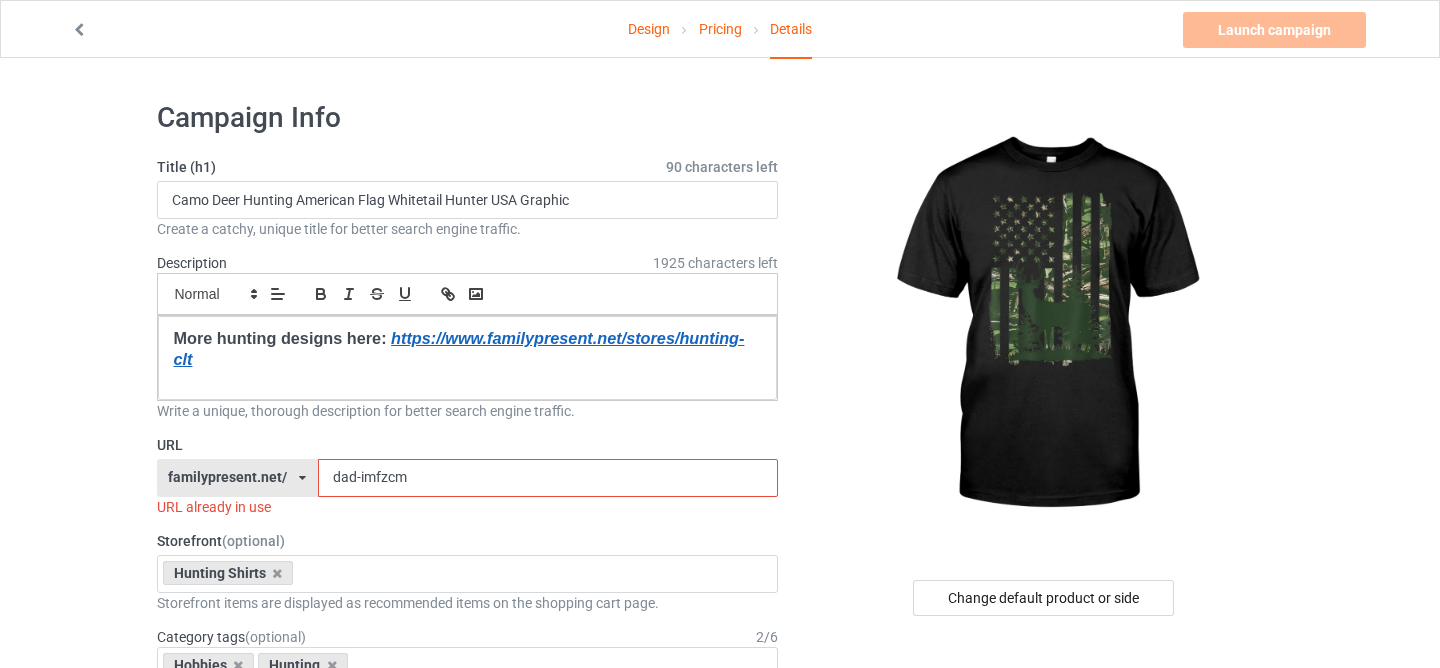 click on "Design Pricing Details Launch campaign Invalid campaign URL Campaign Info Title (h1) 90   characters left Camo Deer Hunting American Flag Whitetail Hunter USA Graphic Create a catchy, unique title for better search engine traffic. Description 1925   characters left       Small Normal Large Big Huge                                                                                     More hunting designs here:   https://www.familypresent.net/stores/hunting-clt Write a unique, thorough description for better search engine traffic. URL familypresent.net/ epicprints.co/ familypresent.net/ giftprints.co/ golfpodstore.com/ izgears.com/ teechip.com/ 680113b65f99e2002f5a477c 5fb505ab207a910e130998fe 680756f173a07400312b9210 61728a4fc394c000356691d9 5bef01f0d75e4970cbe0c898 587d0d41cee36fd012c64a69 dad-imfzcm URL already in use Storefront (optional) Hunting Shirts Camping Lawn Mowing Siblings Shirt Set Christmas Matching Shirts For Your Family Family Thanksgiving Shirts Funny Thanksgiving Shirts Pickleball Collection 2" at bounding box center [720, 1695] 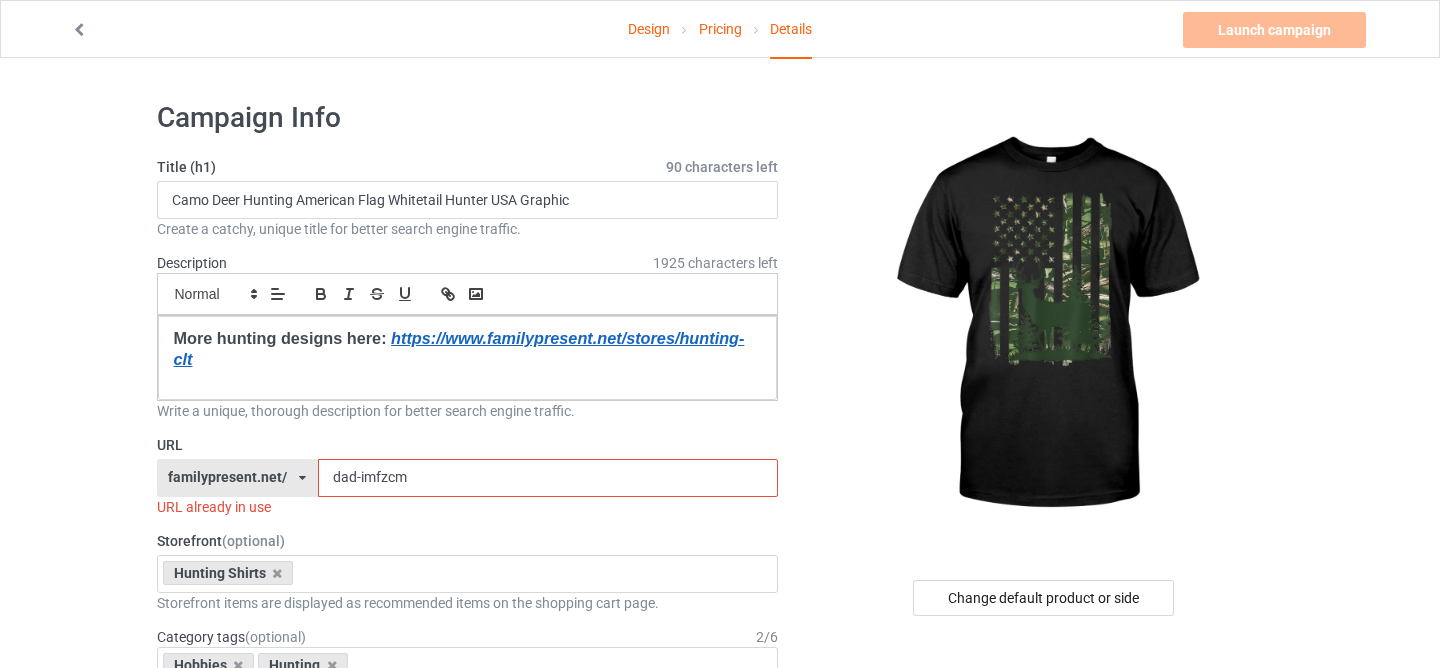 click on "dad-imfzcm" at bounding box center (548, 478) 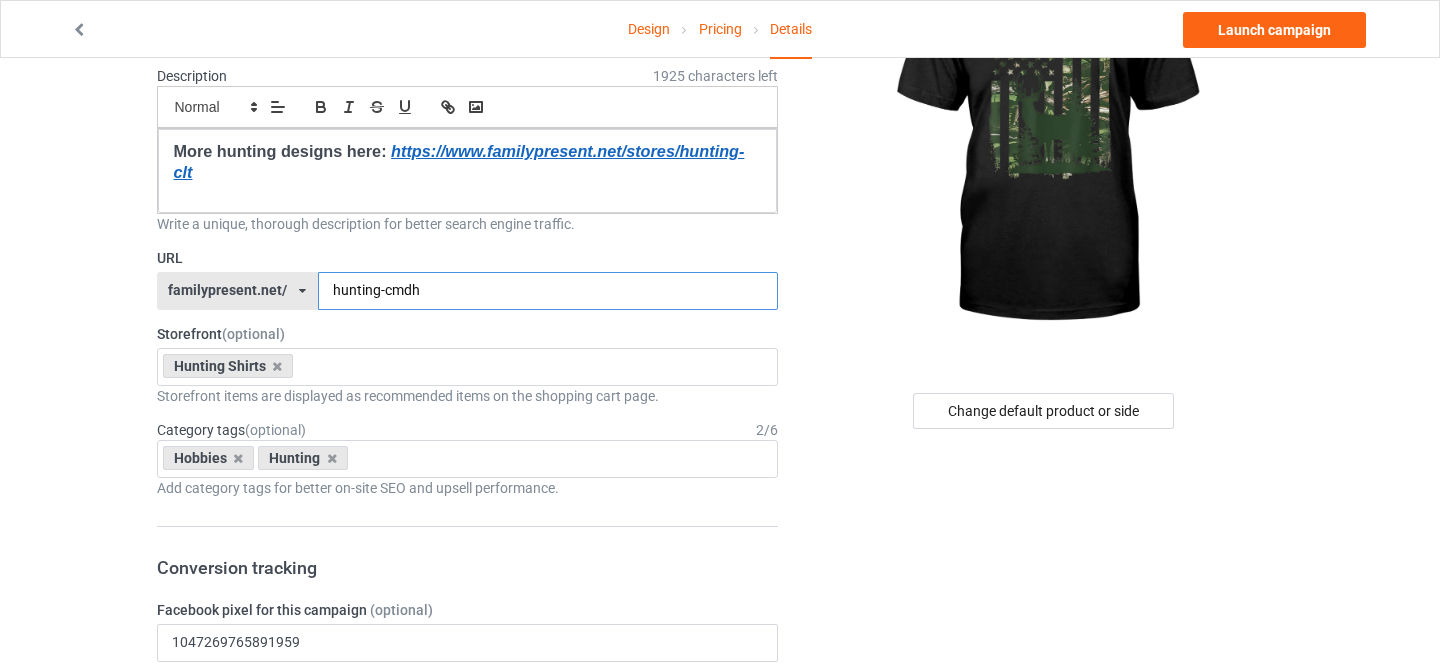 scroll, scrollTop: 0, scrollLeft: 0, axis: both 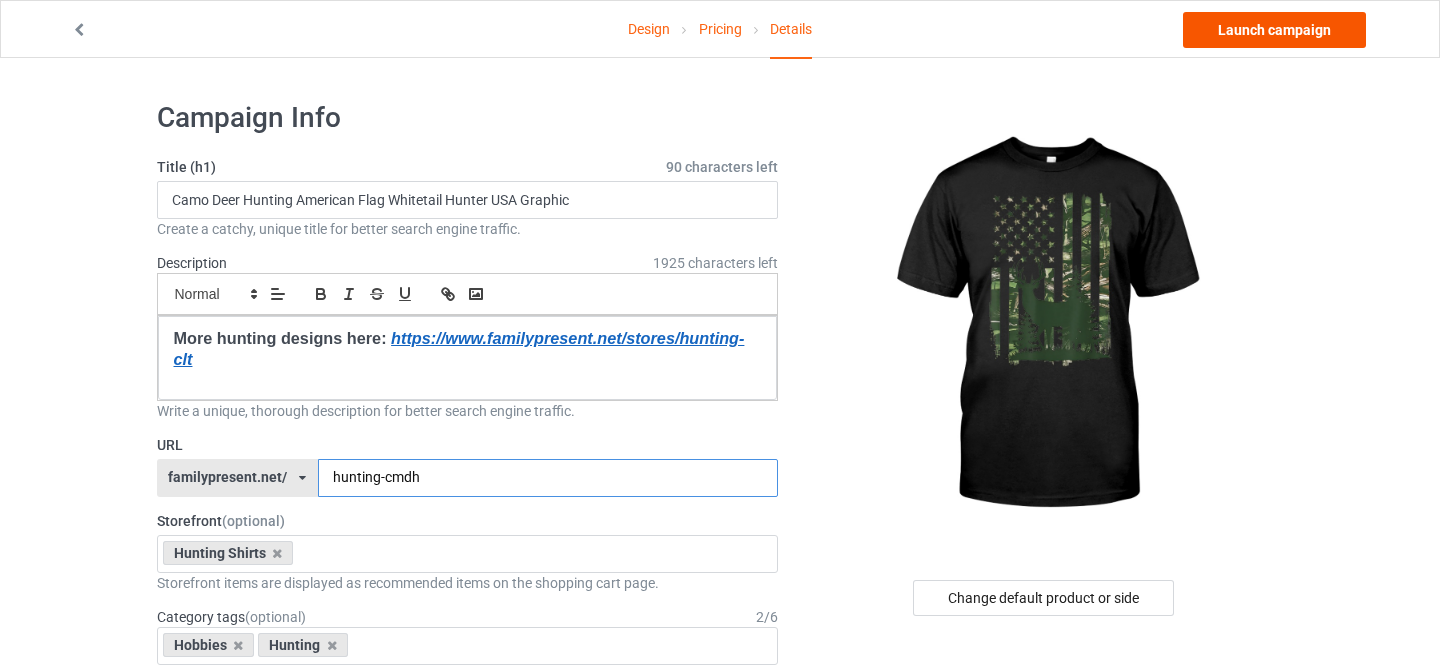 type on "hunting-cmdh" 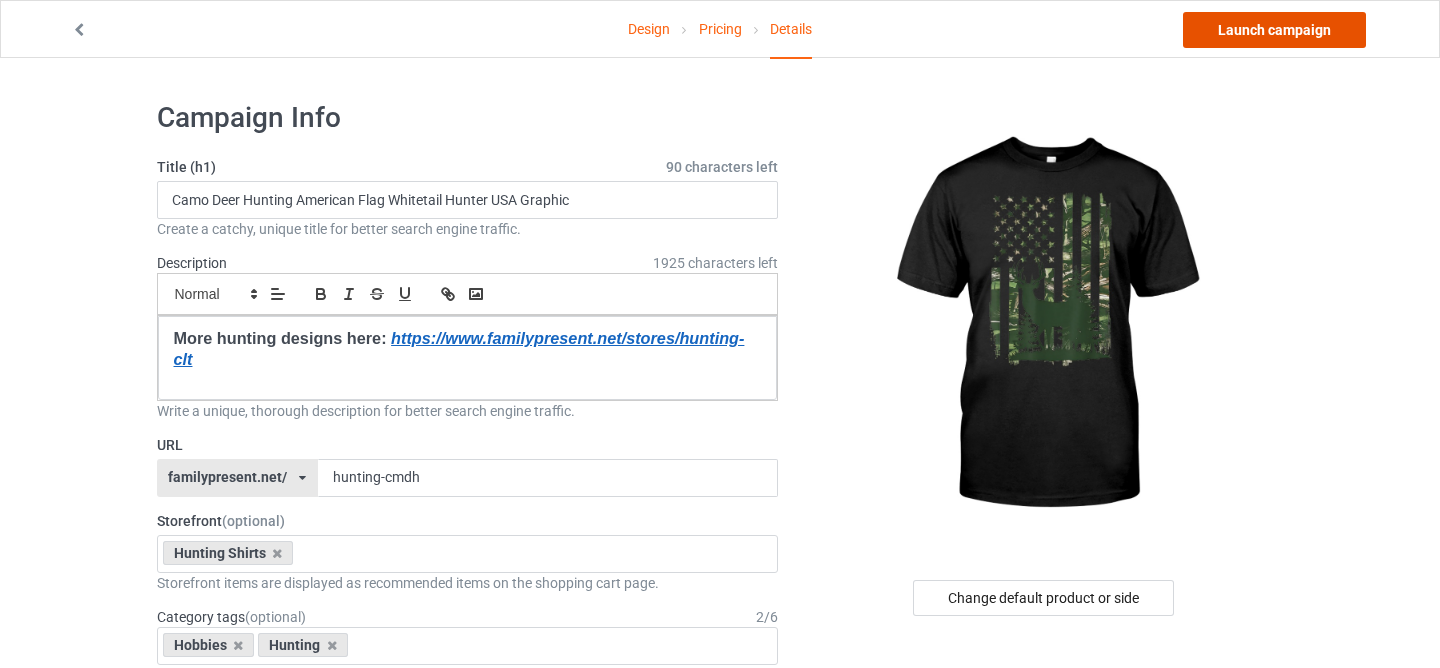click on "Launch campaign" at bounding box center (1274, 30) 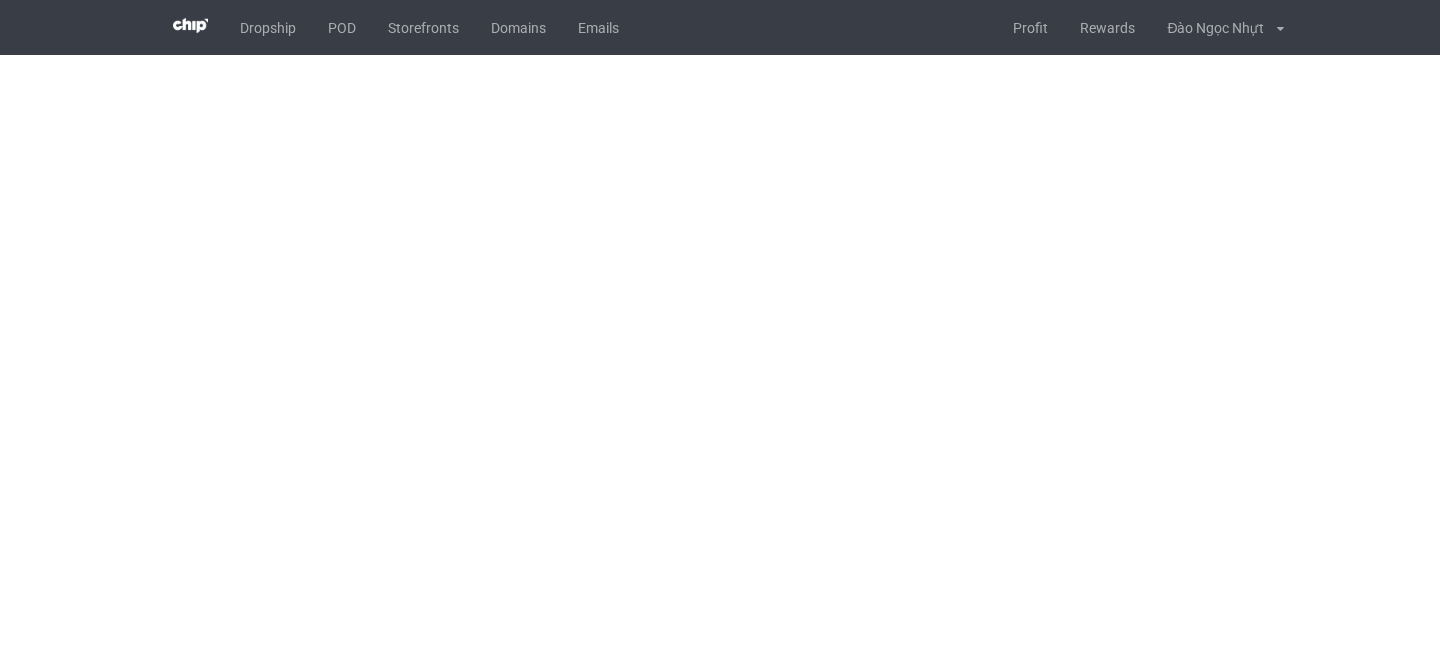 scroll, scrollTop: 0, scrollLeft: 0, axis: both 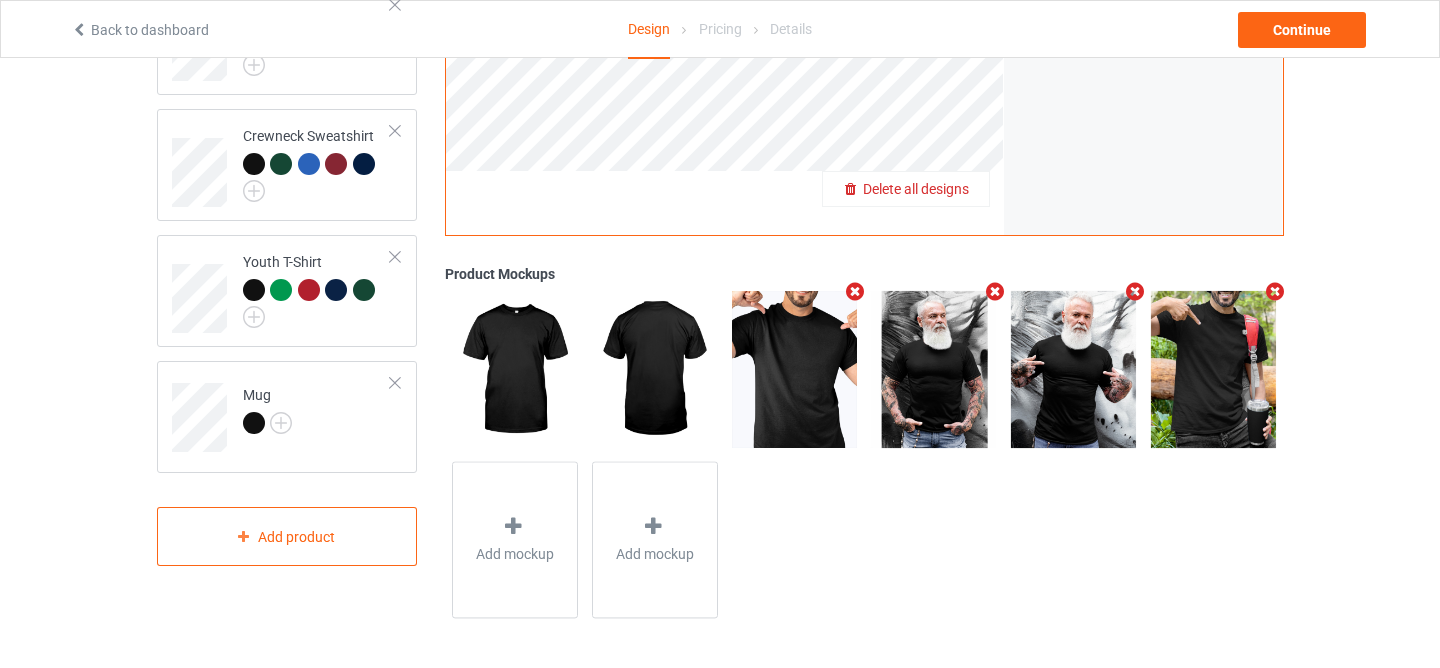 click on "Delete all designs" at bounding box center (916, 189) 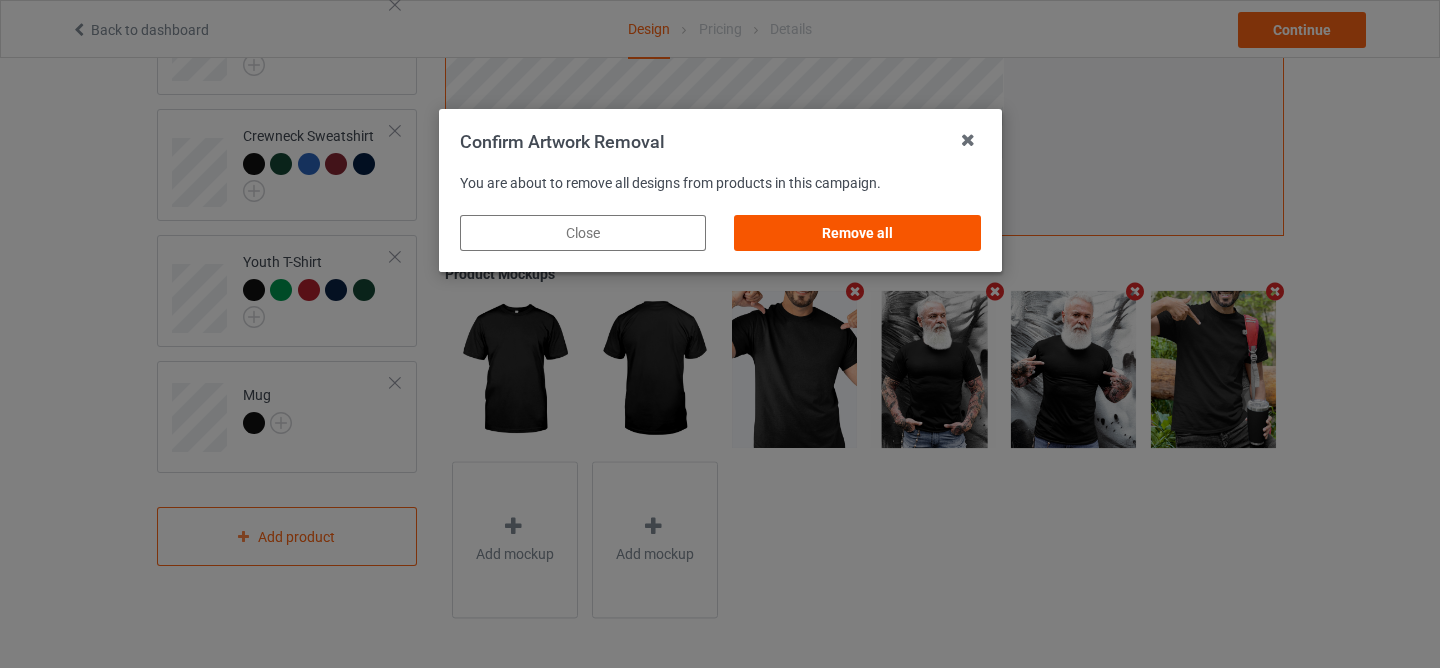 click on "Remove all" at bounding box center [857, 233] 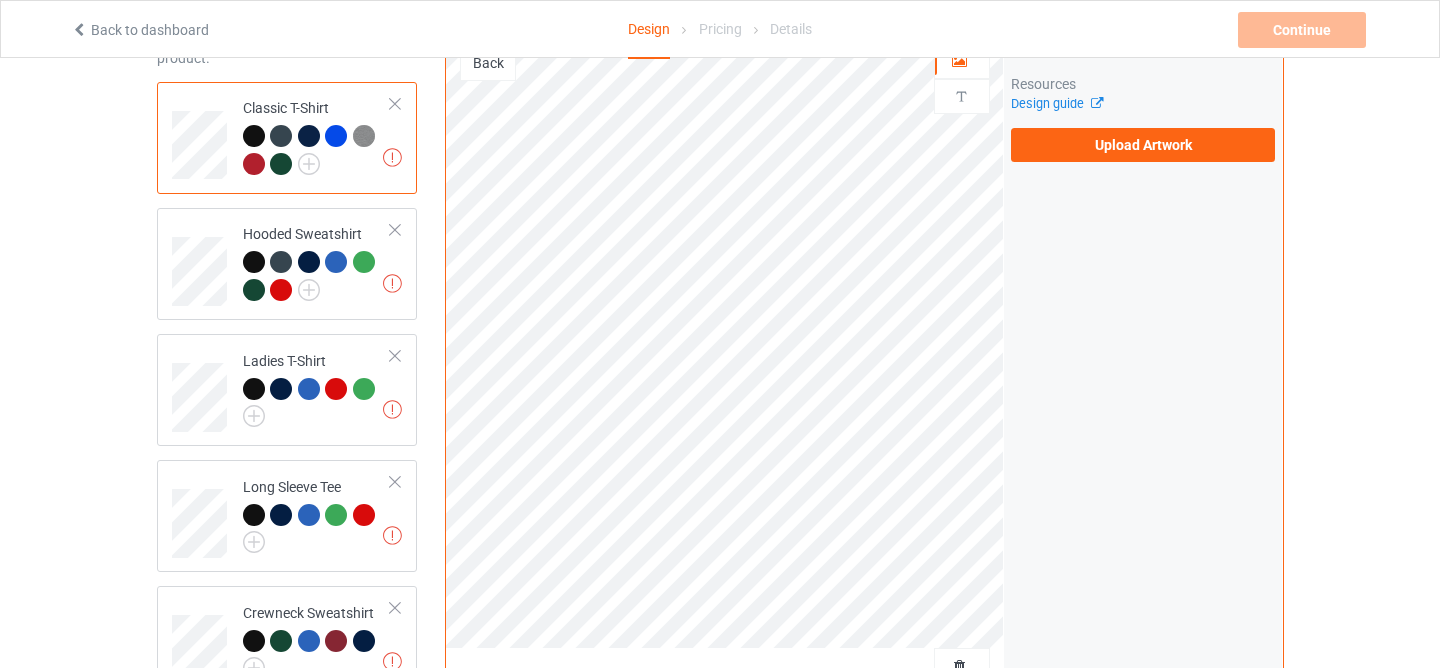 scroll, scrollTop: 0, scrollLeft: 0, axis: both 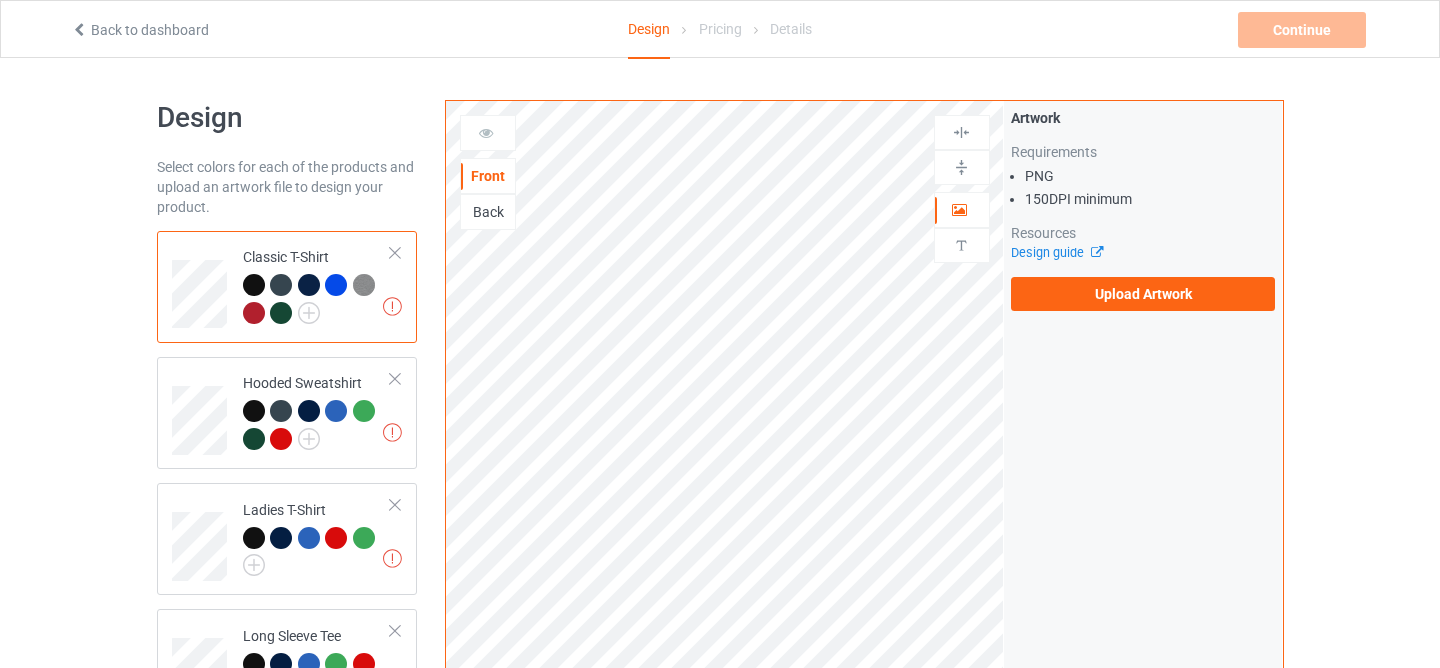 click on "Back" at bounding box center [488, 212] 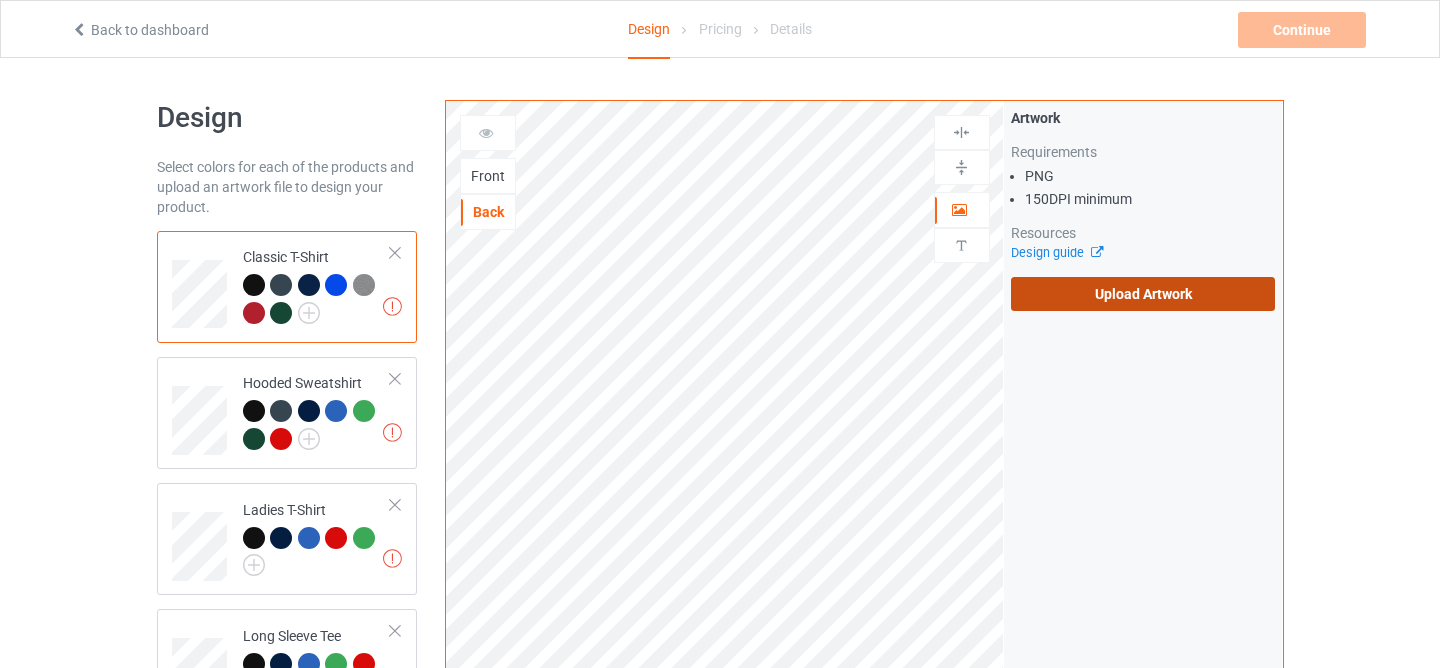 click on "Upload Artwork" at bounding box center [1143, 294] 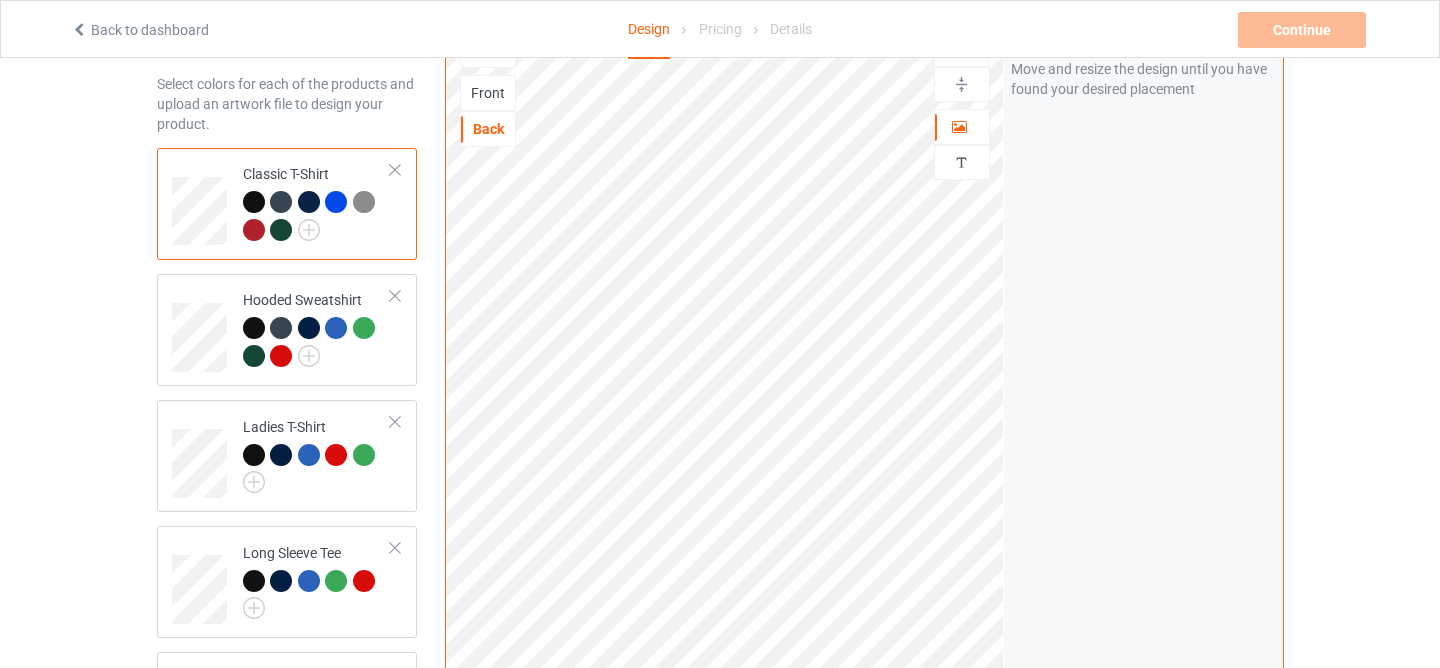 scroll, scrollTop: 402, scrollLeft: 0, axis: vertical 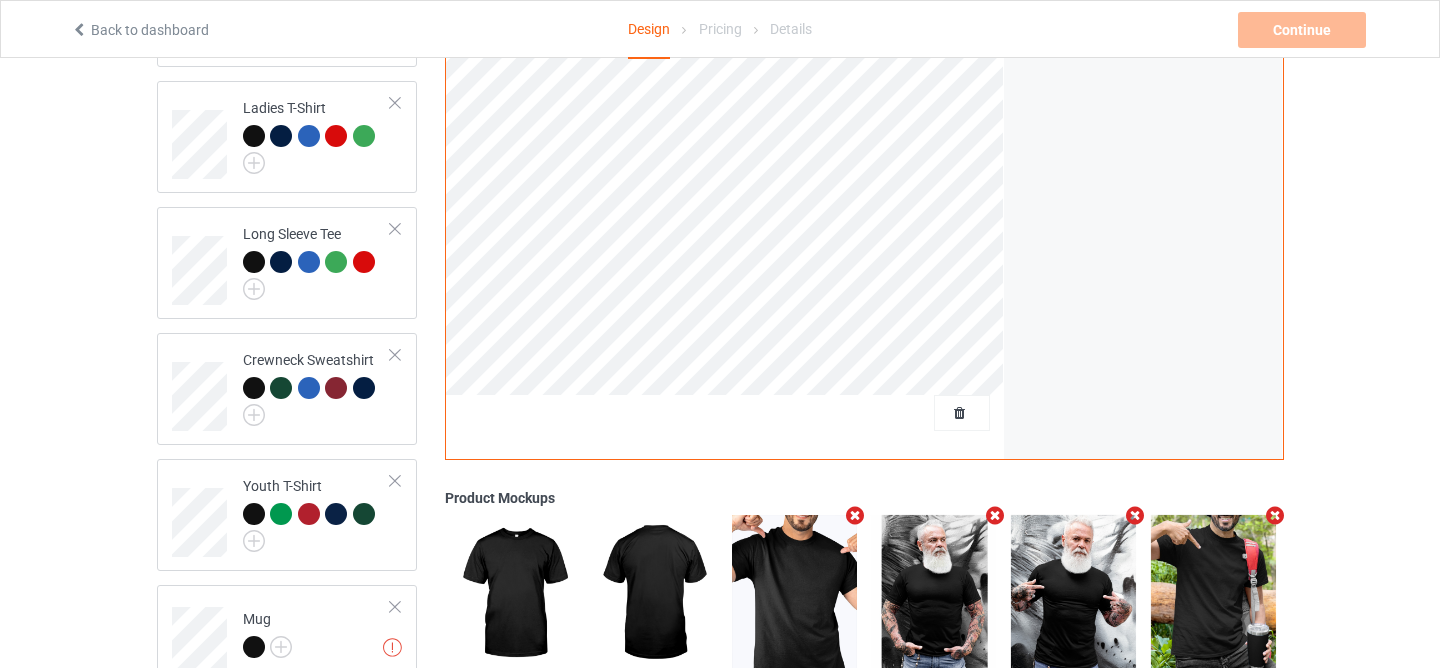 click at bounding box center [855, 515] 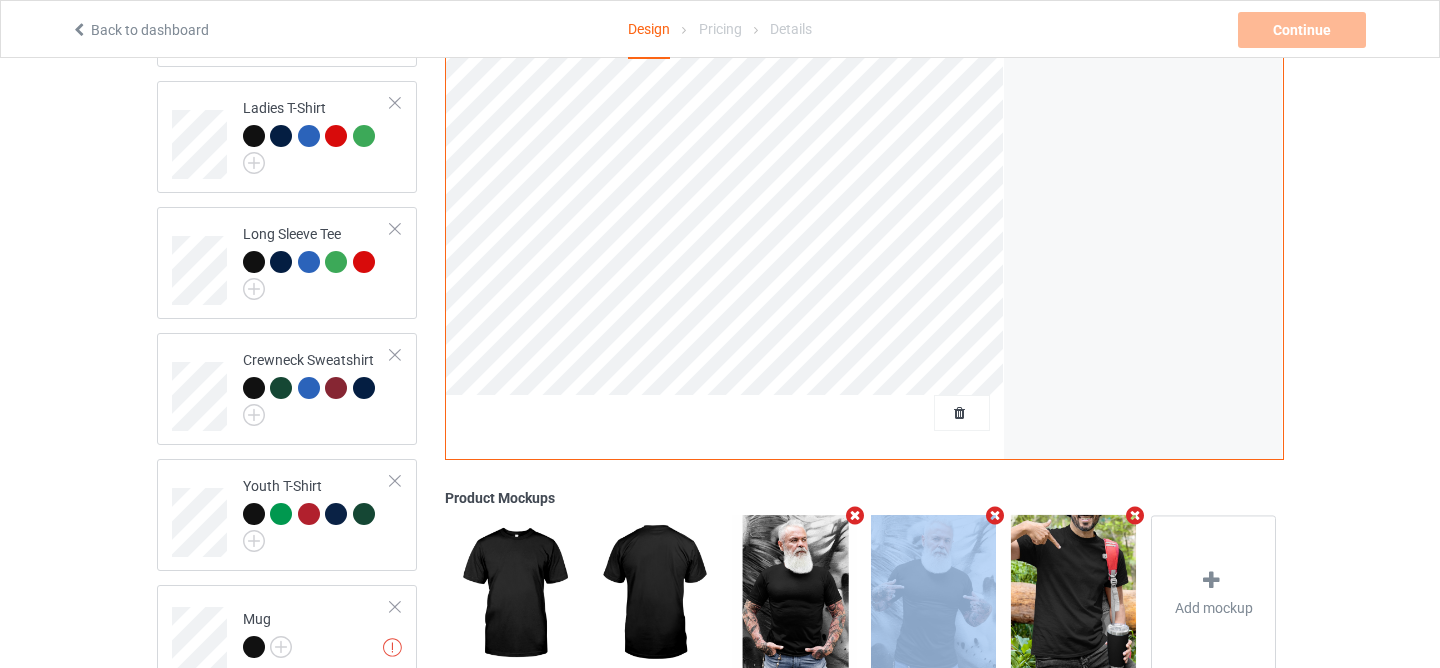click at bounding box center (855, 515) 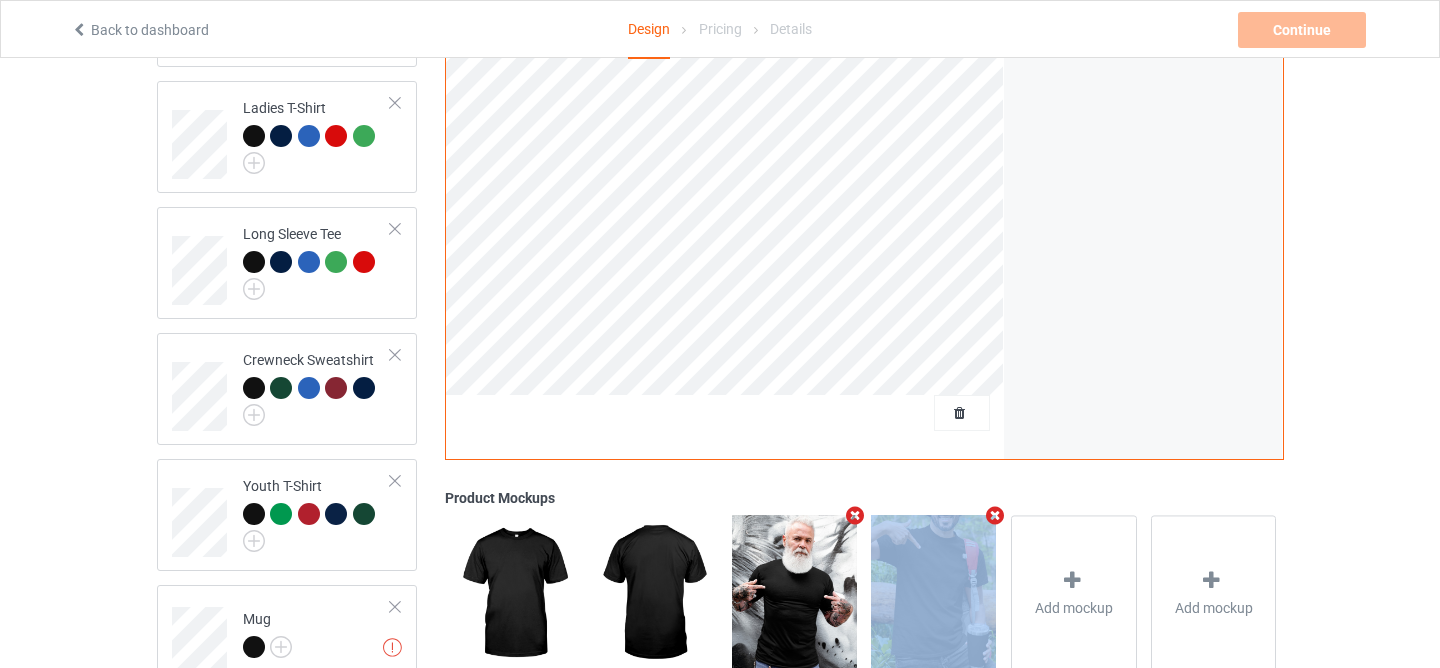 click at bounding box center (855, 515) 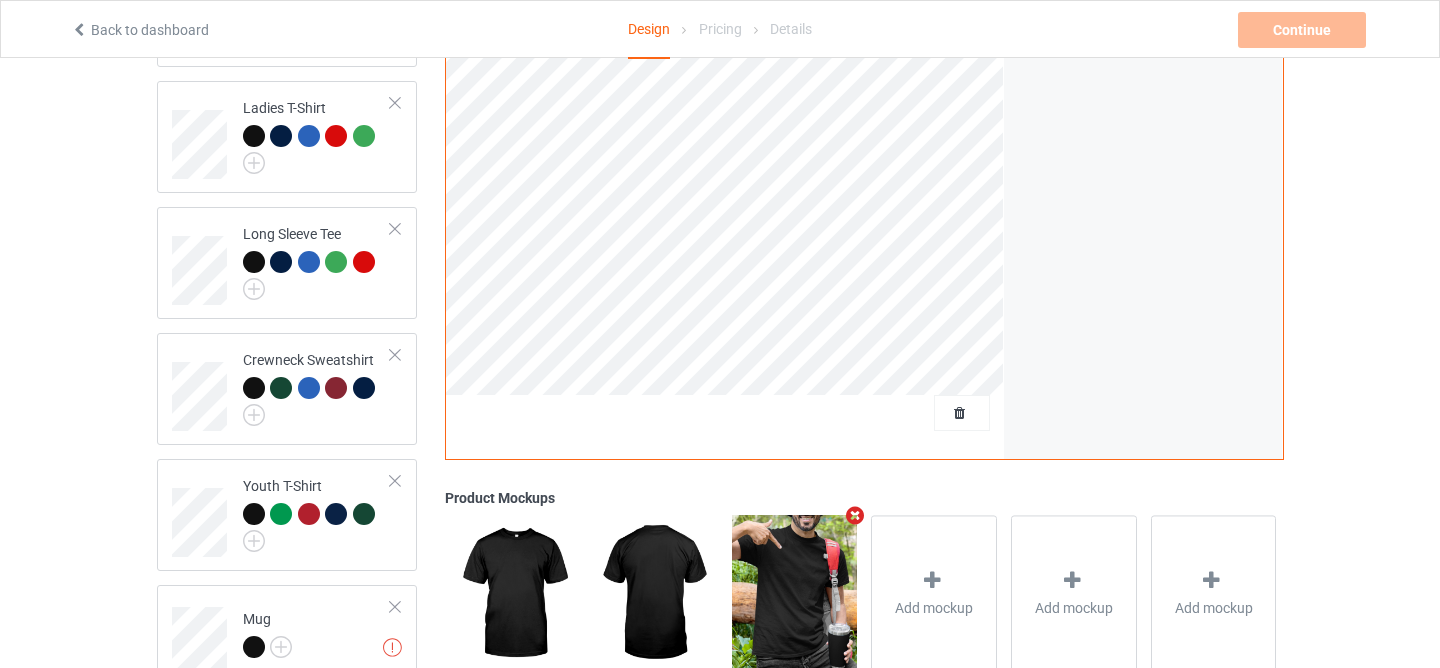 click at bounding box center [855, 515] 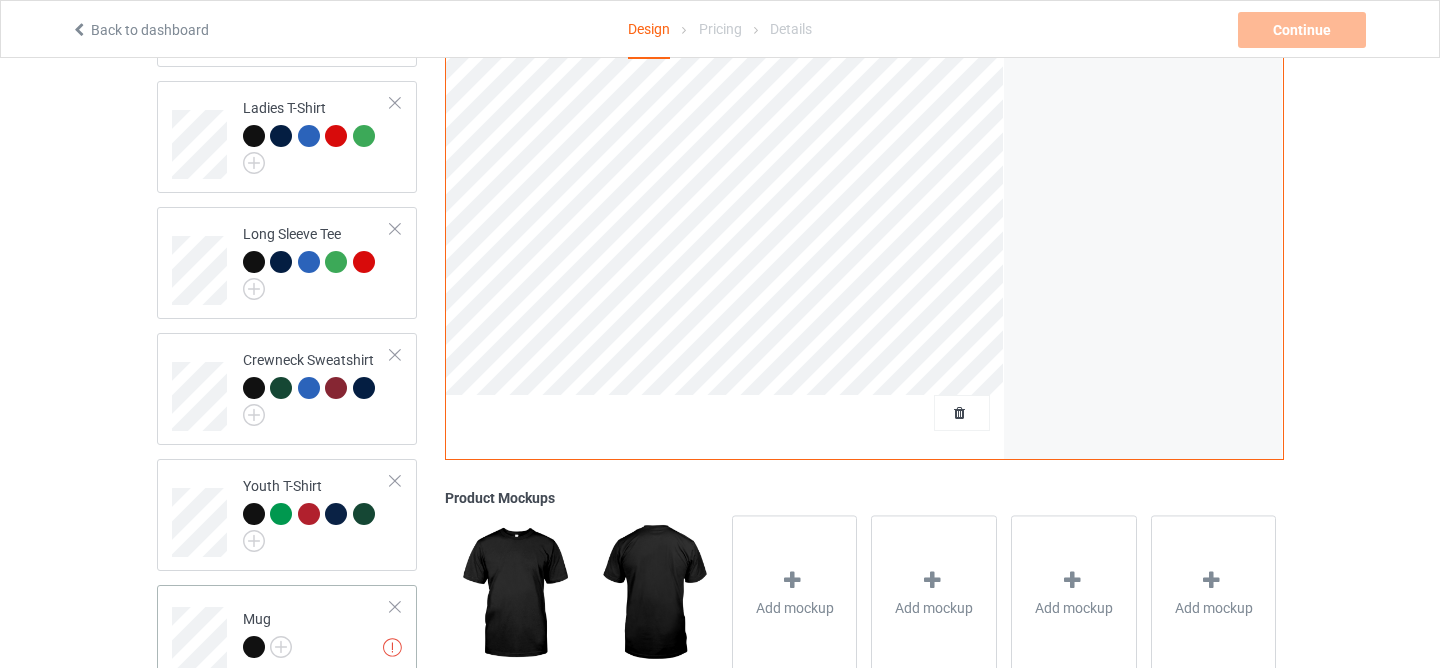 click at bounding box center (254, 647) 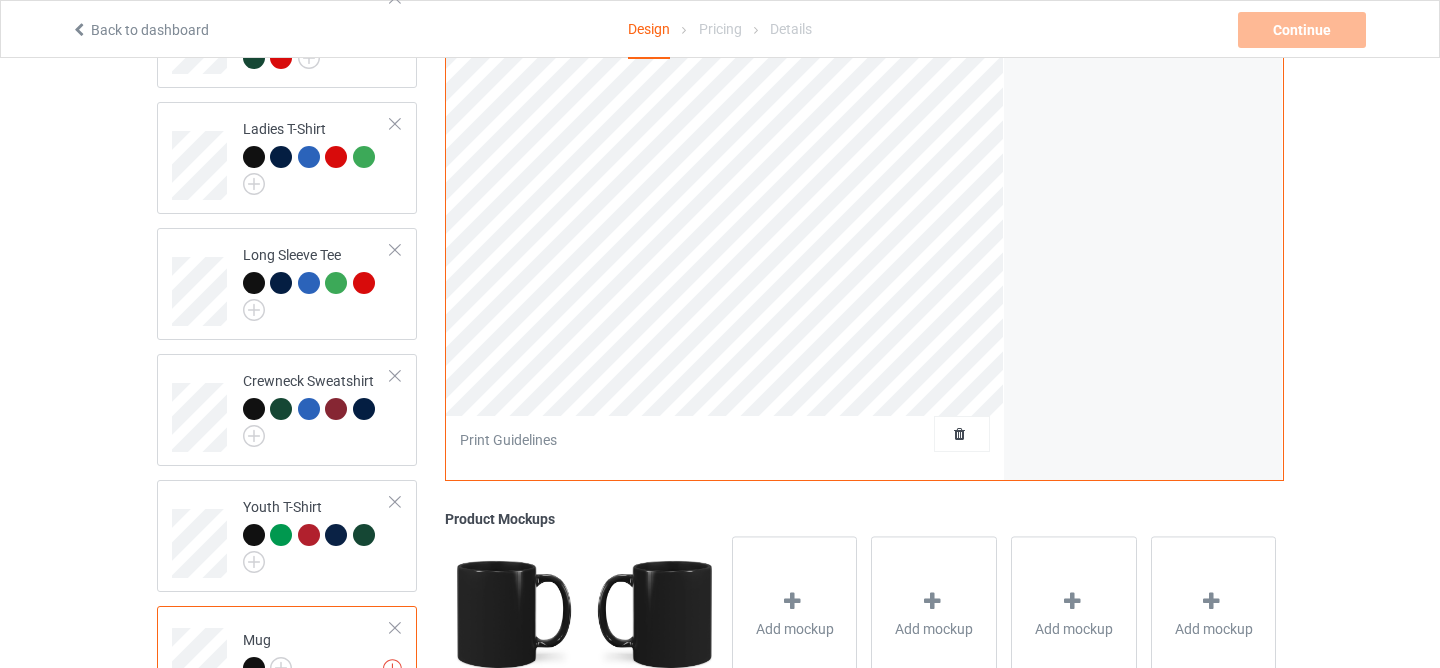 scroll, scrollTop: 572, scrollLeft: 0, axis: vertical 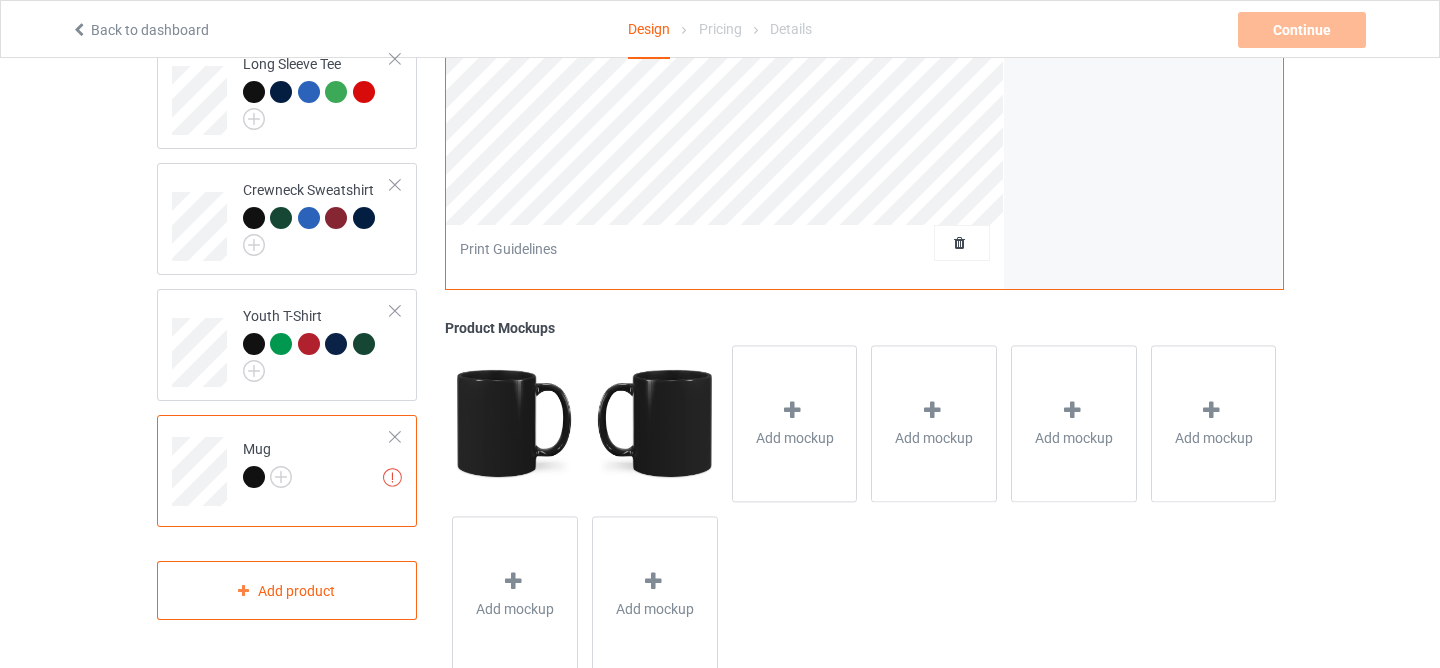 click at bounding box center (395, 437) 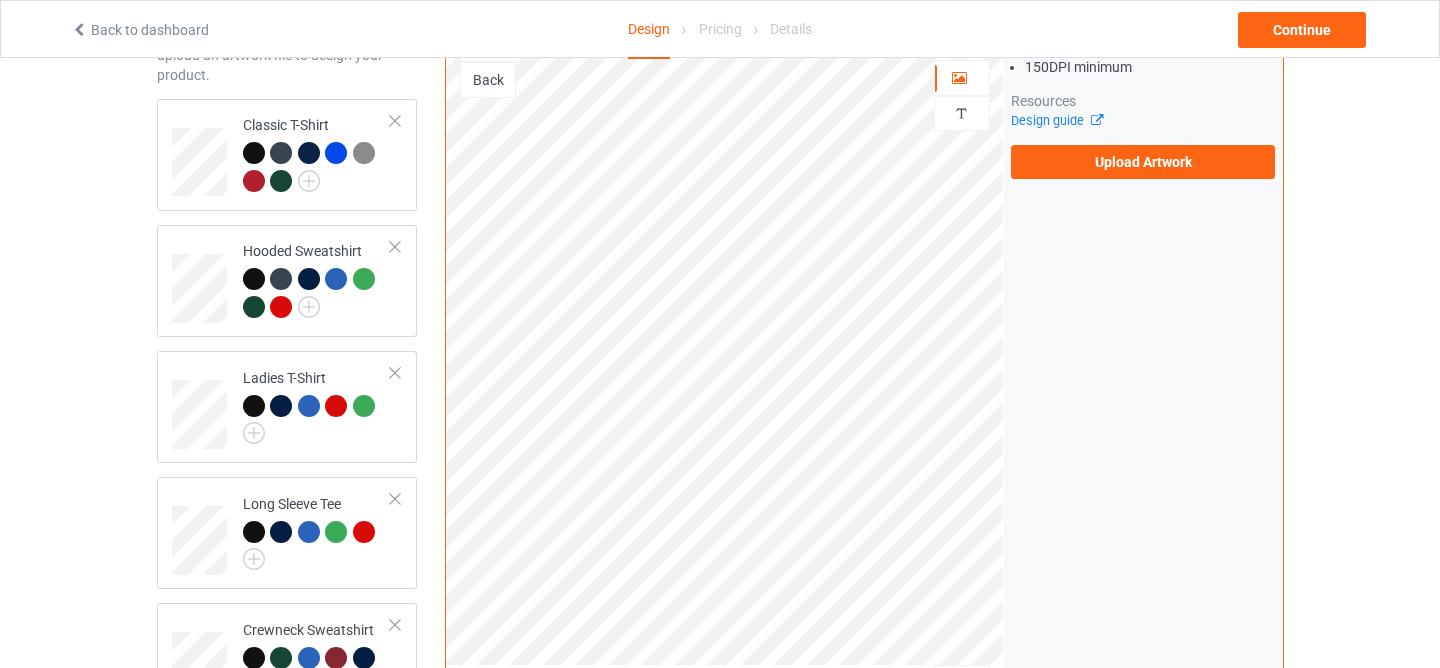 scroll, scrollTop: 0, scrollLeft: 0, axis: both 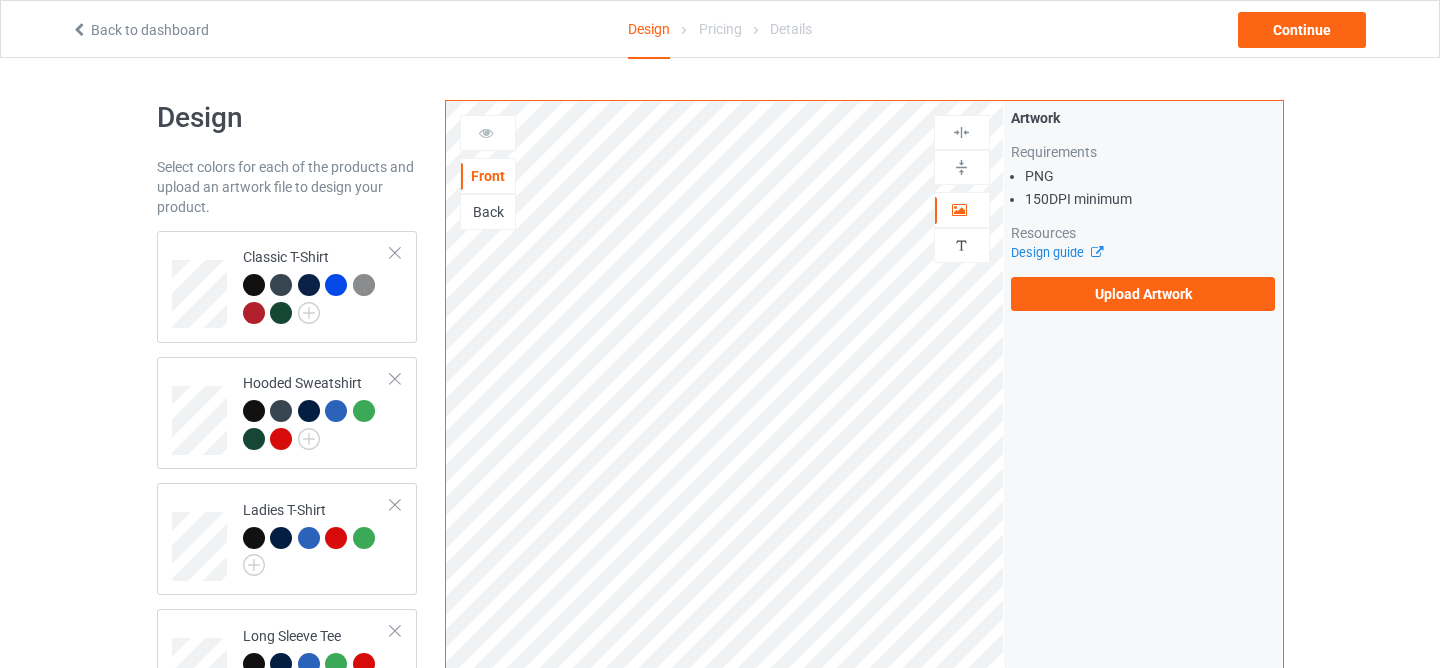 click on "Back" at bounding box center (488, 212) 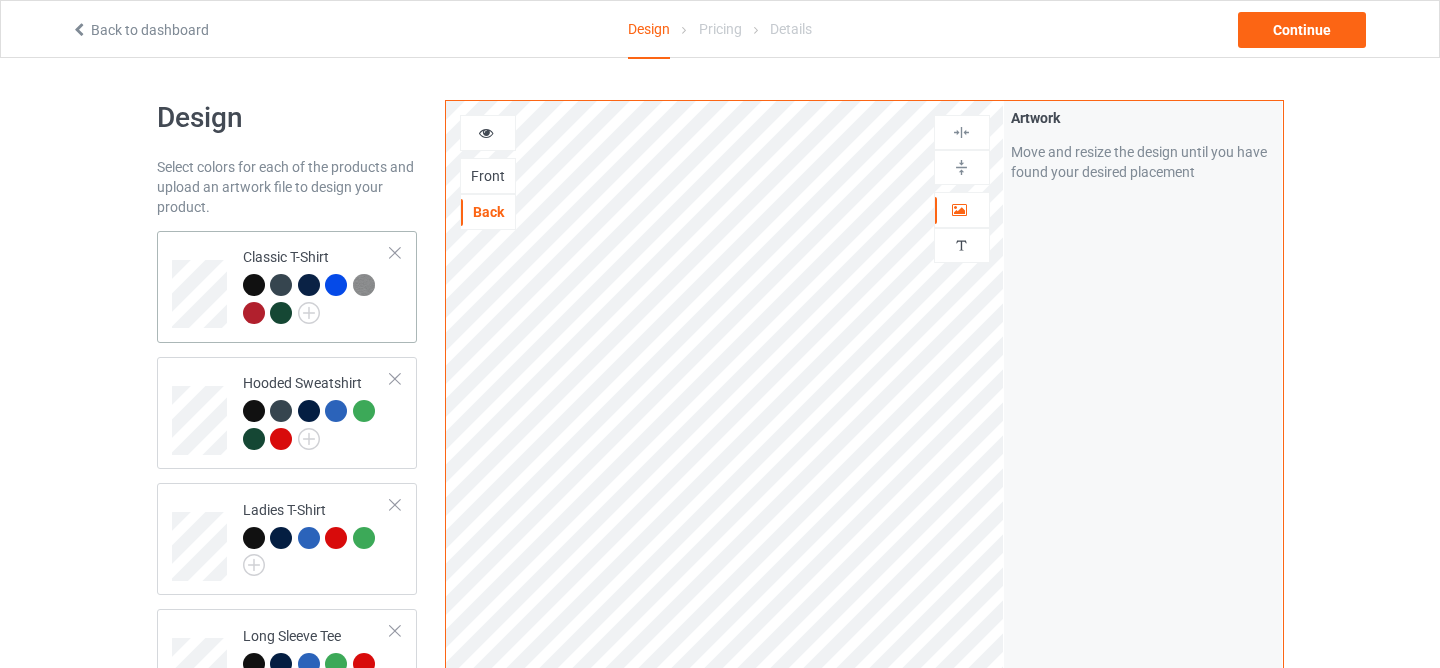 click at bounding box center (254, 285) 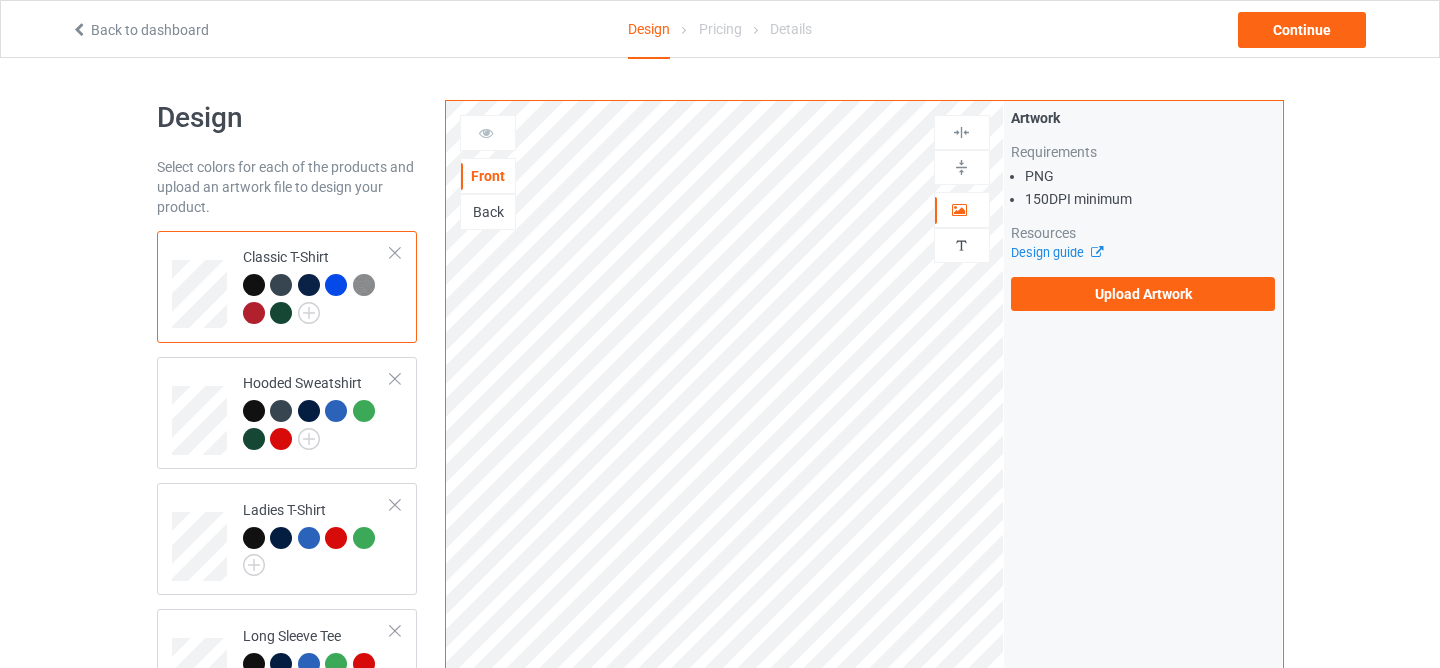 click on "Back" at bounding box center [488, 212] 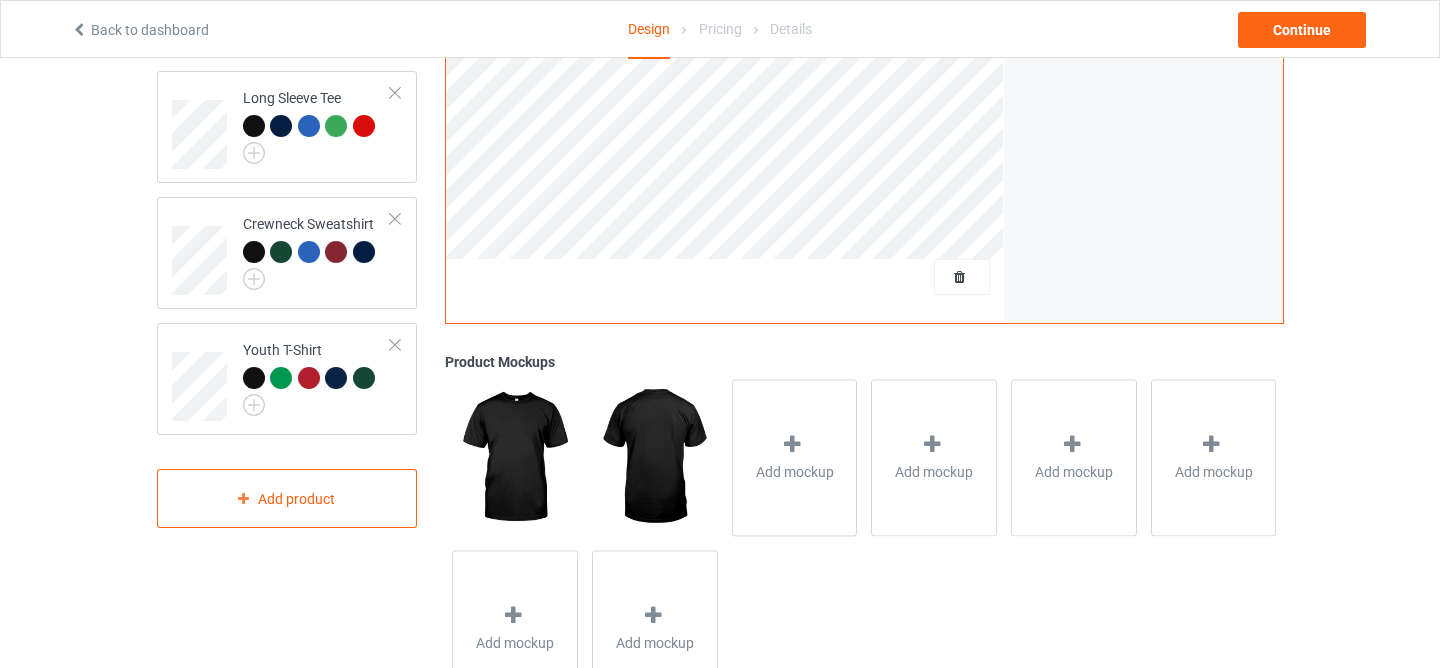 scroll, scrollTop: 604, scrollLeft: 0, axis: vertical 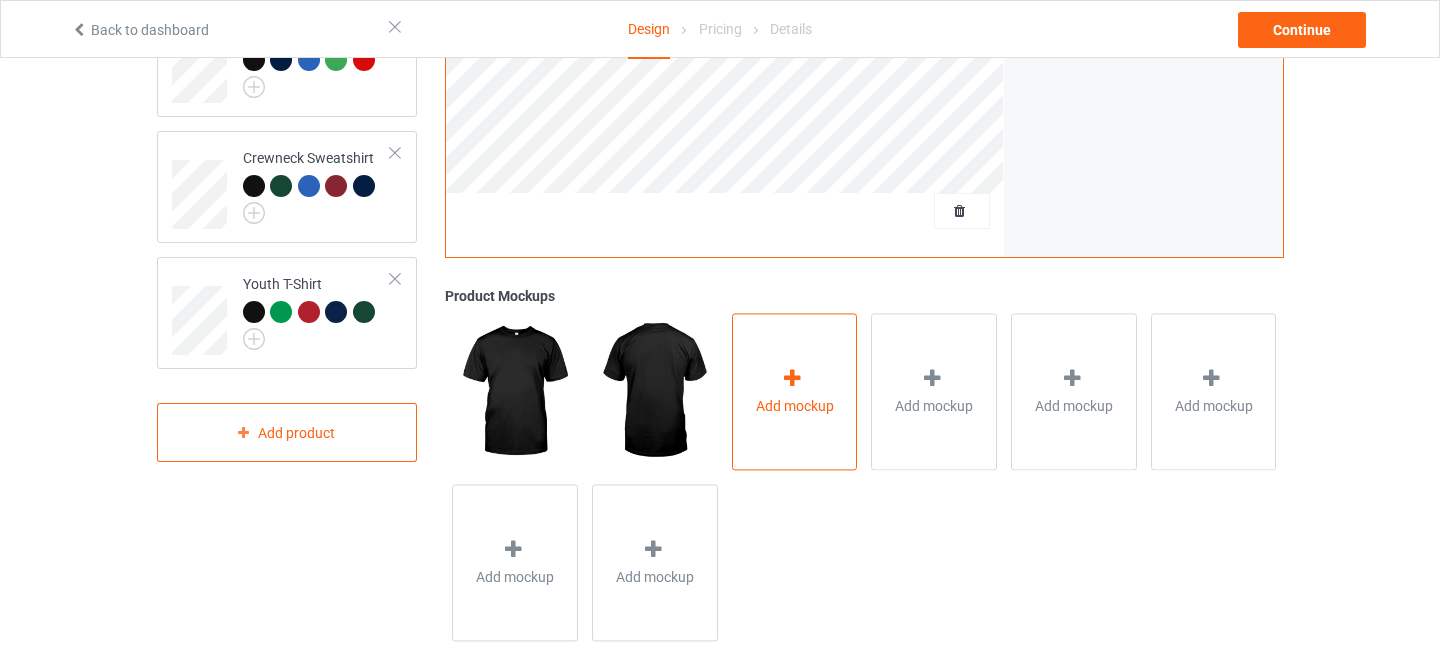click on "Add mockup" at bounding box center (795, 391) 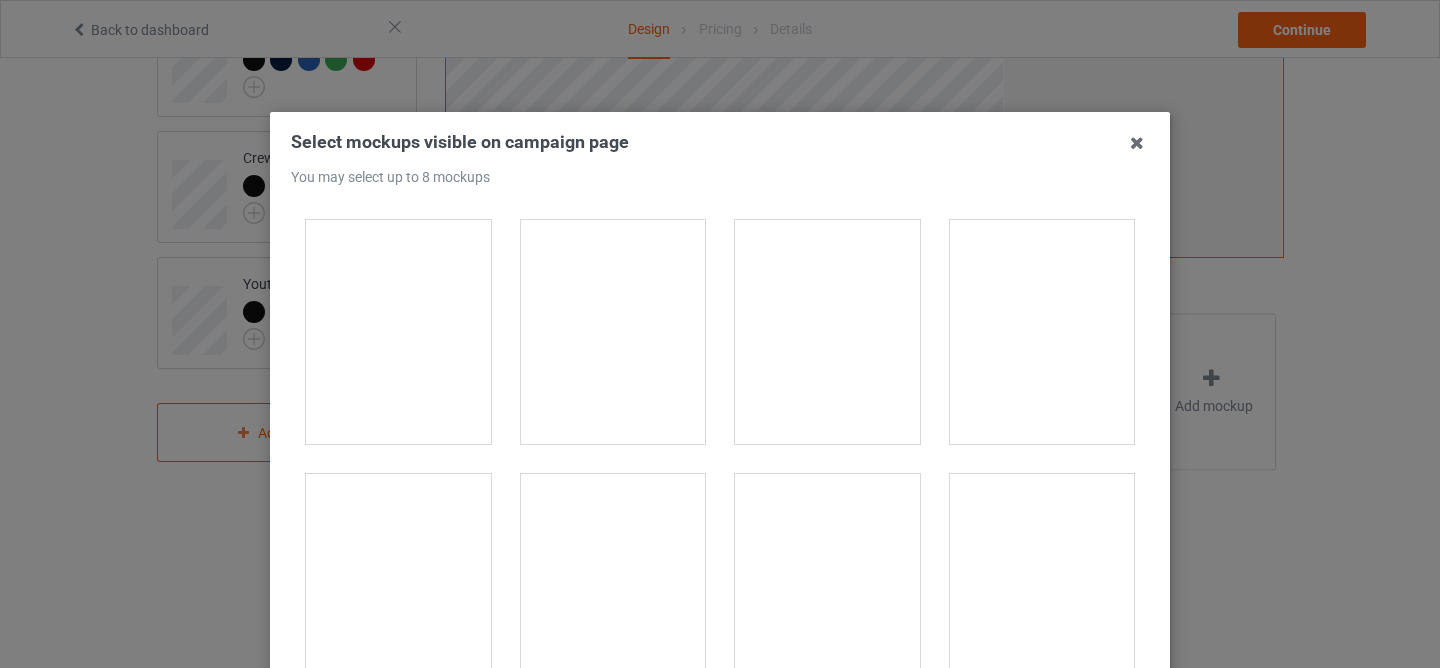 scroll, scrollTop: 997, scrollLeft: 0, axis: vertical 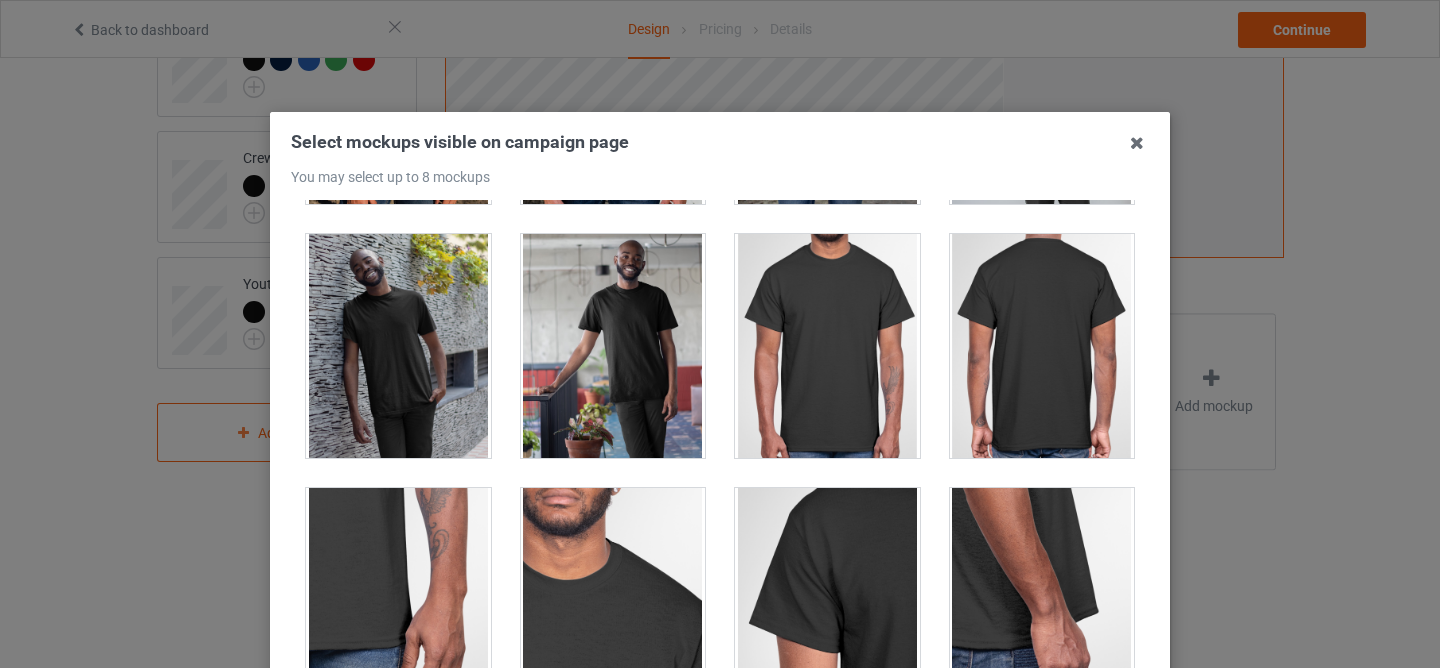 click at bounding box center (1042, 346) 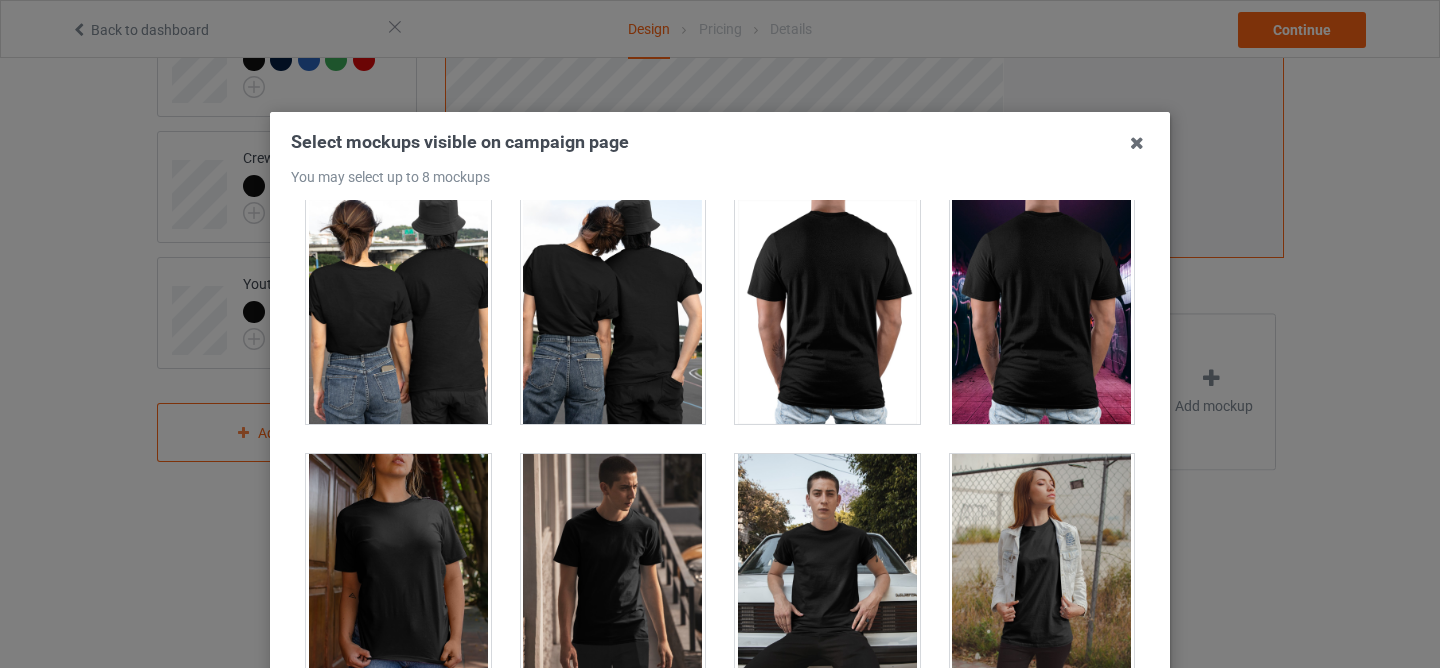 scroll, scrollTop: 9958, scrollLeft: 0, axis: vertical 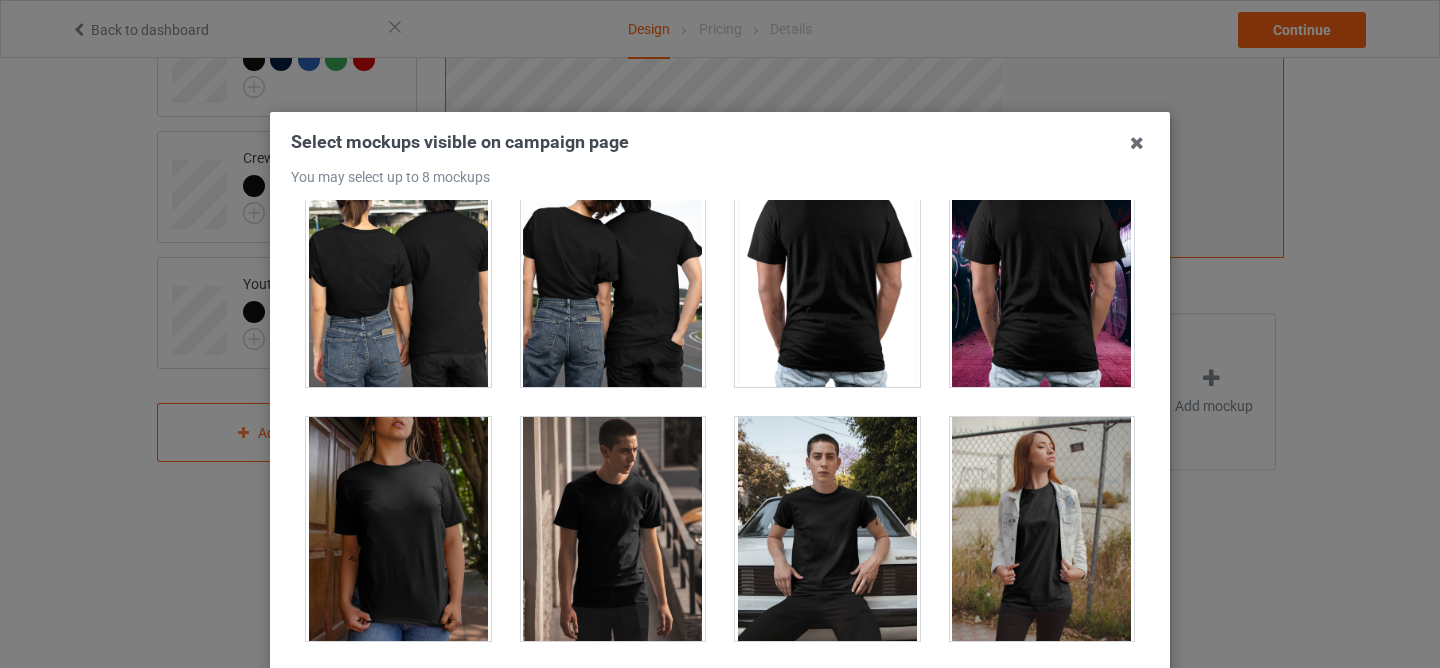 click at bounding box center (827, 275) 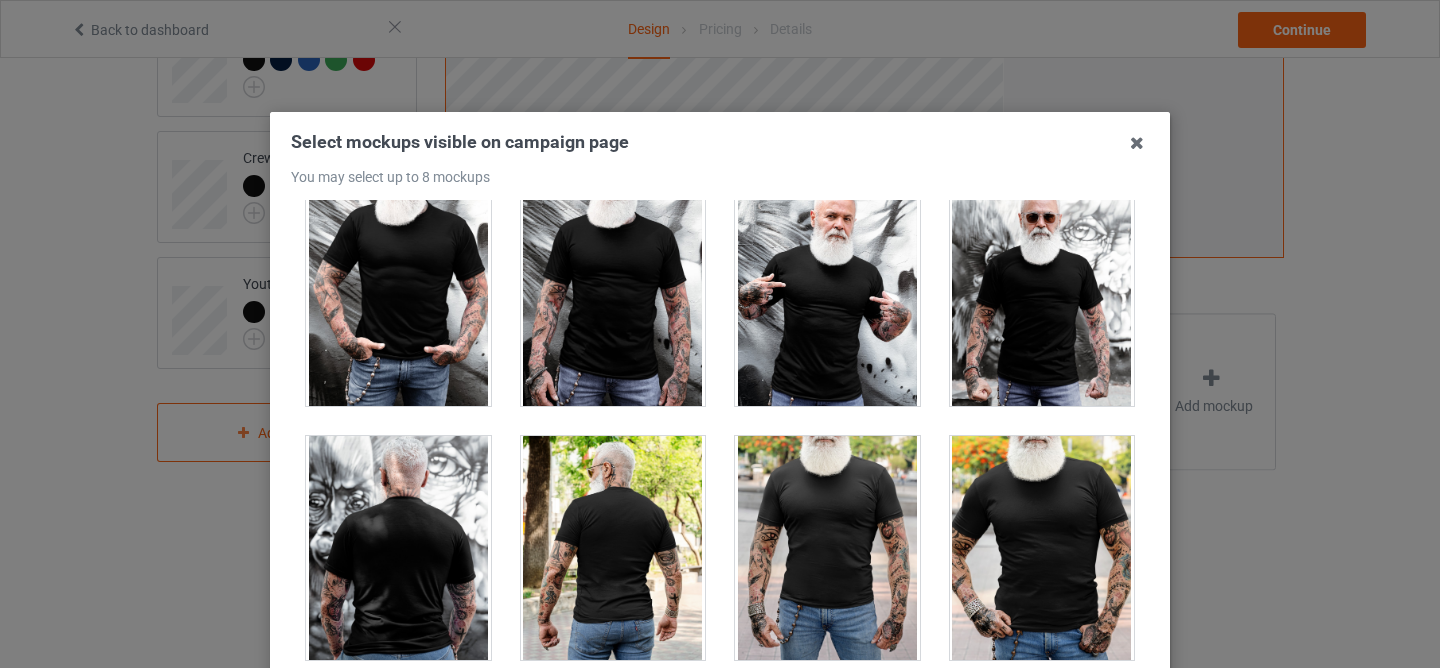 scroll, scrollTop: 16062, scrollLeft: 0, axis: vertical 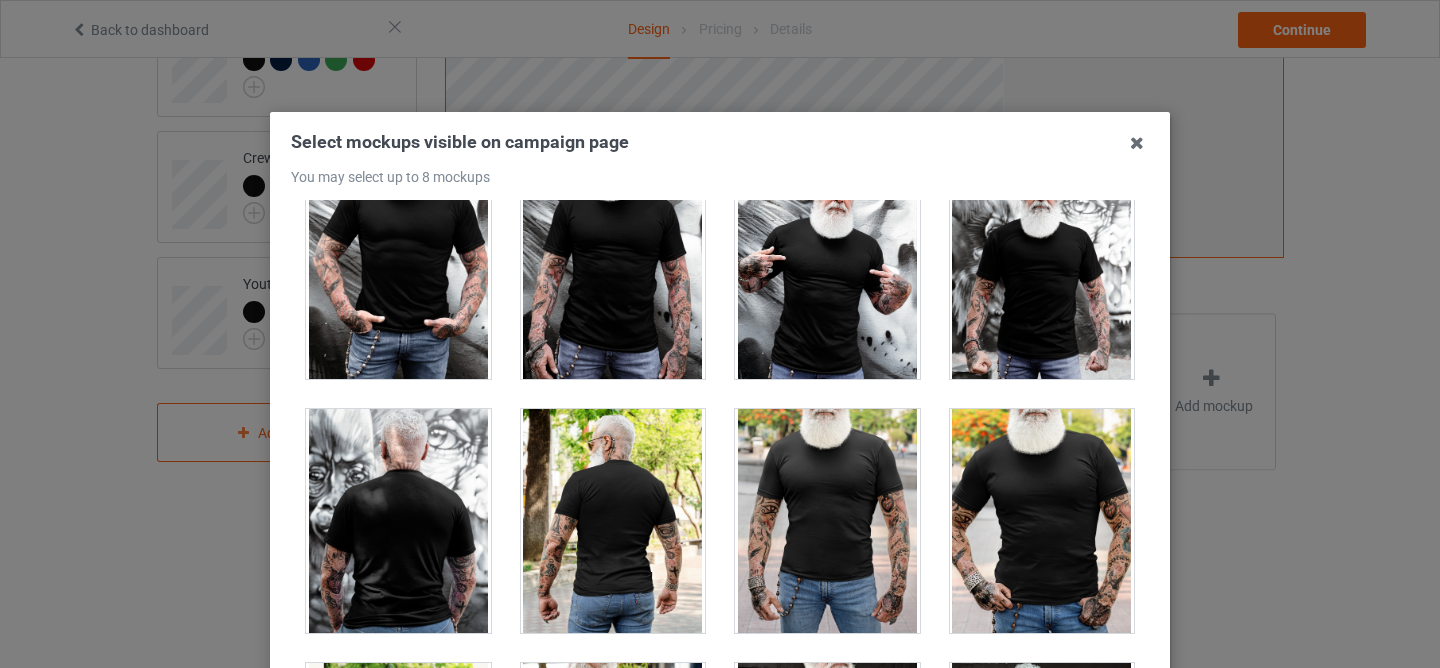 click at bounding box center [613, 521] 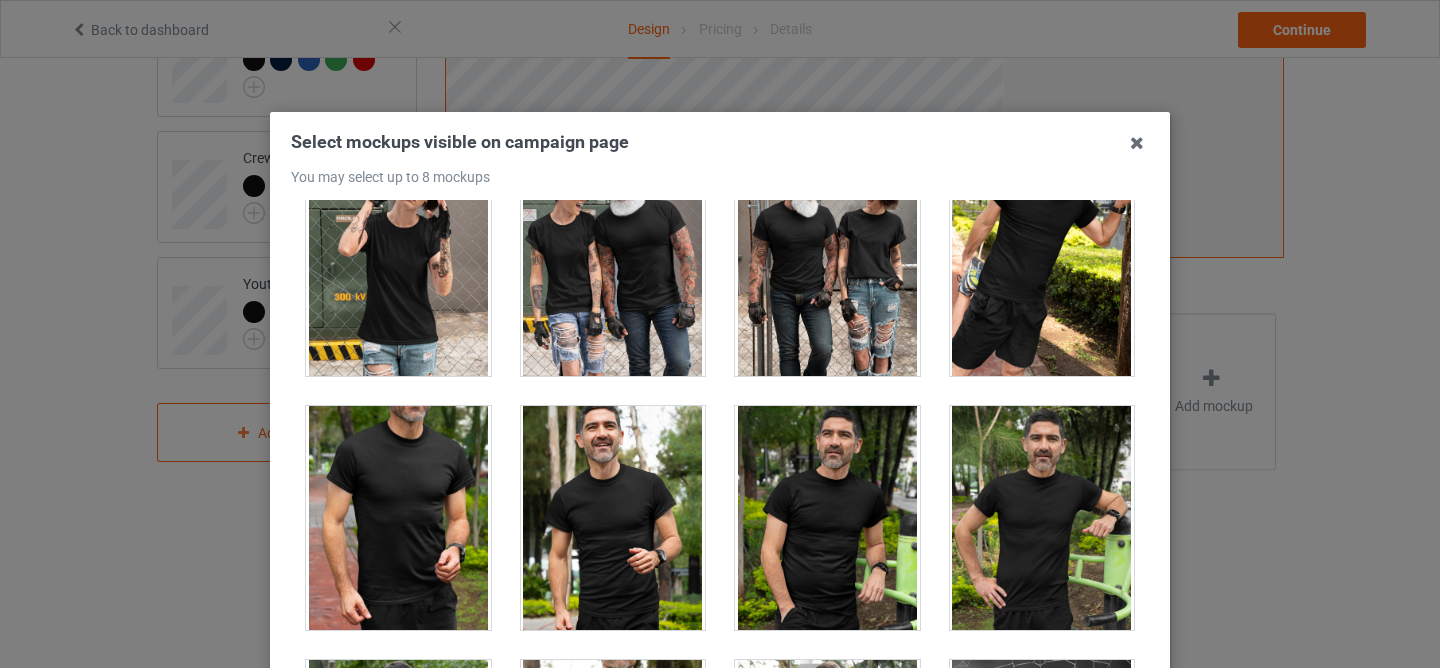 scroll, scrollTop: 19548, scrollLeft: 0, axis: vertical 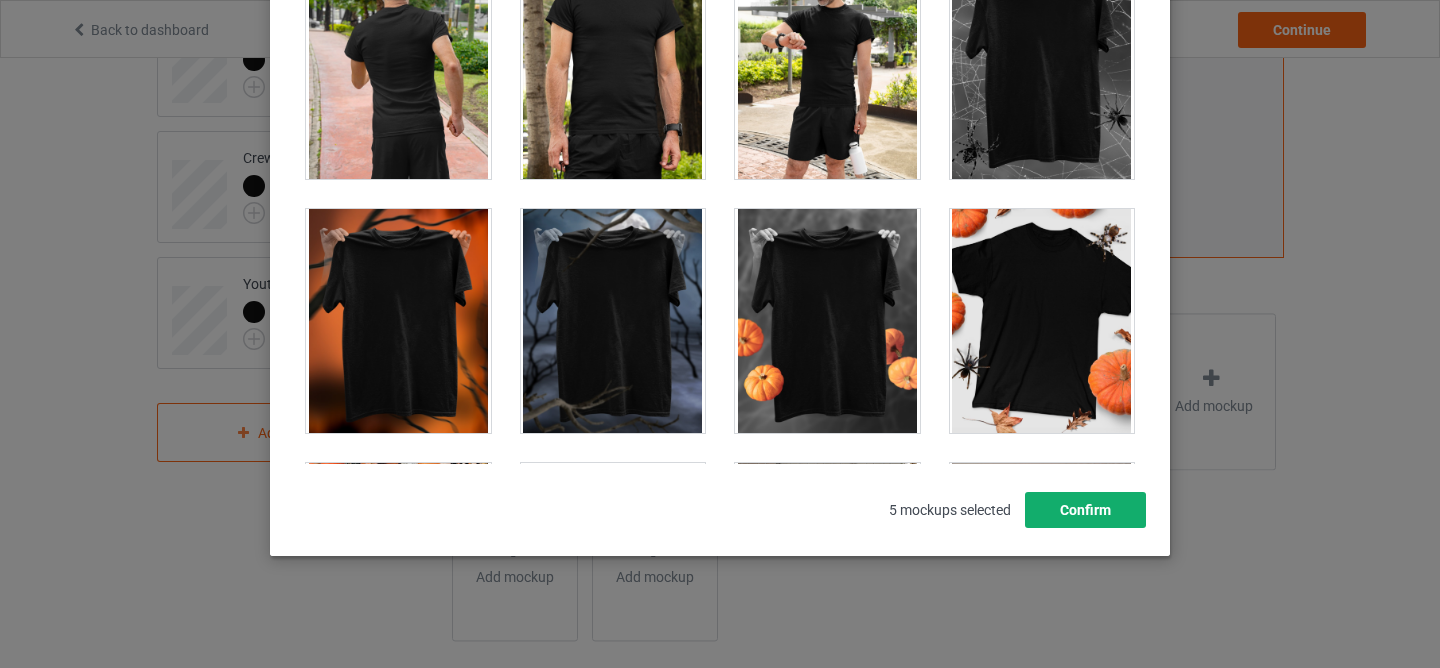 click on "Confirm" at bounding box center [1085, 510] 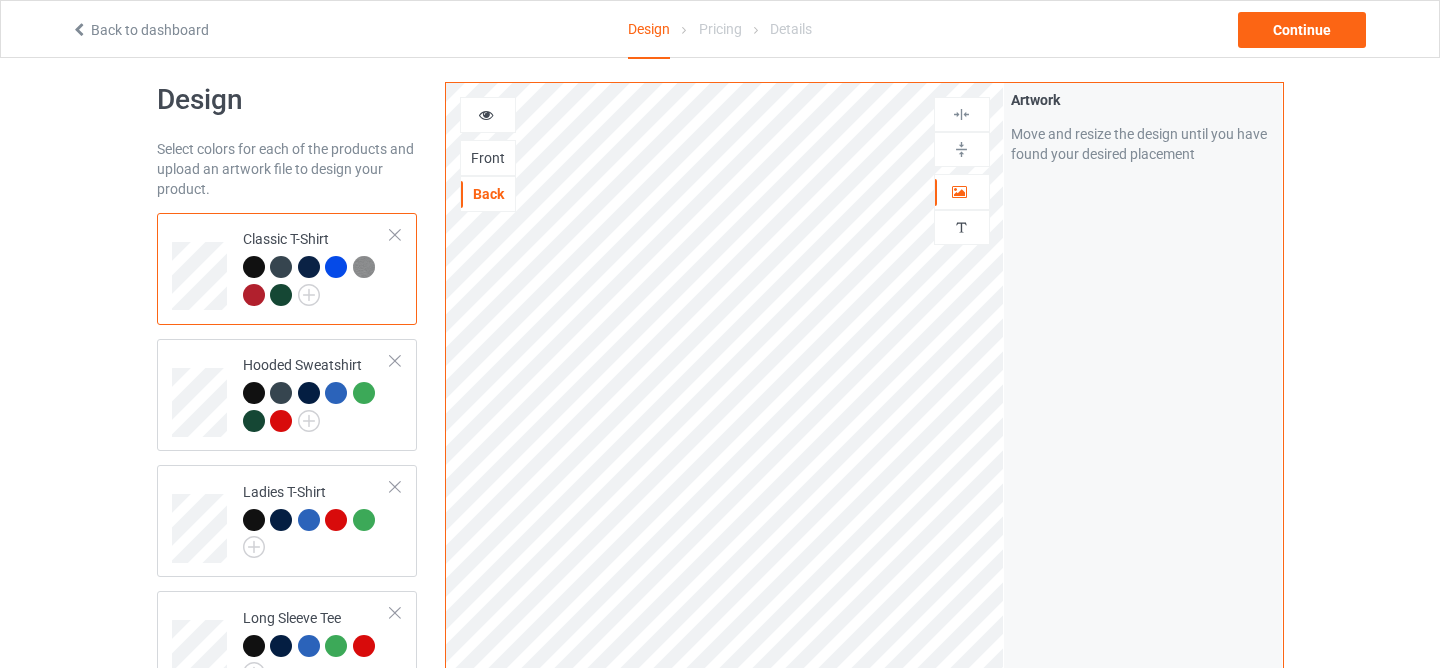 scroll, scrollTop: 0, scrollLeft: 0, axis: both 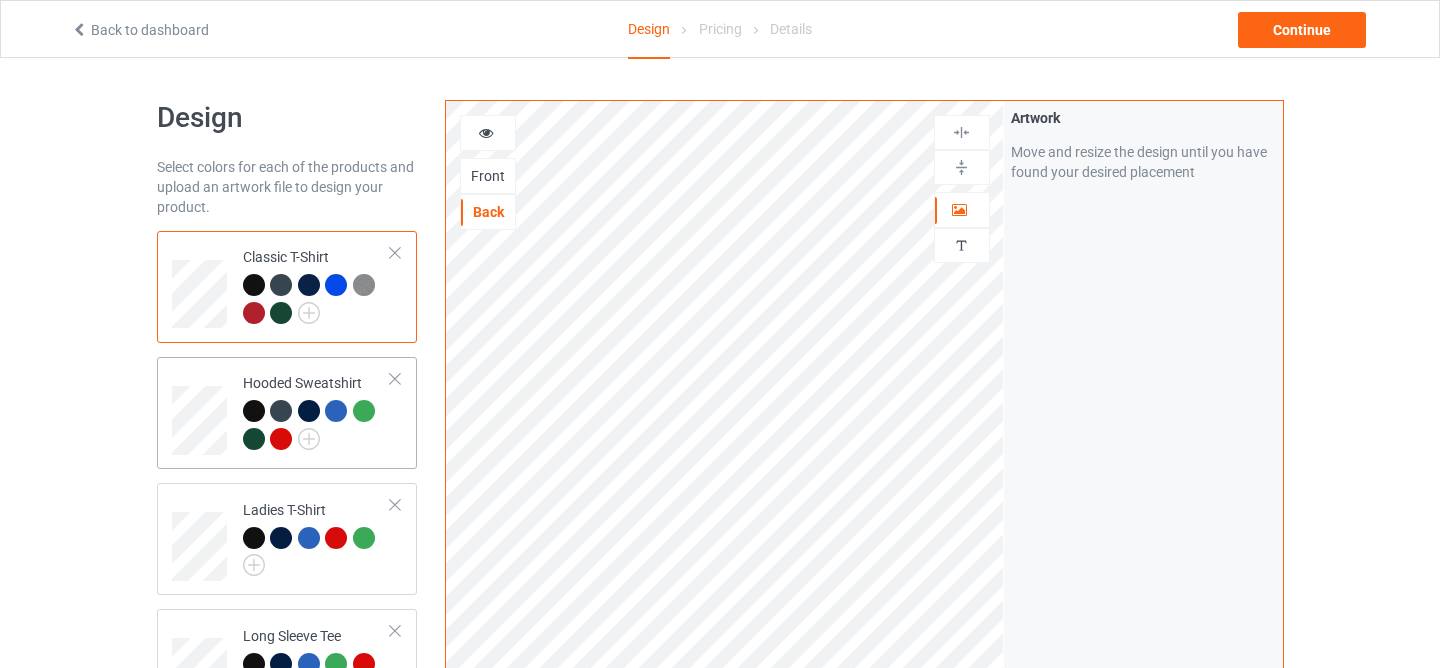 click at bounding box center [254, 411] 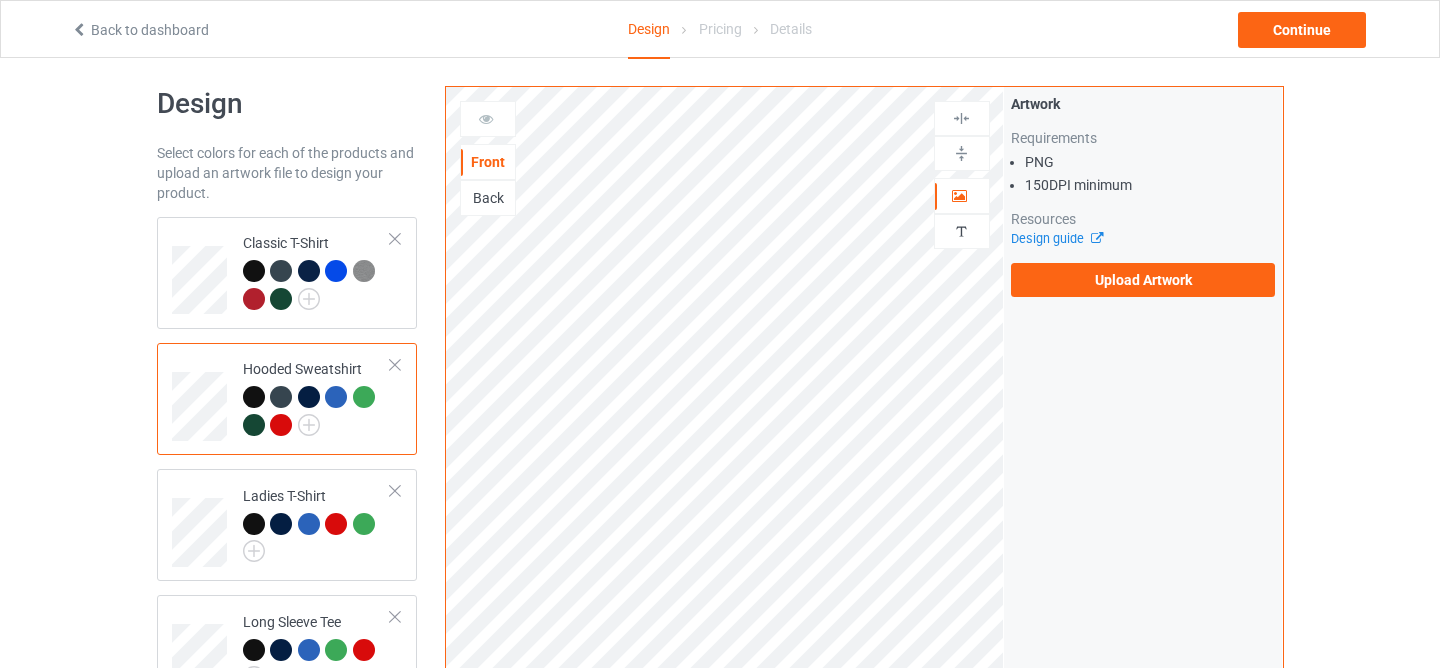 scroll, scrollTop: 0, scrollLeft: 0, axis: both 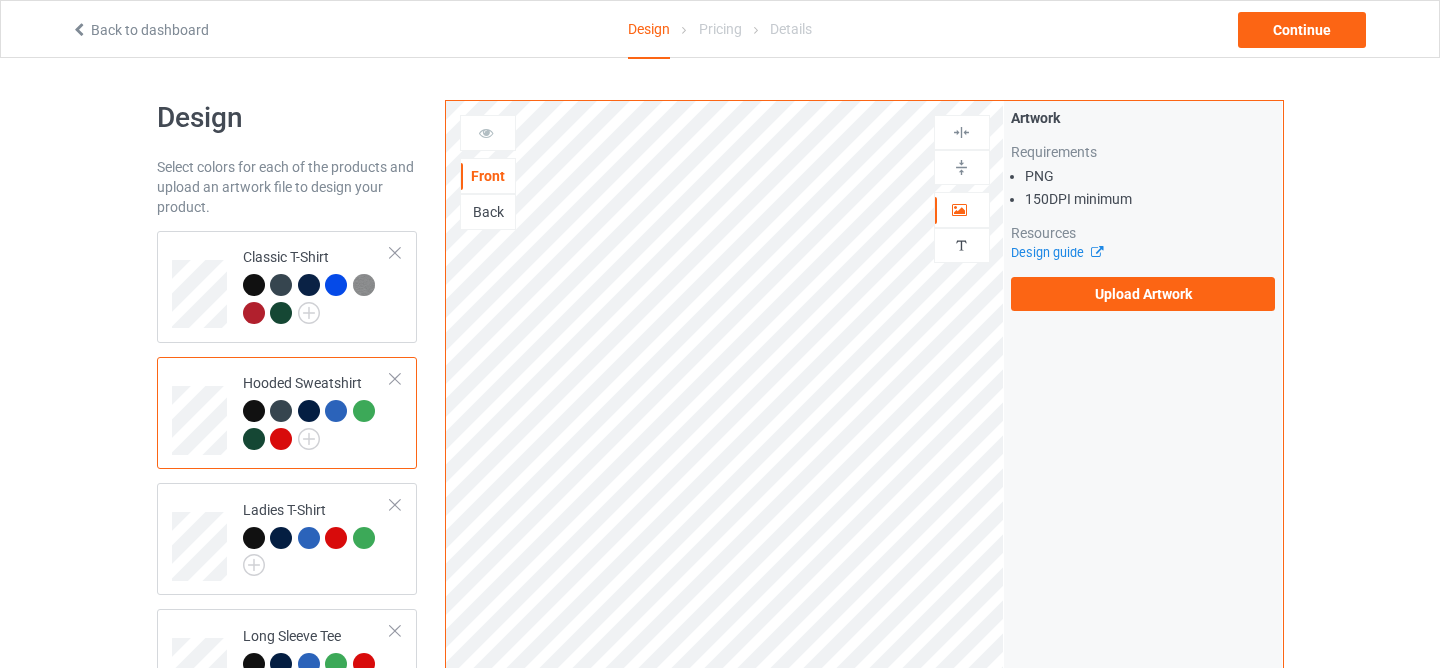 click on "Back" at bounding box center [488, 212] 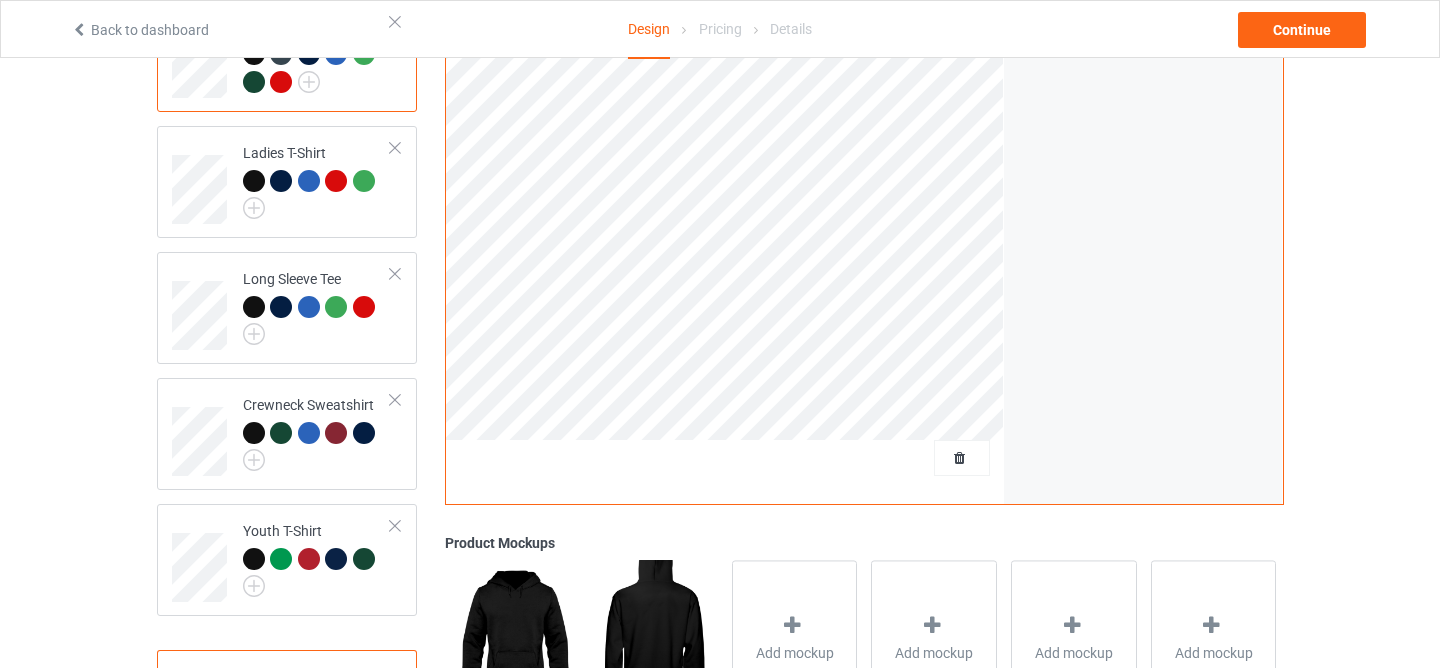 scroll, scrollTop: 405, scrollLeft: 0, axis: vertical 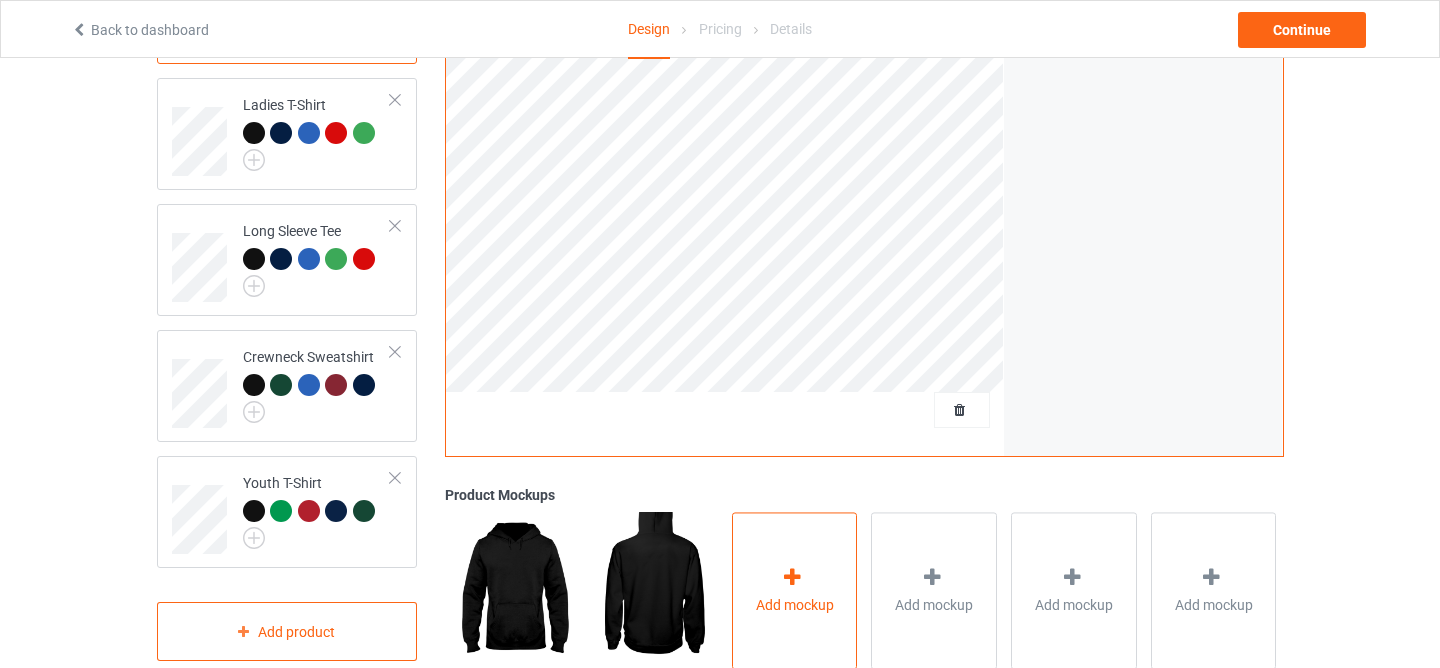 click on "Add mockup" at bounding box center (795, 590) 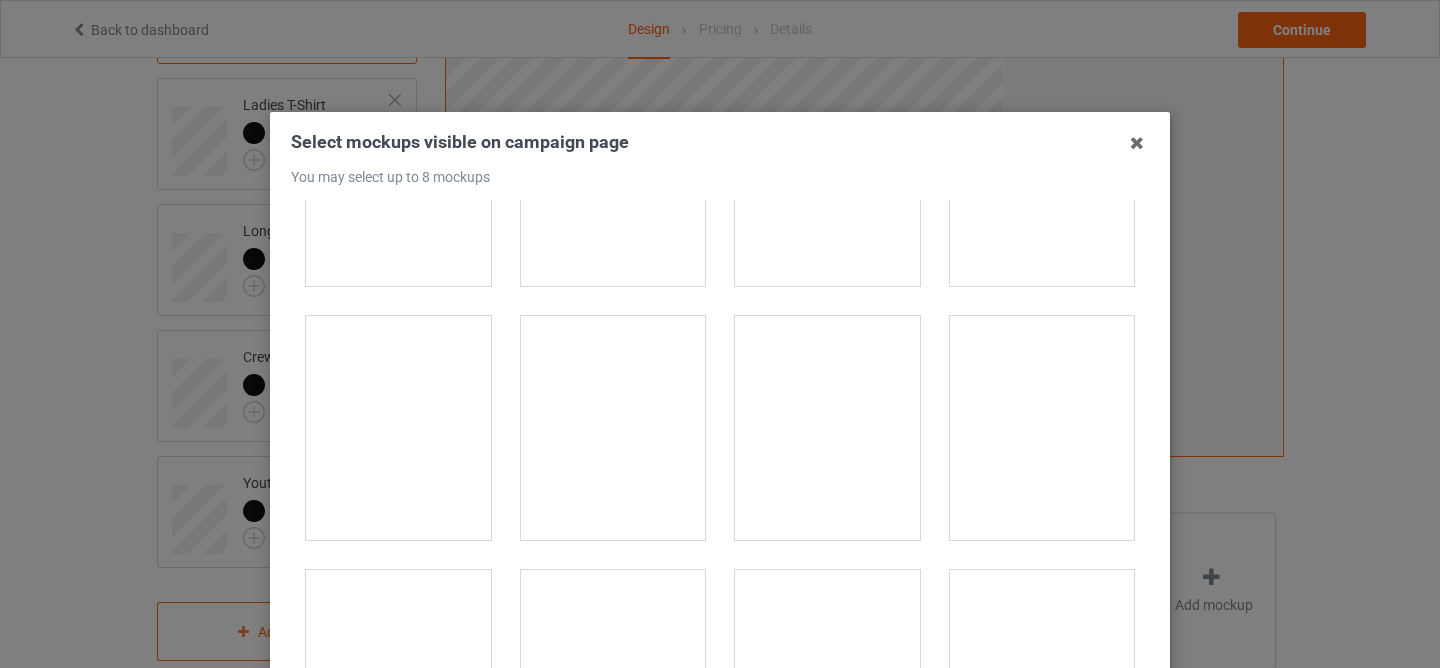 scroll, scrollTop: 1067, scrollLeft: 0, axis: vertical 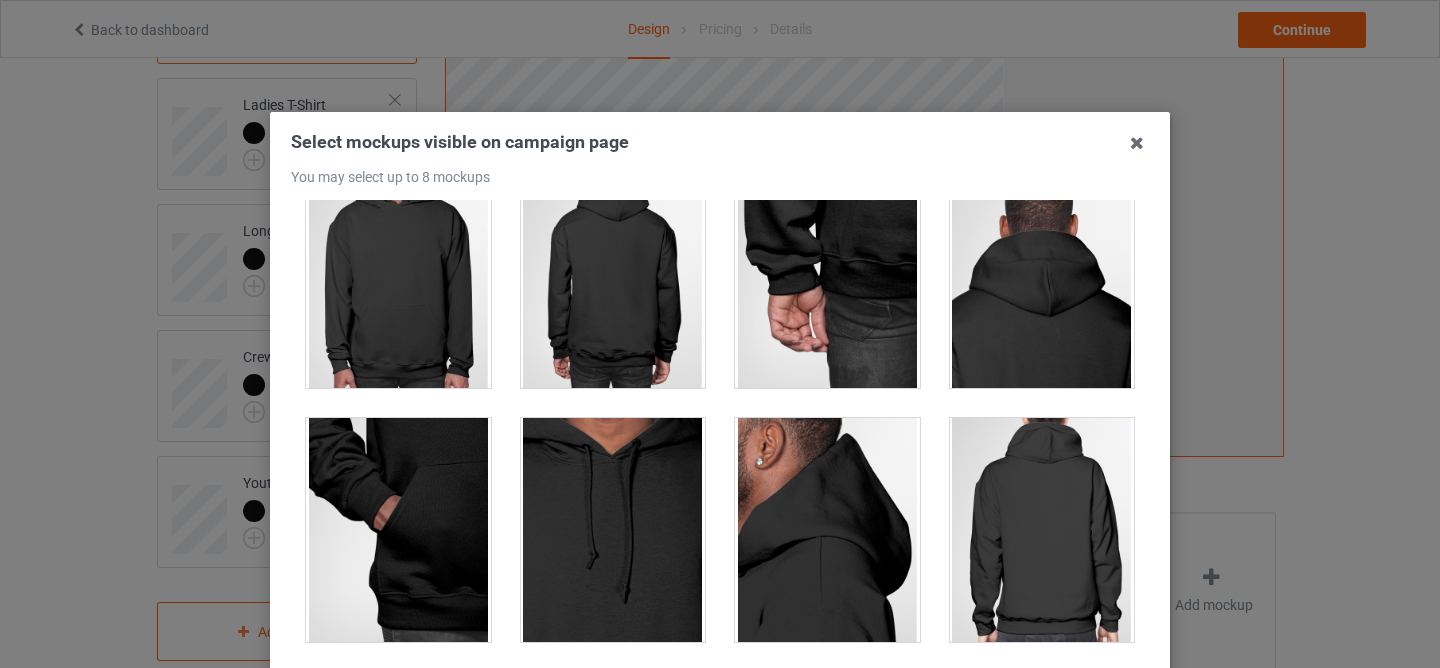 click at bounding box center (1042, 530) 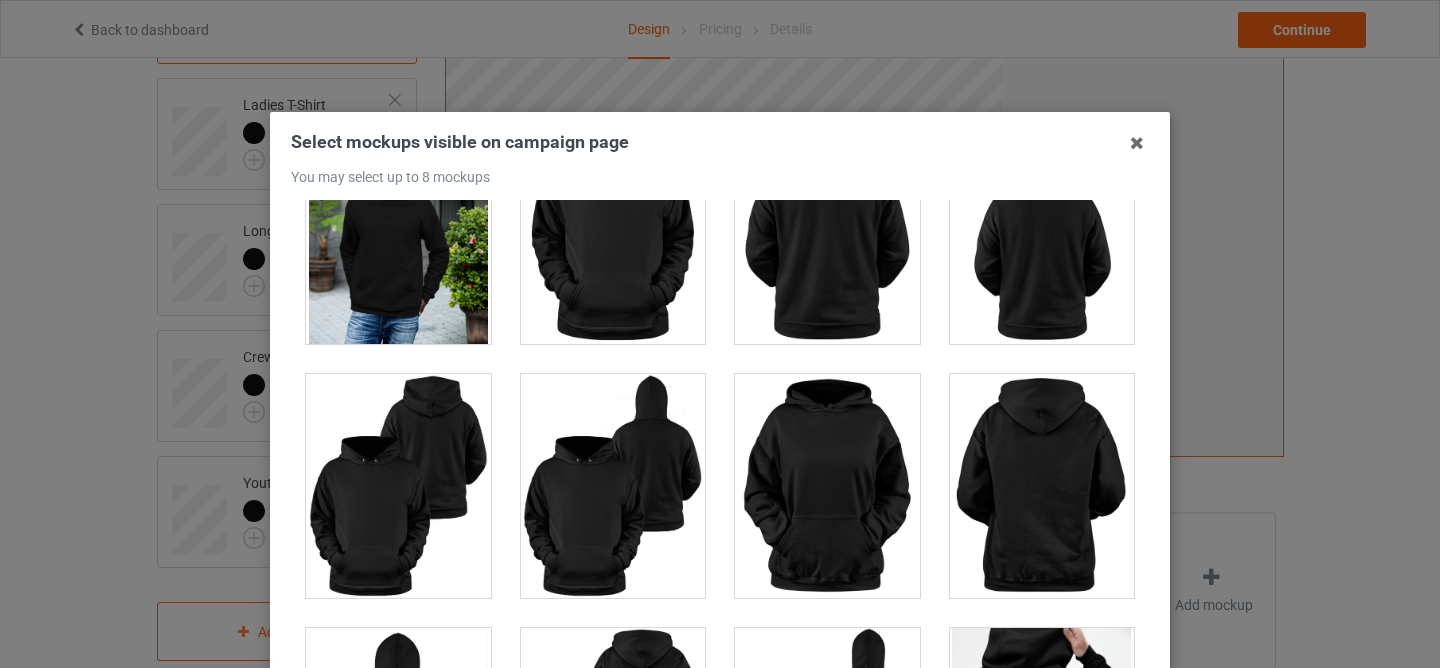 scroll, scrollTop: 2384, scrollLeft: 0, axis: vertical 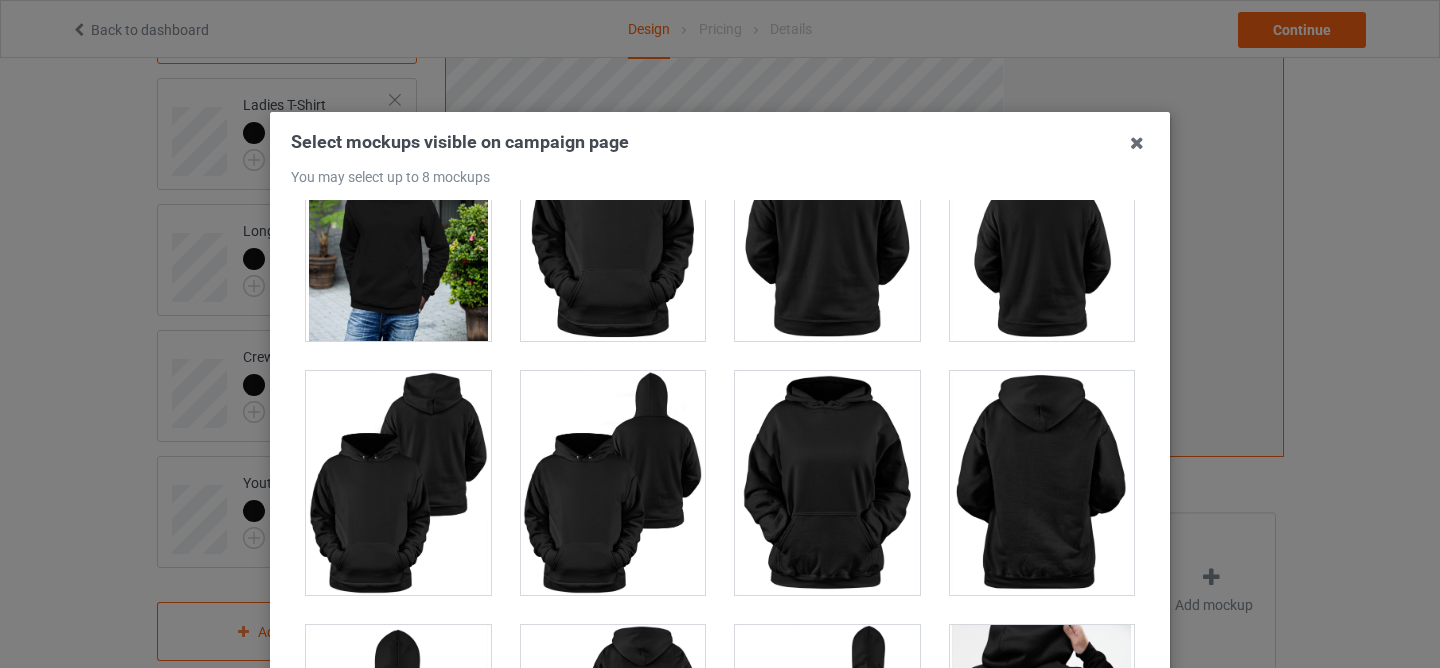 click at bounding box center [1042, 483] 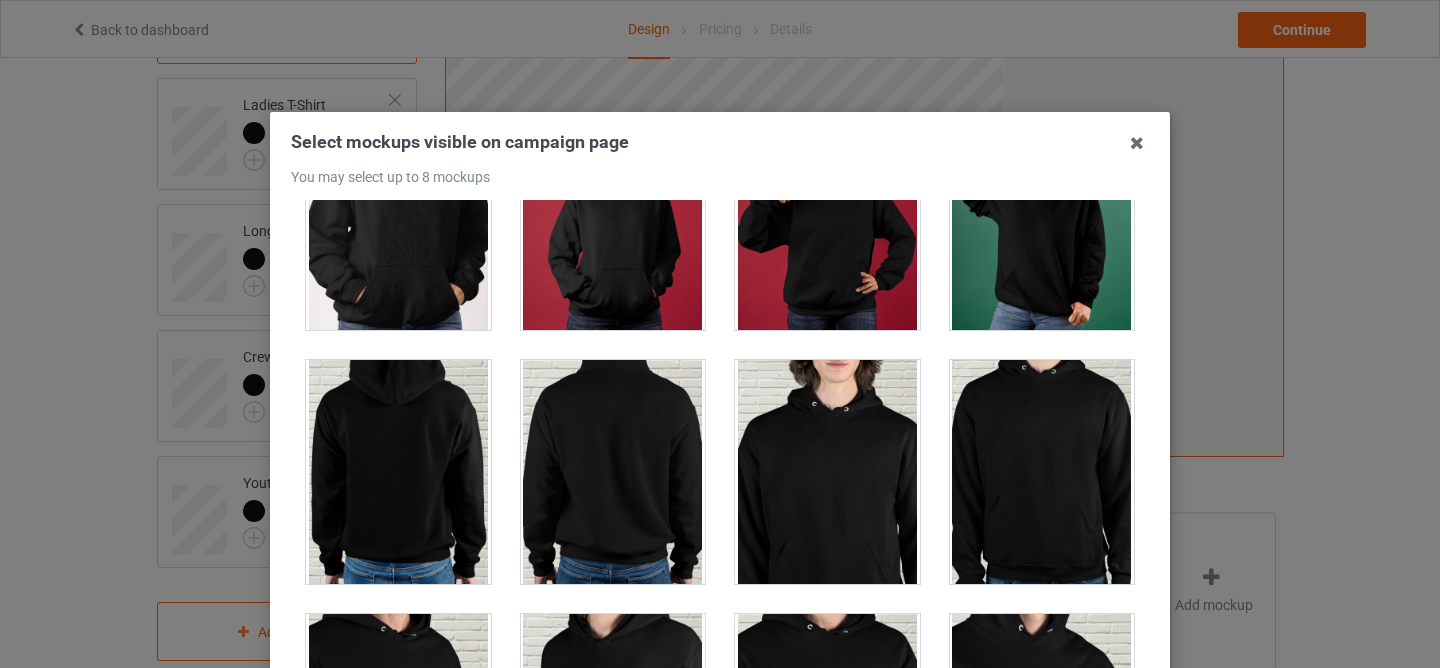 scroll, scrollTop: 4829, scrollLeft: 0, axis: vertical 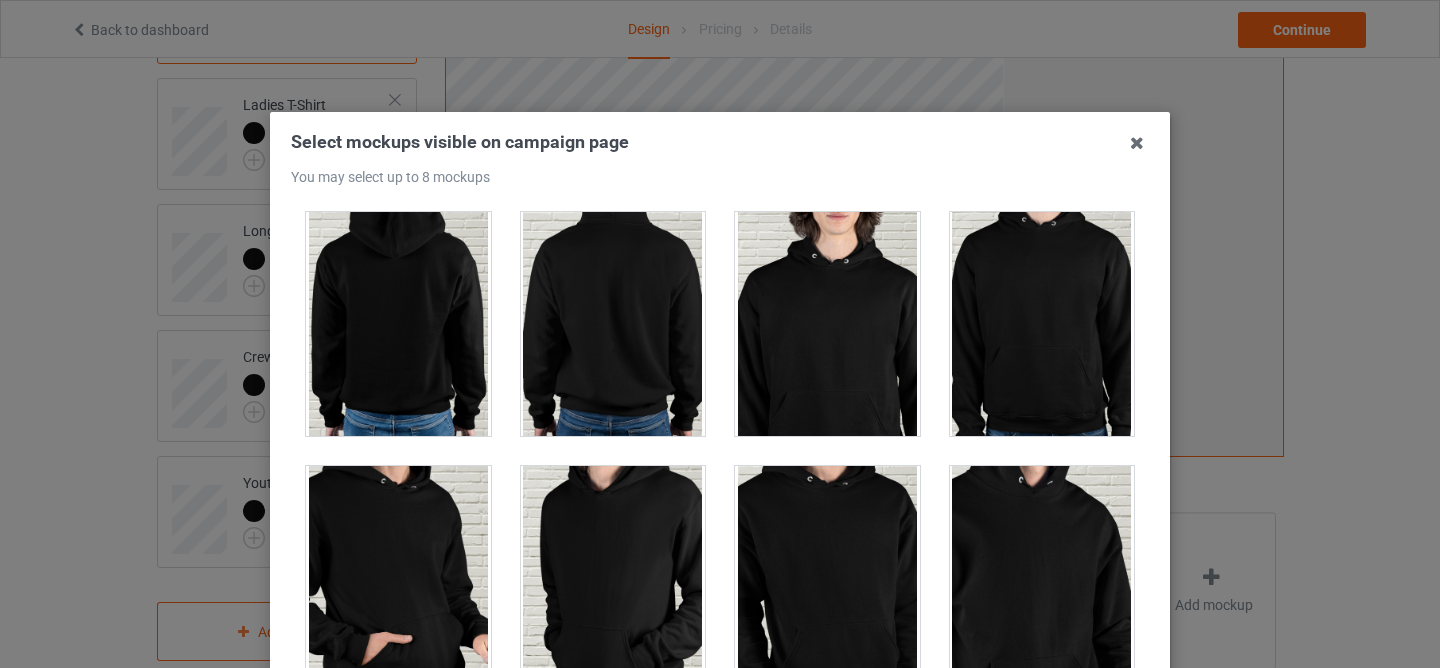 click at bounding box center [613, 324] 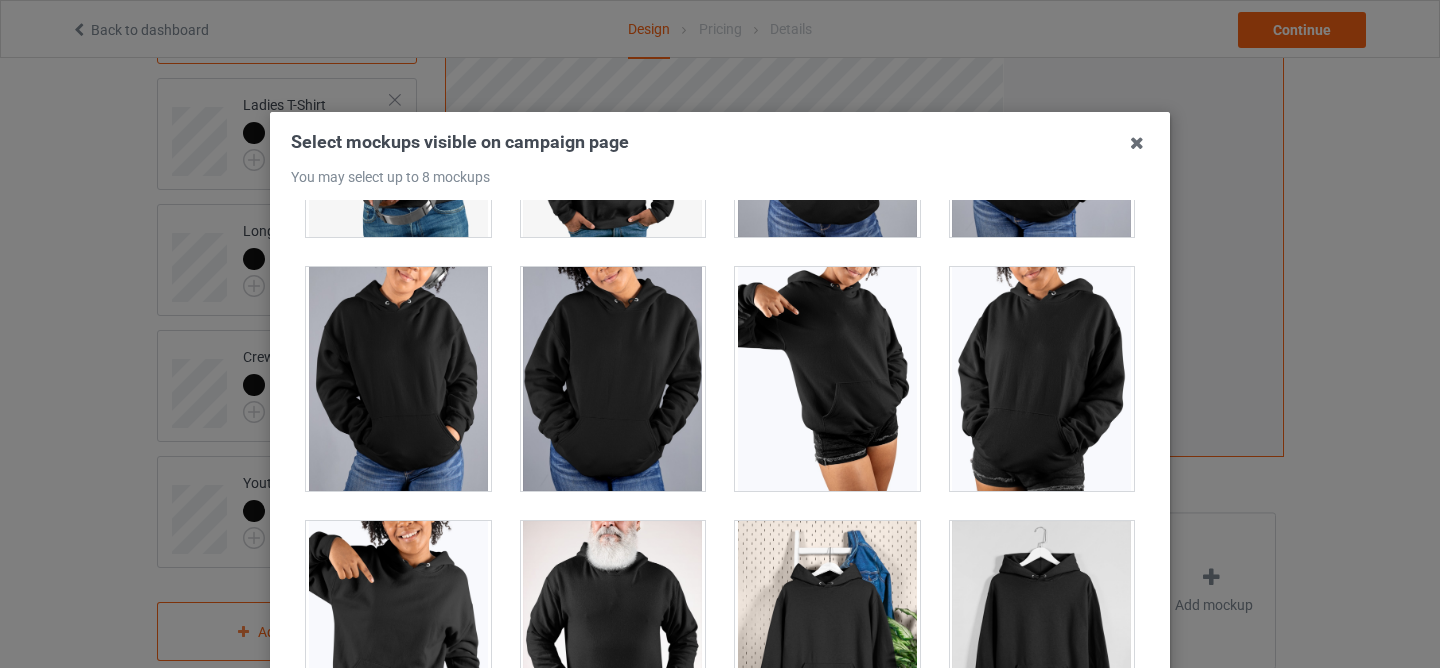 scroll, scrollTop: 17245, scrollLeft: 0, axis: vertical 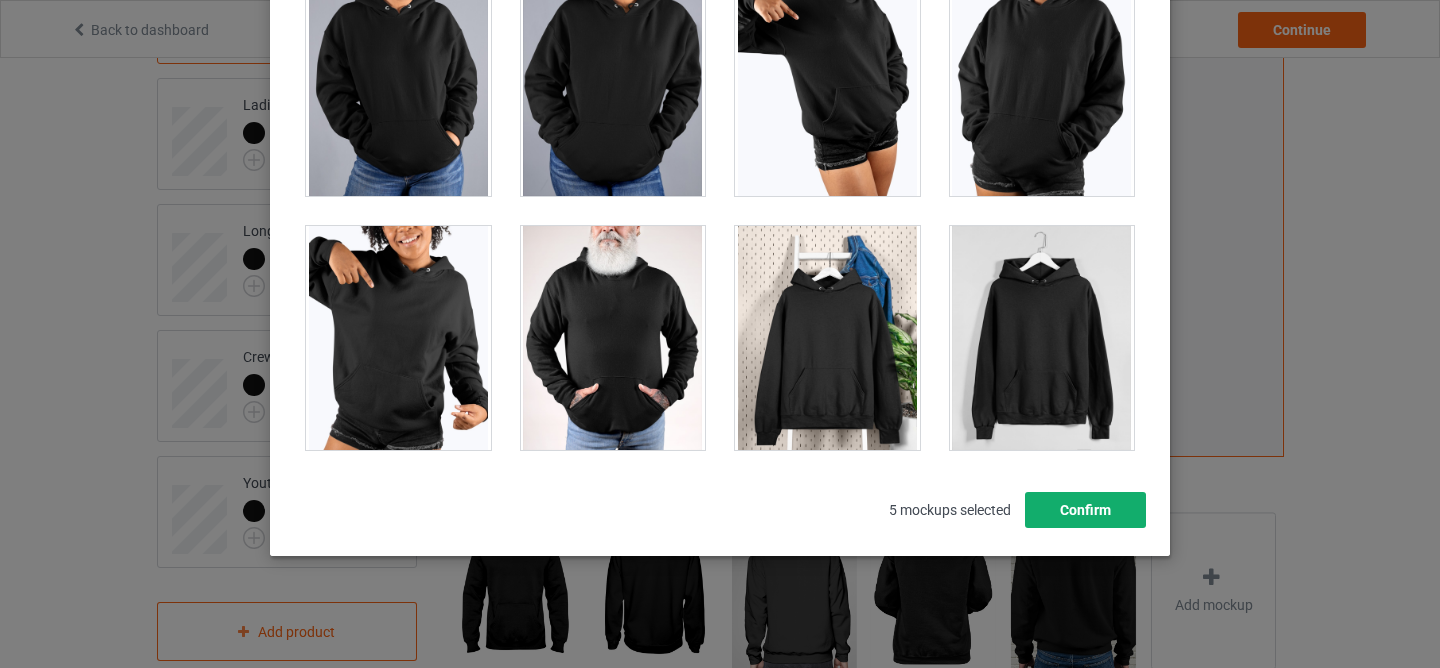 click on "Confirm" at bounding box center [1085, 510] 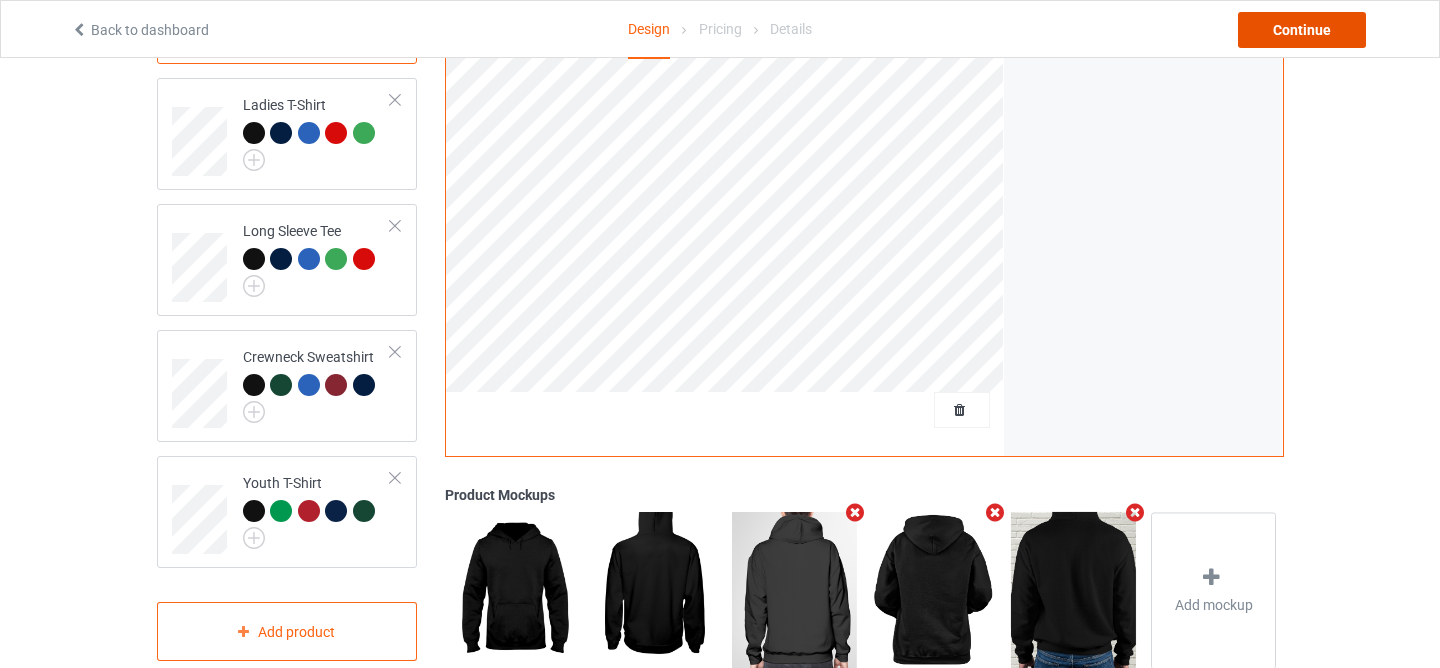 click on "Continue" at bounding box center (1302, 30) 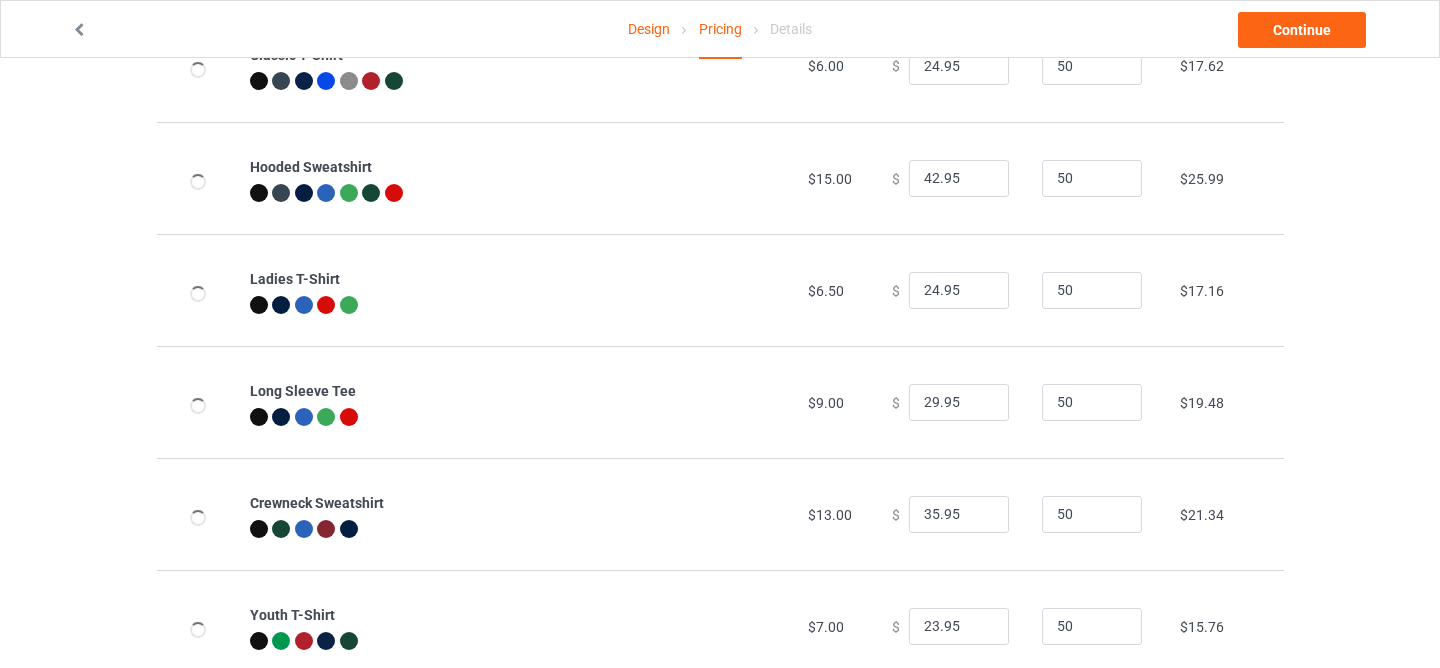 scroll, scrollTop: 243, scrollLeft: 0, axis: vertical 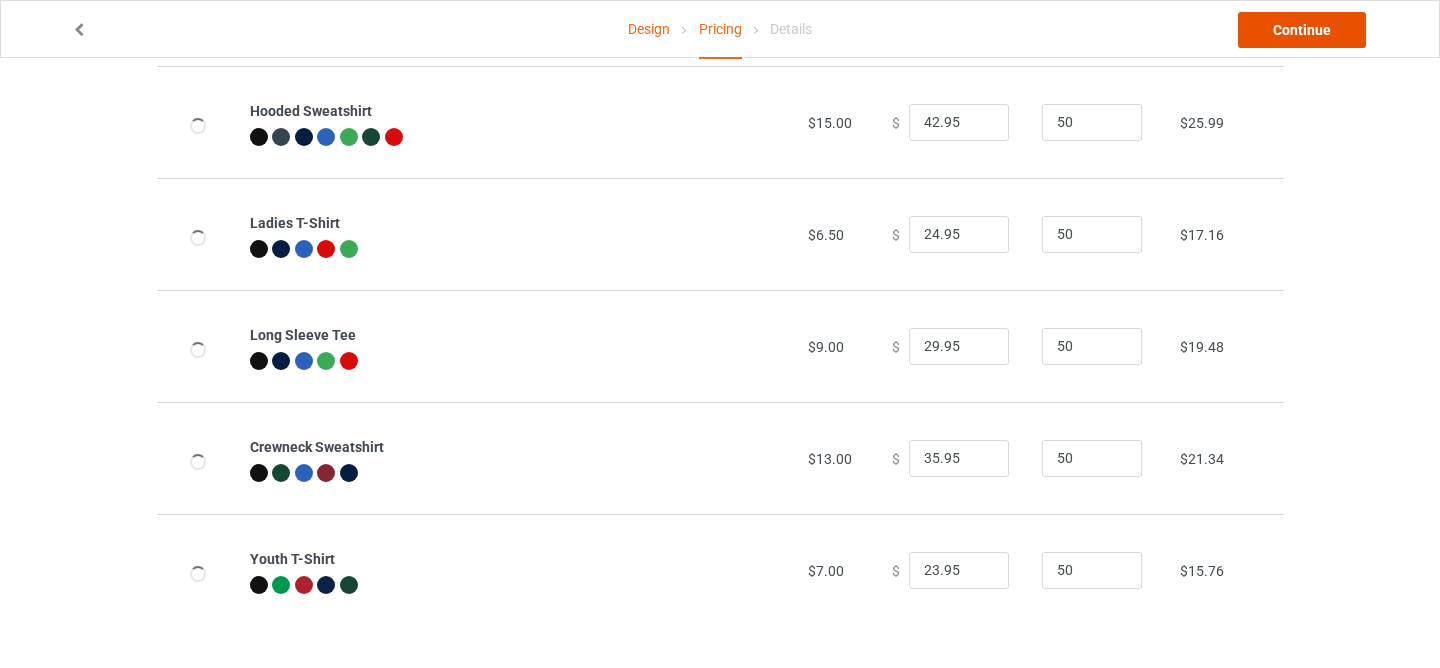 click on "Continue" at bounding box center [1302, 30] 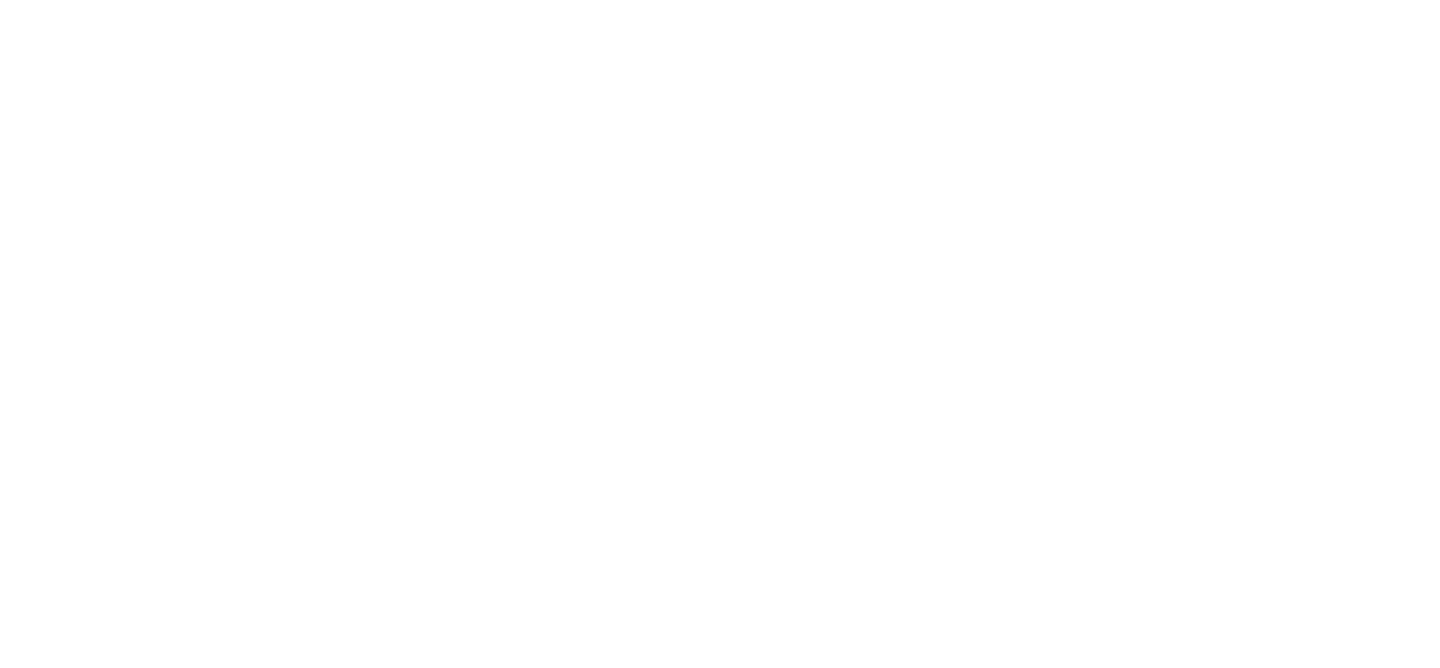 scroll, scrollTop: 0, scrollLeft: 0, axis: both 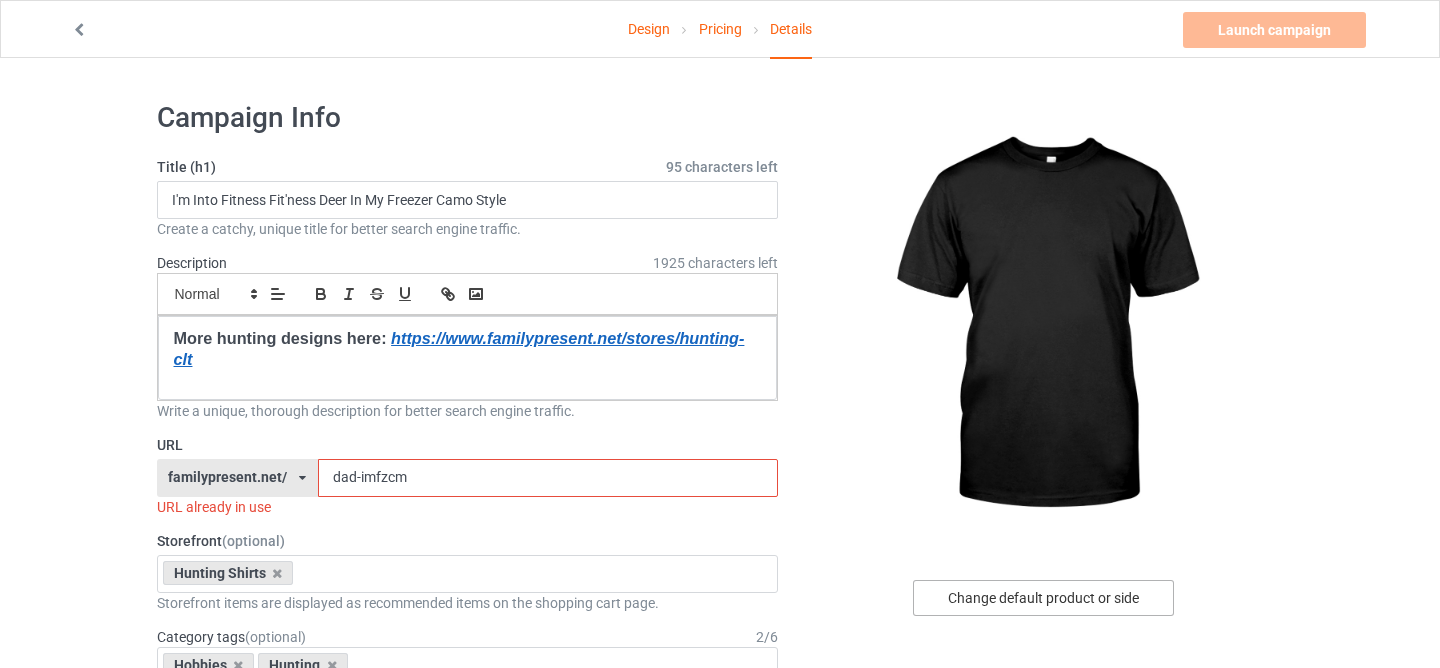 click on "Change default product or side" at bounding box center (1043, 598) 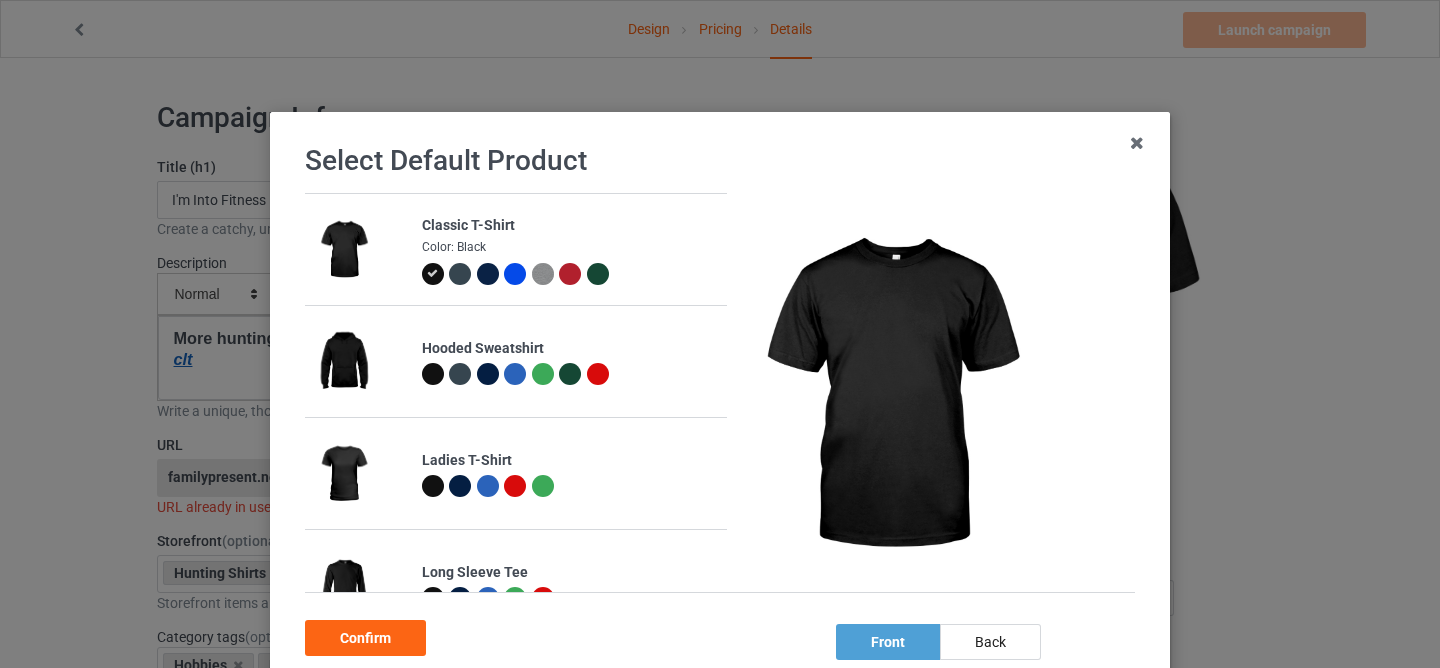 click at bounding box center [433, 374] 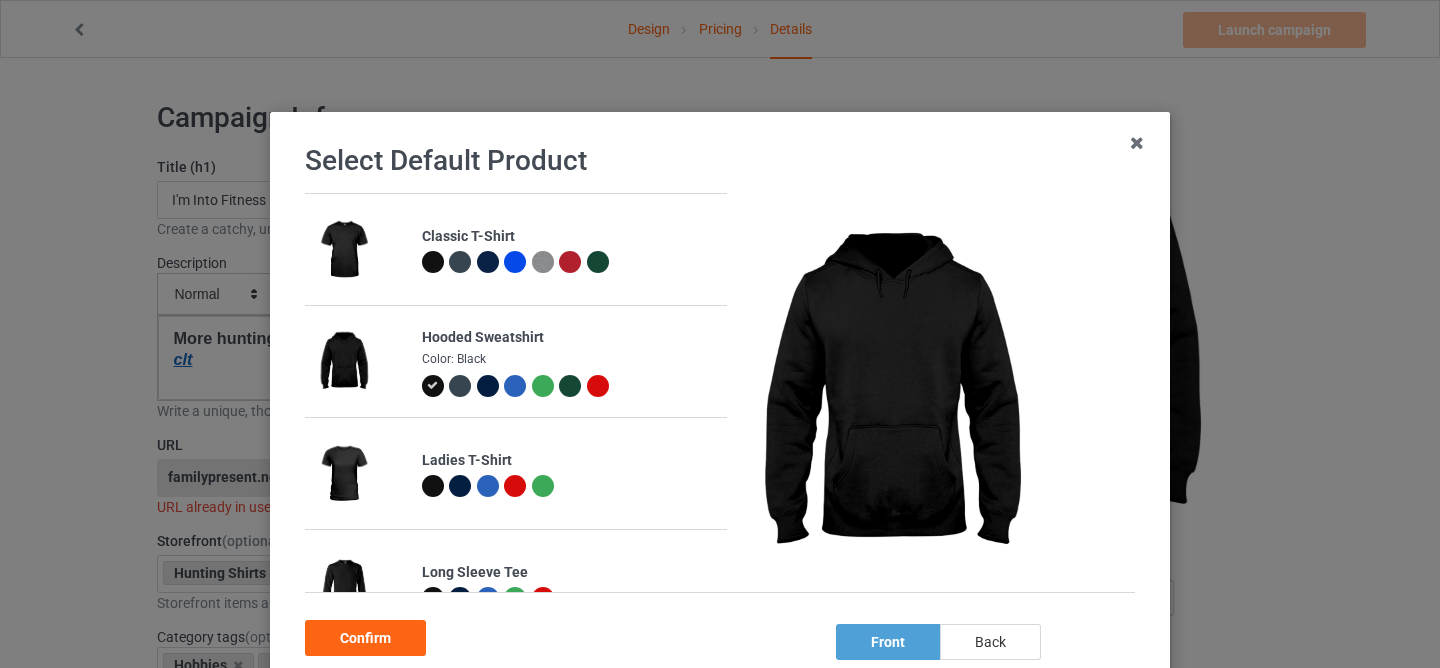click on "back" at bounding box center [990, 642] 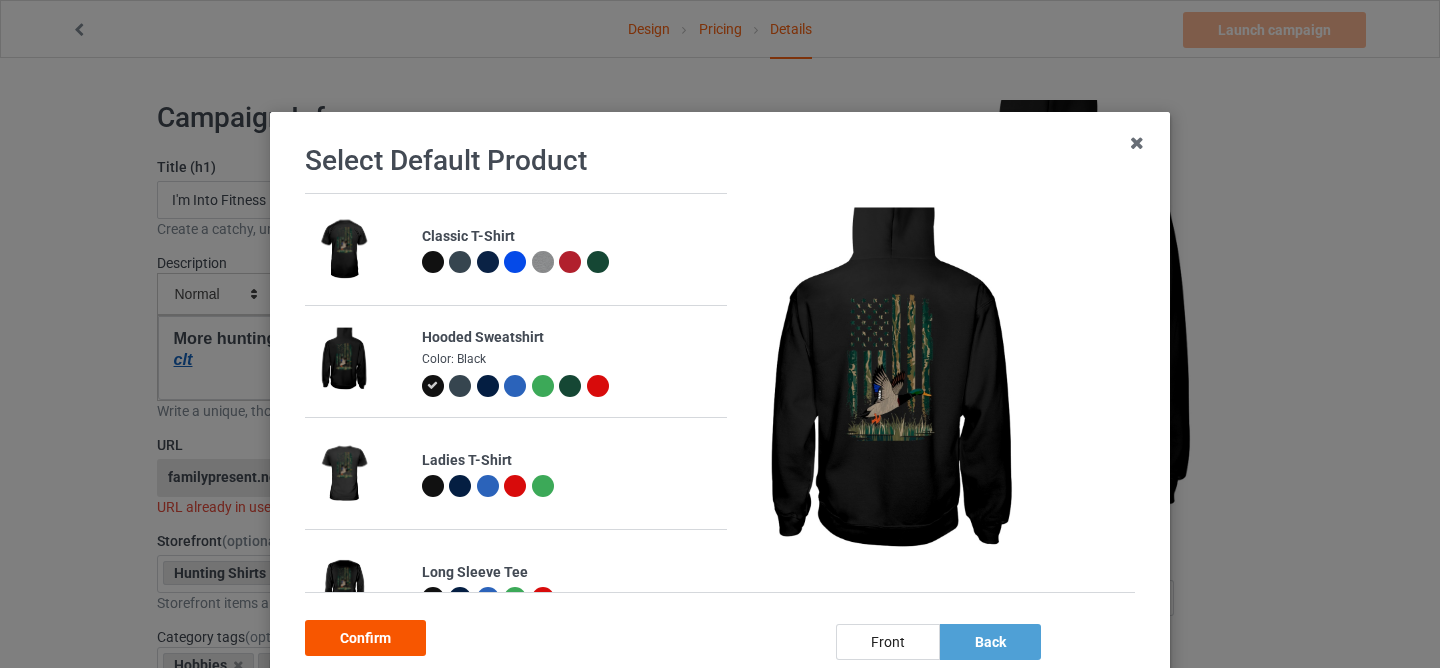 click on "Confirm" at bounding box center [365, 638] 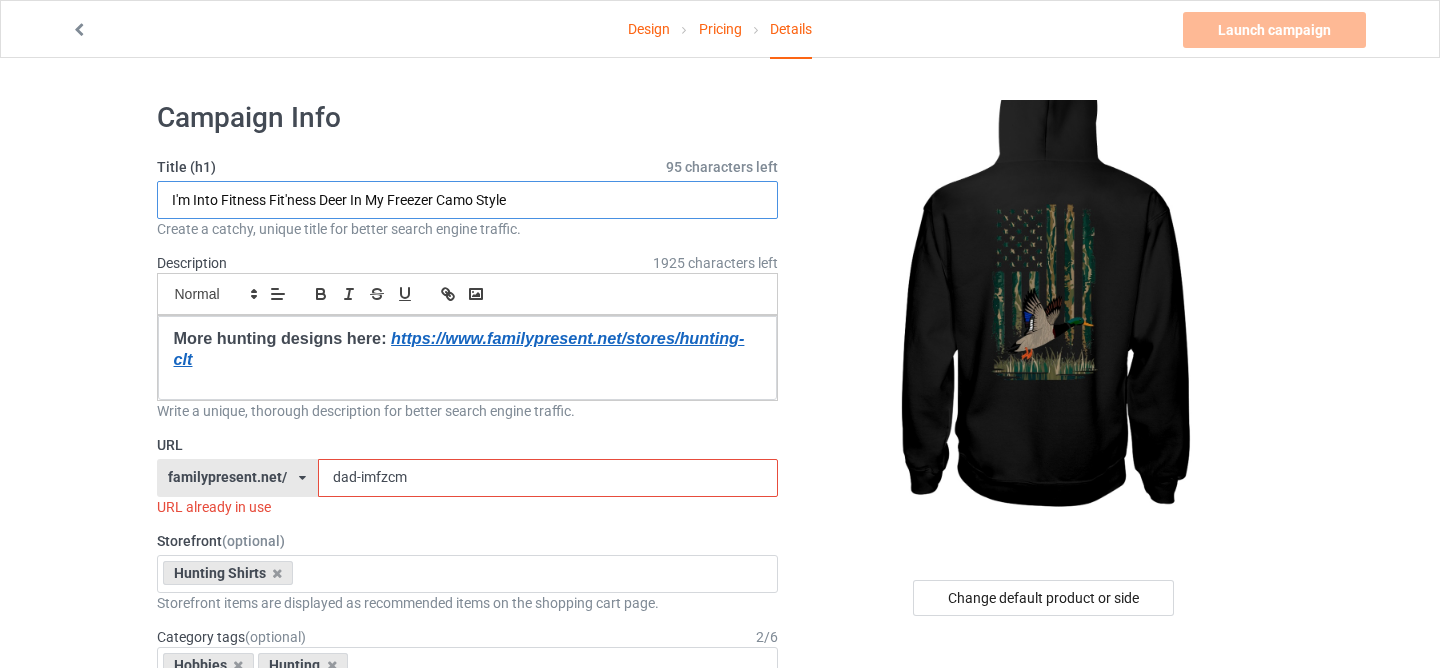 click on "I'm Into Fitness Fit'ness Deer In My Freezer Camo Style" at bounding box center (468, 200) 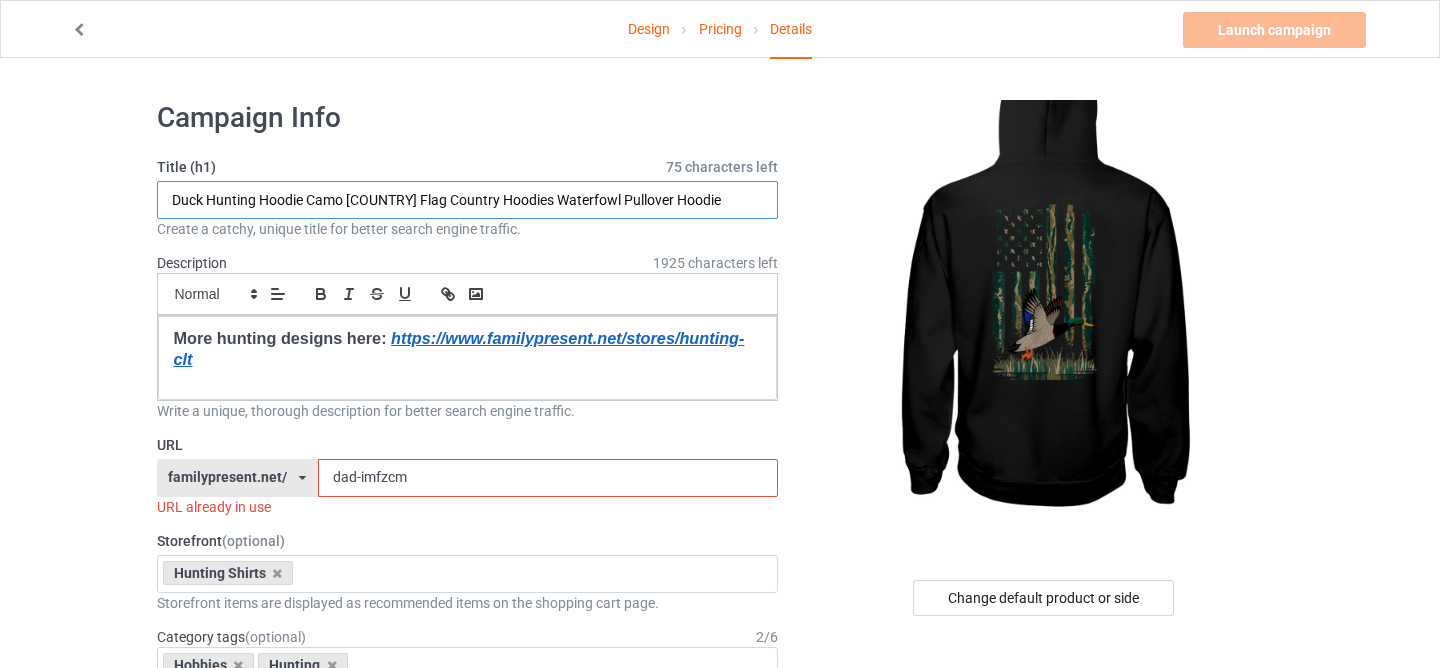 type on "Duck Hunting Hoodie Camo USA Flag Country Hoodies Waterfowl Pullover Hoodie" 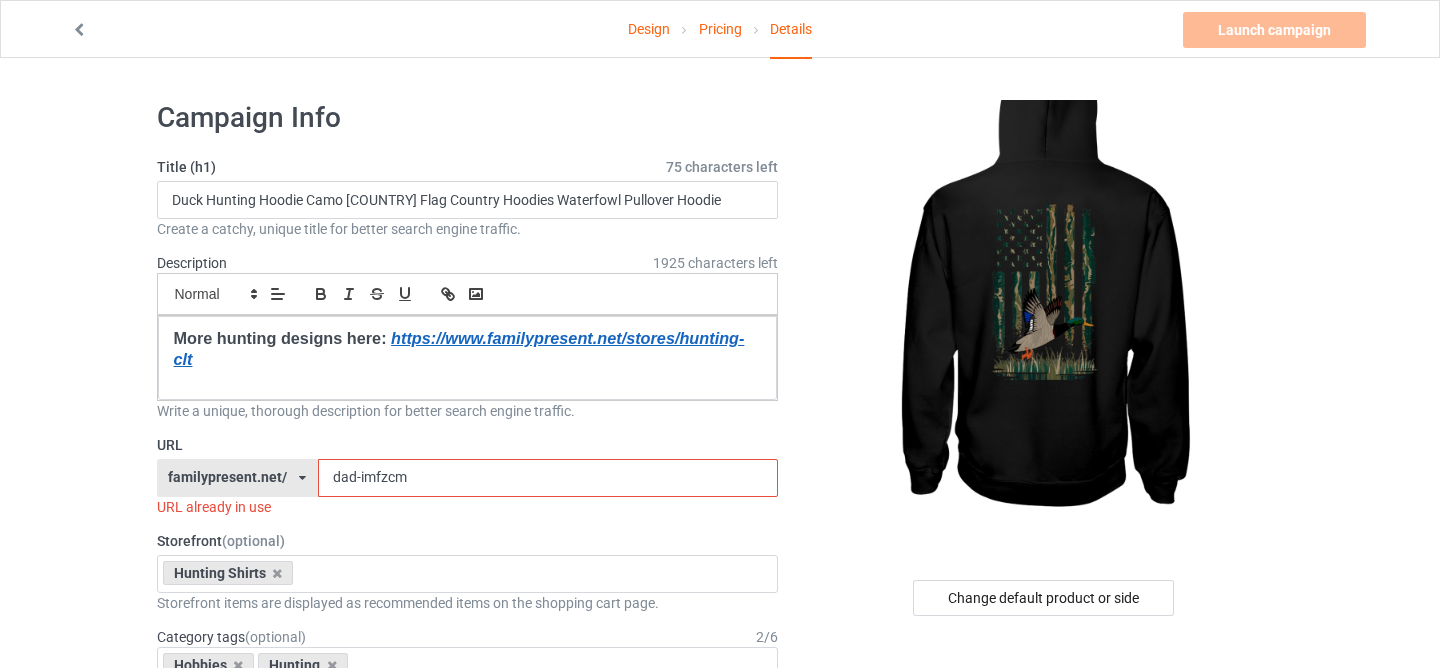 click on "Design Pricing Details Launch campaign Invalid campaign URL Campaign Info Title (h1) 75   characters left Duck Hunting Hoodie Camo USA Flag Country Hoodies Waterfowl Pullover Hoodie Create a catchy, unique title for better search engine traffic. Description 1925   characters left       Small Normal Large Big Huge                                                                                     More hunting designs here:   https://www.familypresent.net/stores/hunting-clt Write a unique, thorough description for better search engine traffic. URL familypresent.net/ epicprints.co/ familypresent.net/ giftprints.co/ golfpodstore.com/ izgears.com/ teechip.com/ 680113b65f99e2002f5a477c 5fb505ab207a910e130998fe 680756f173a07400312b9210 61728a4fc394c000356691d9 5bef01f0d75e4970cbe0c898 587d0d41cee36fd012c64a69 dad-imfzcm URL already in use Storefront (optional) Hunting Shirts Camping Lawn Mowing Siblings Shirt Set Christmas Matching Shirts For Your Family Family Thanksgiving Shirts Funny Thanksgiving Shirts Axolotl 2" at bounding box center [720, 1695] 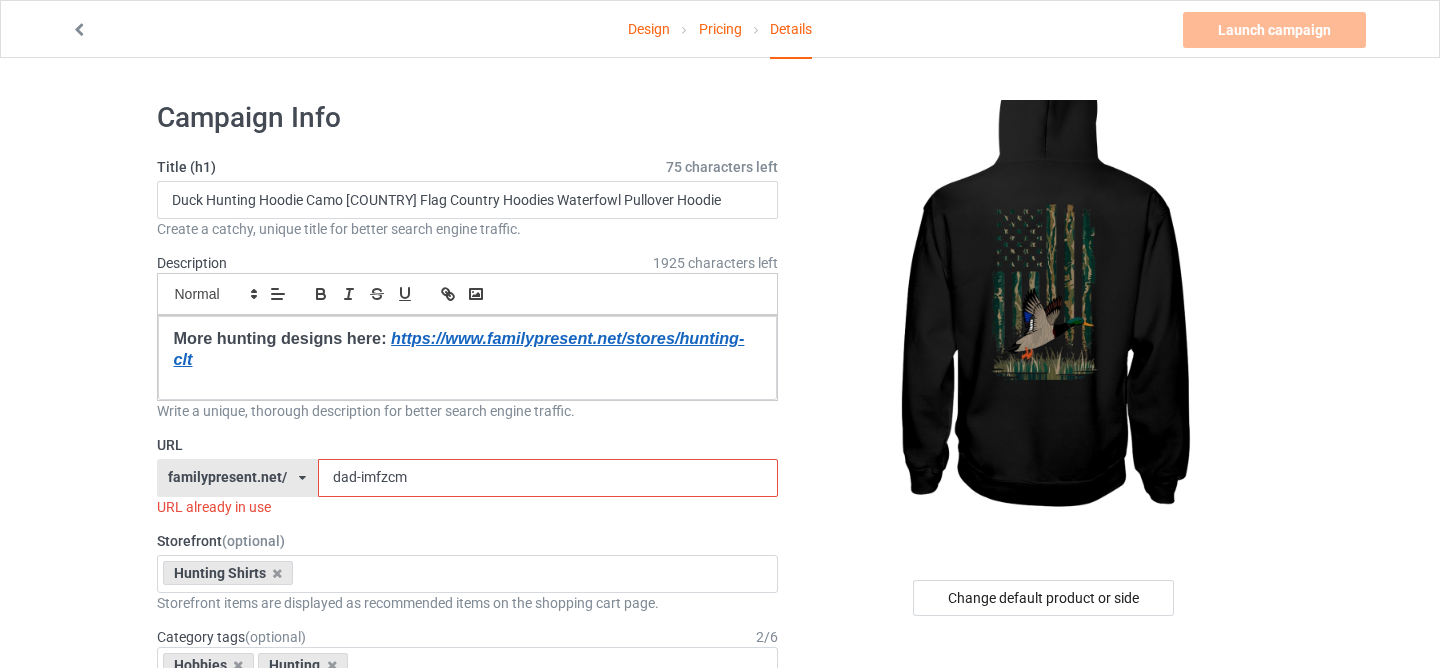 click on "dad-imfzcm" at bounding box center (548, 478) 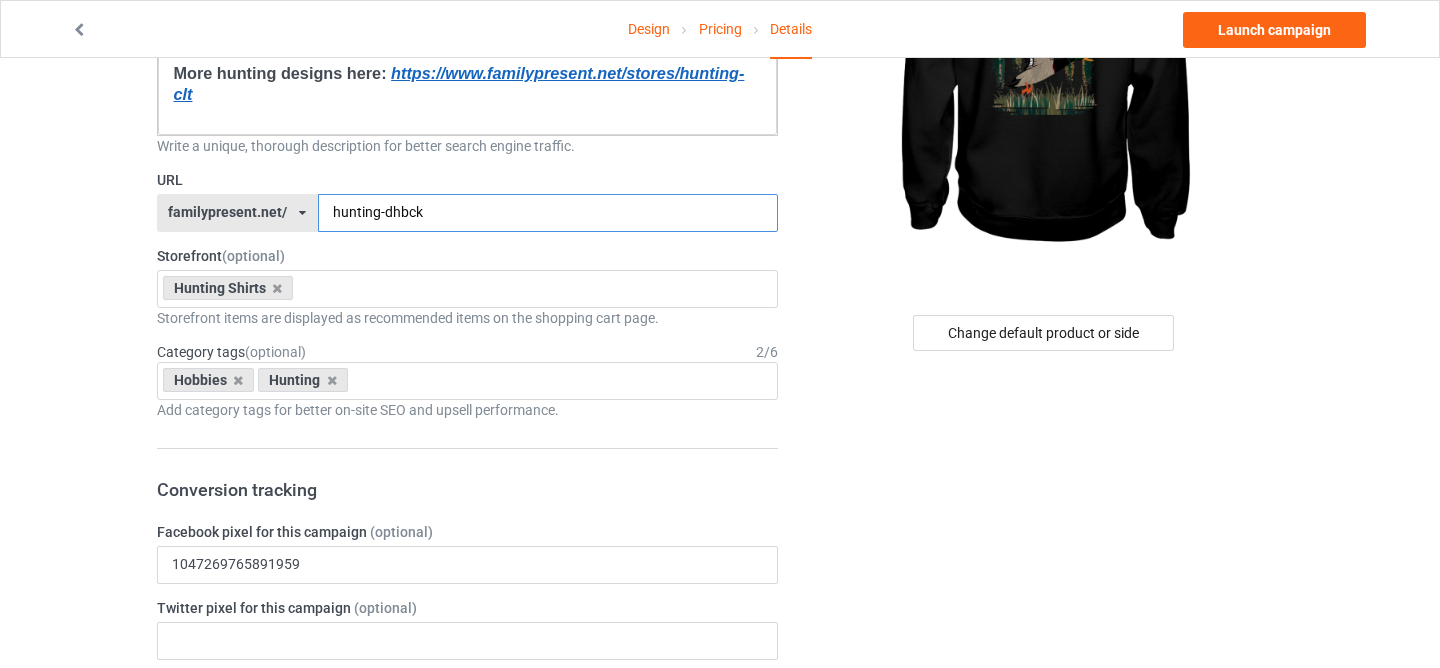 scroll, scrollTop: 0, scrollLeft: 0, axis: both 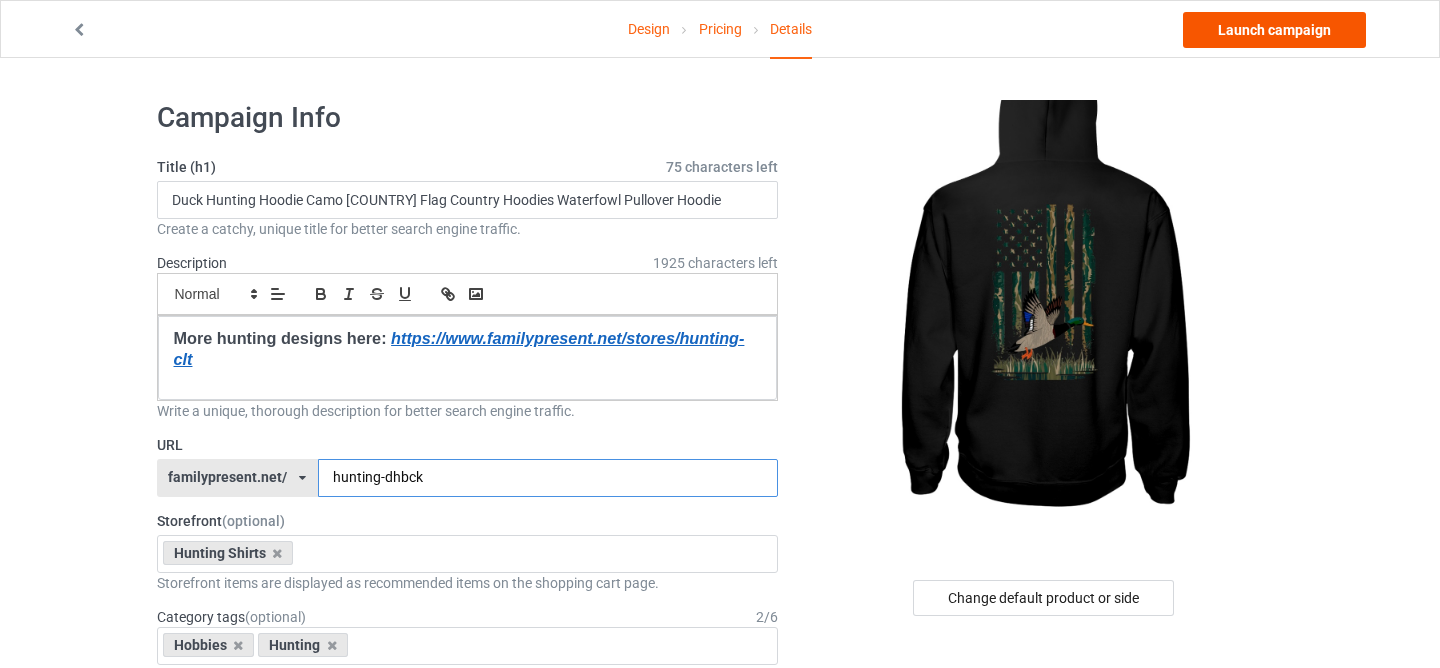 type on "hunting-dhbck" 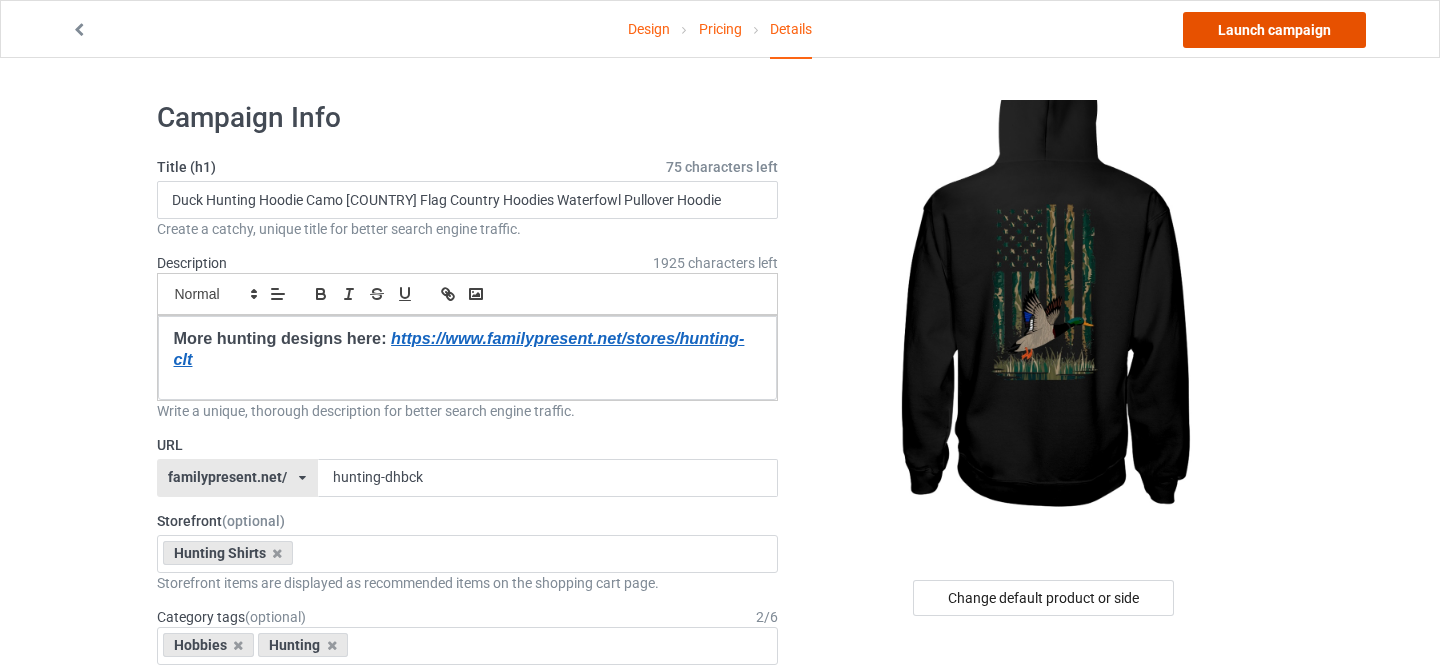 click on "Launch campaign" at bounding box center (1274, 30) 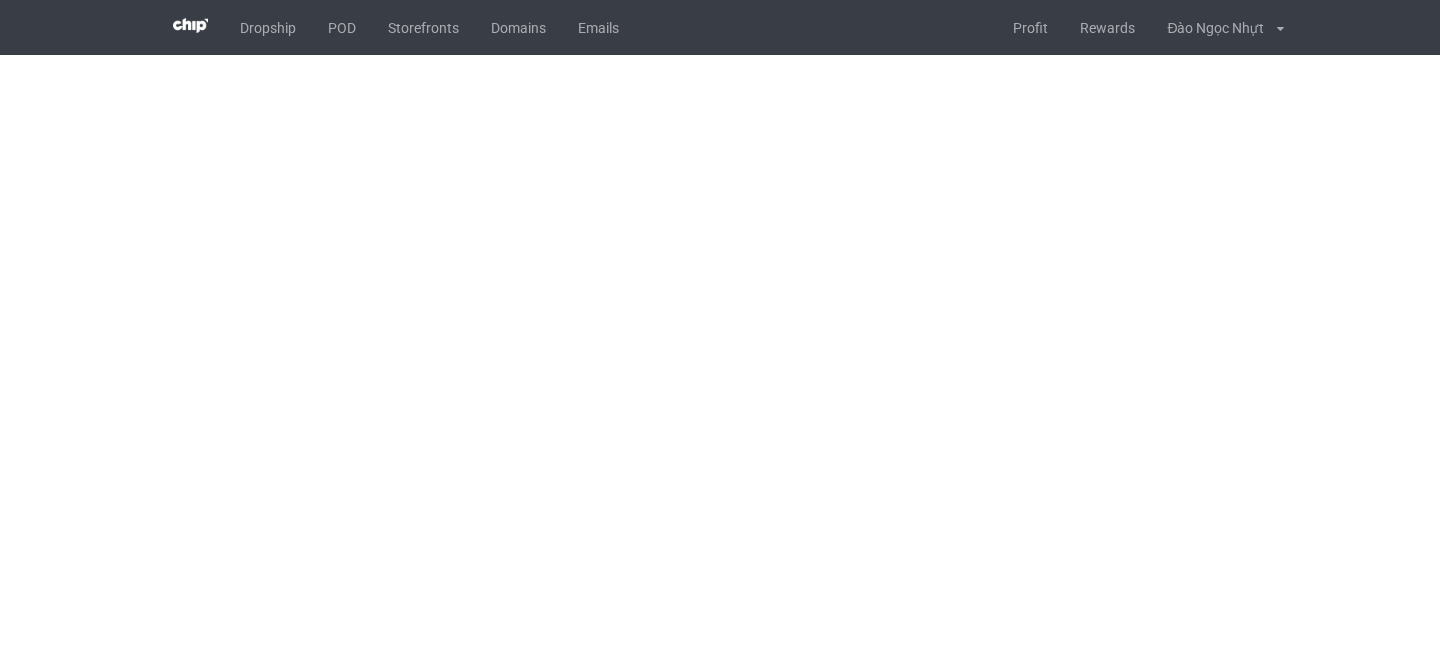 scroll, scrollTop: 0, scrollLeft: 0, axis: both 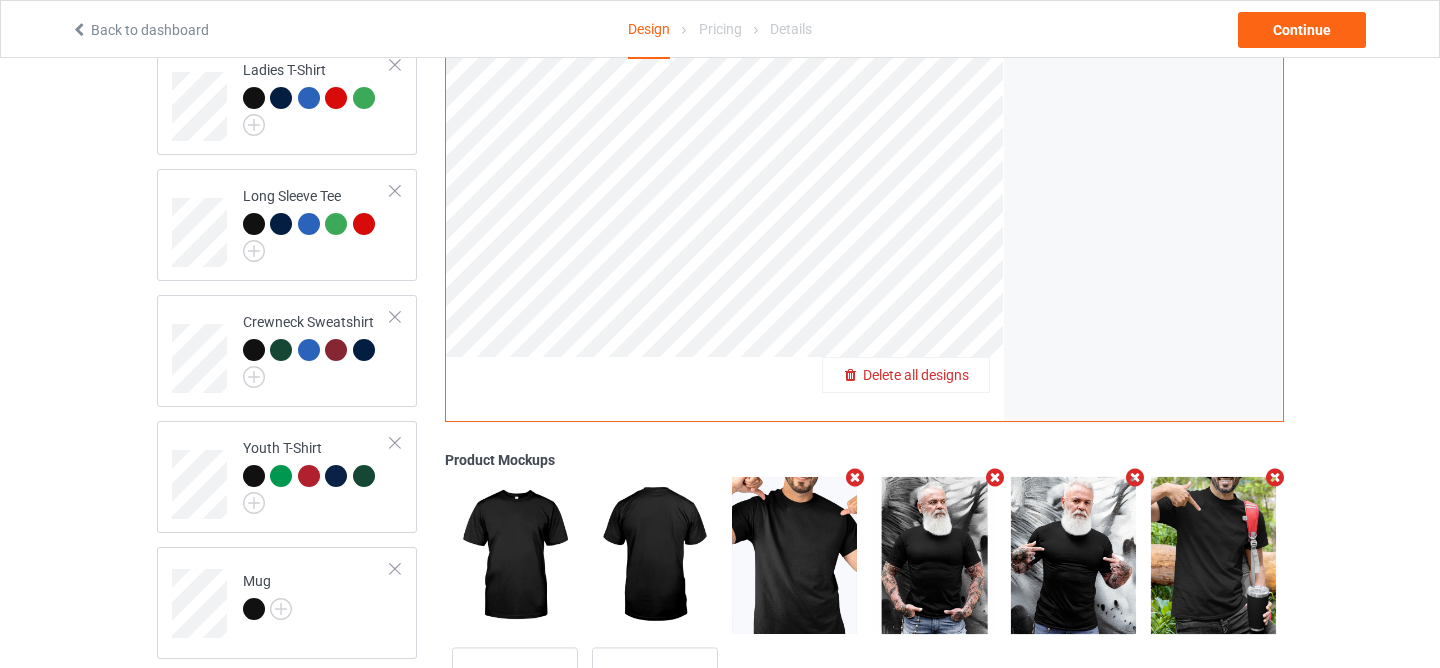 click on "Delete all designs" at bounding box center (916, 375) 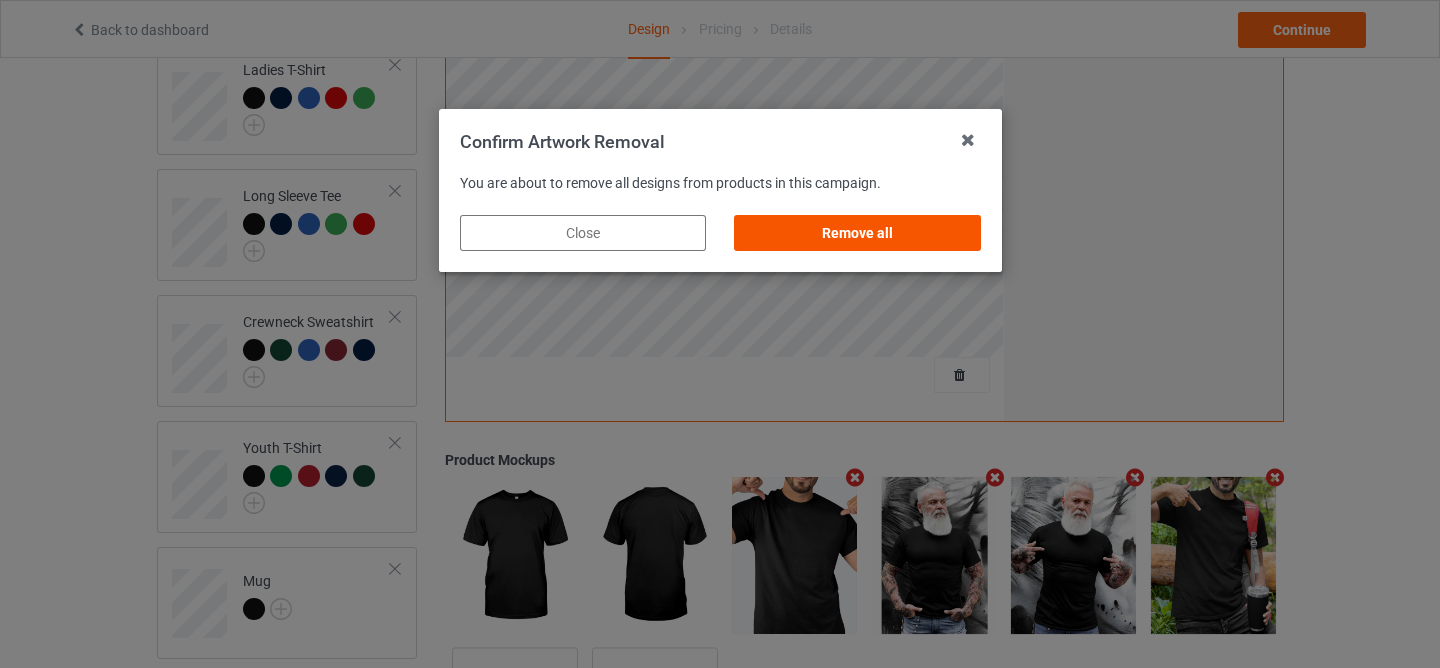 click on "Remove all" at bounding box center [857, 233] 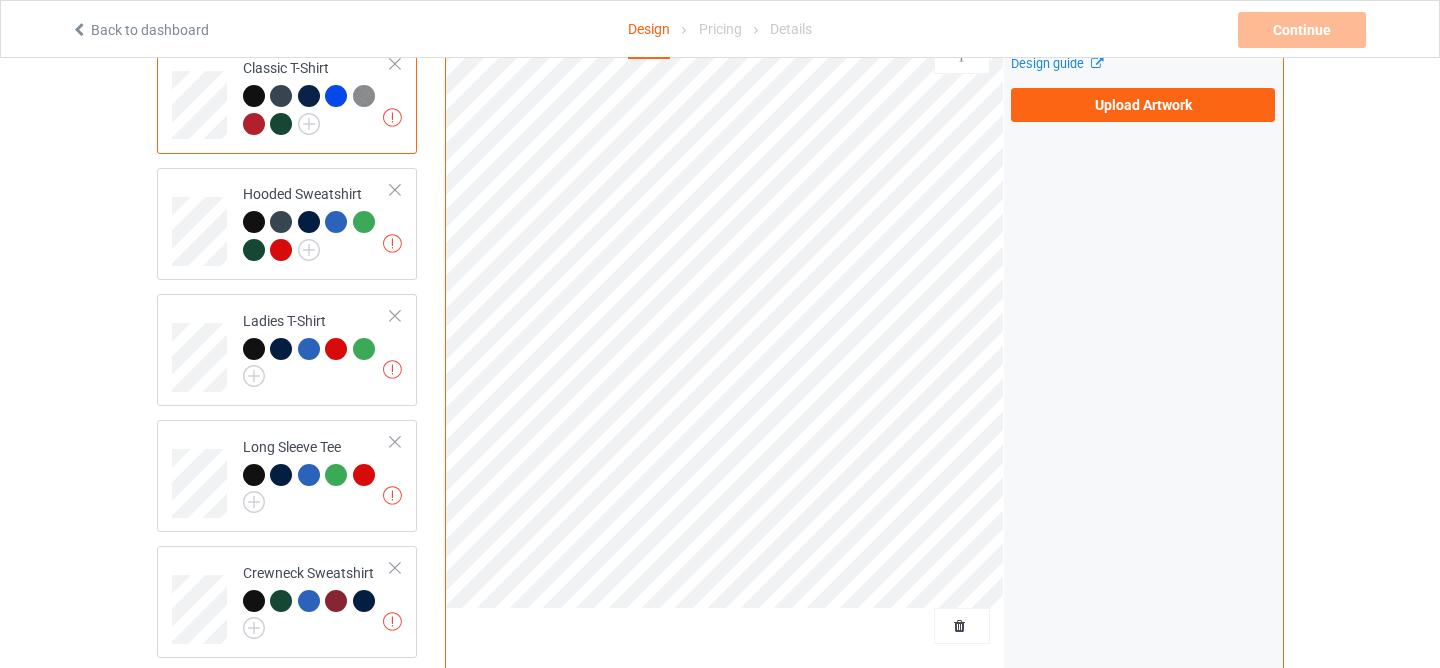 scroll, scrollTop: 100, scrollLeft: 0, axis: vertical 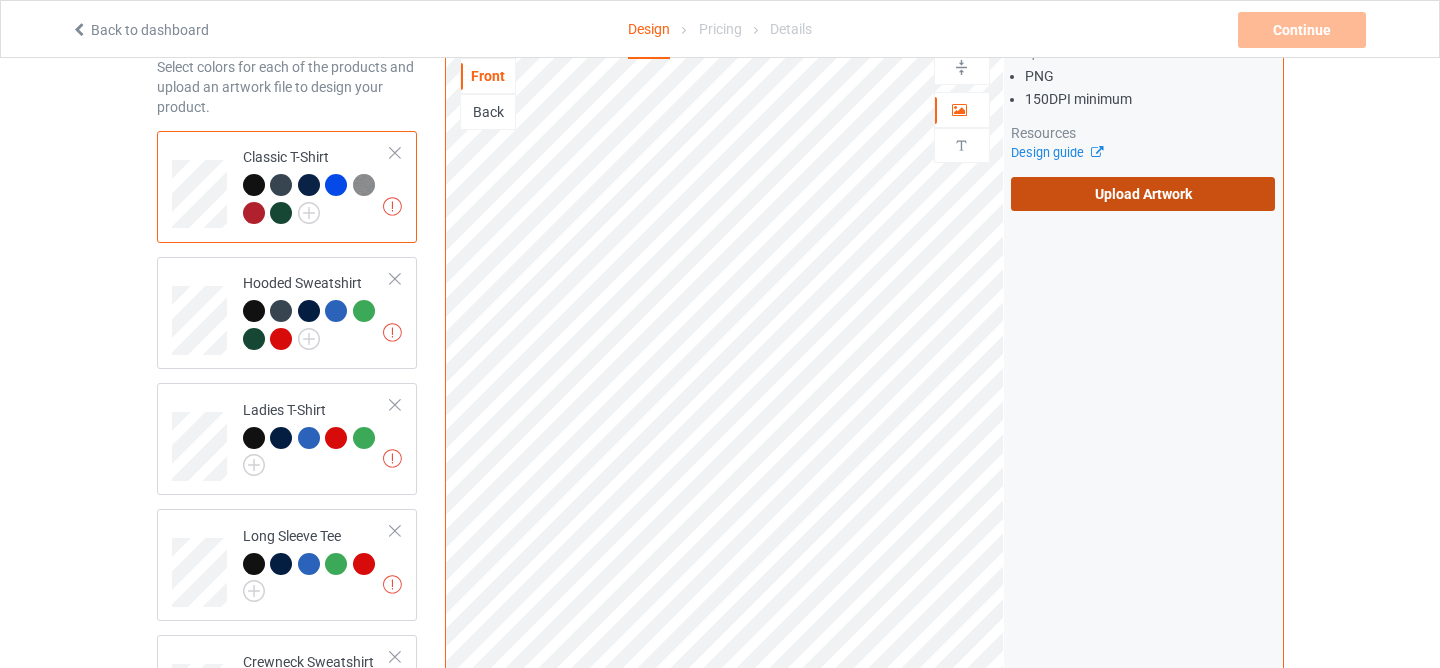 click on "Upload Artwork" at bounding box center [1143, 194] 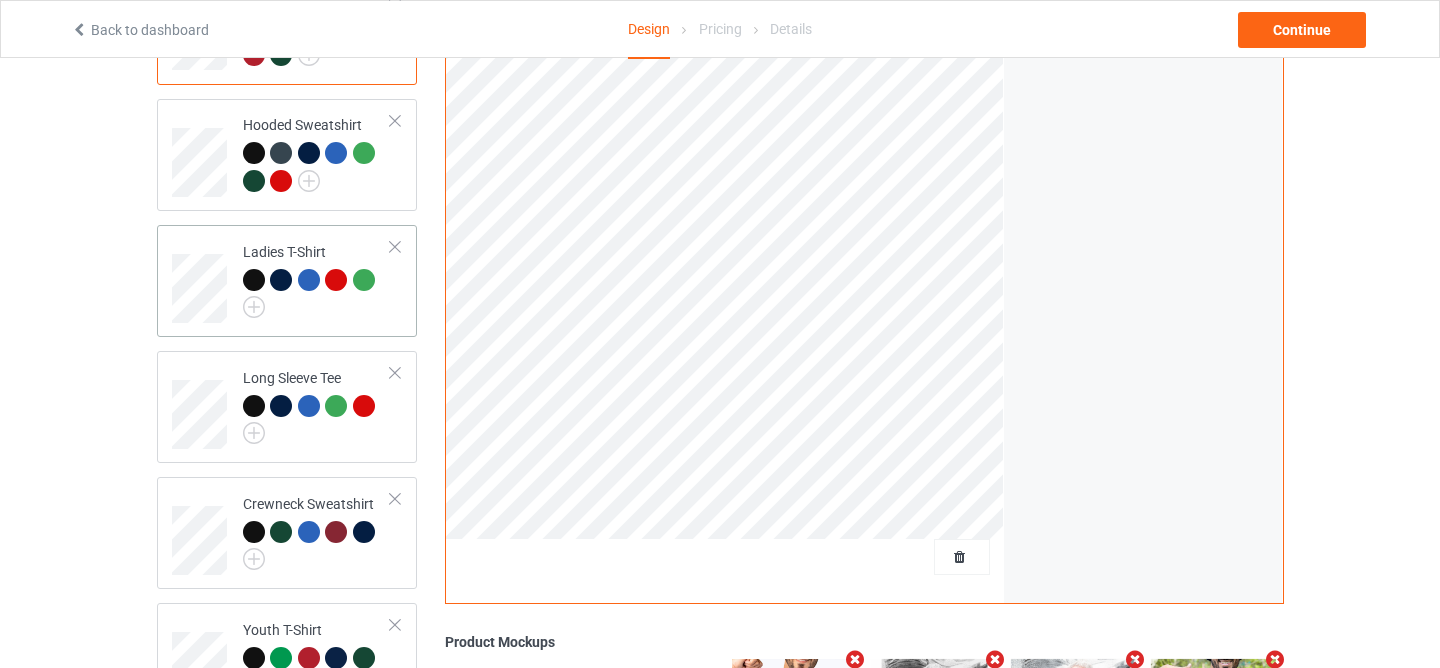 scroll, scrollTop: 442, scrollLeft: 0, axis: vertical 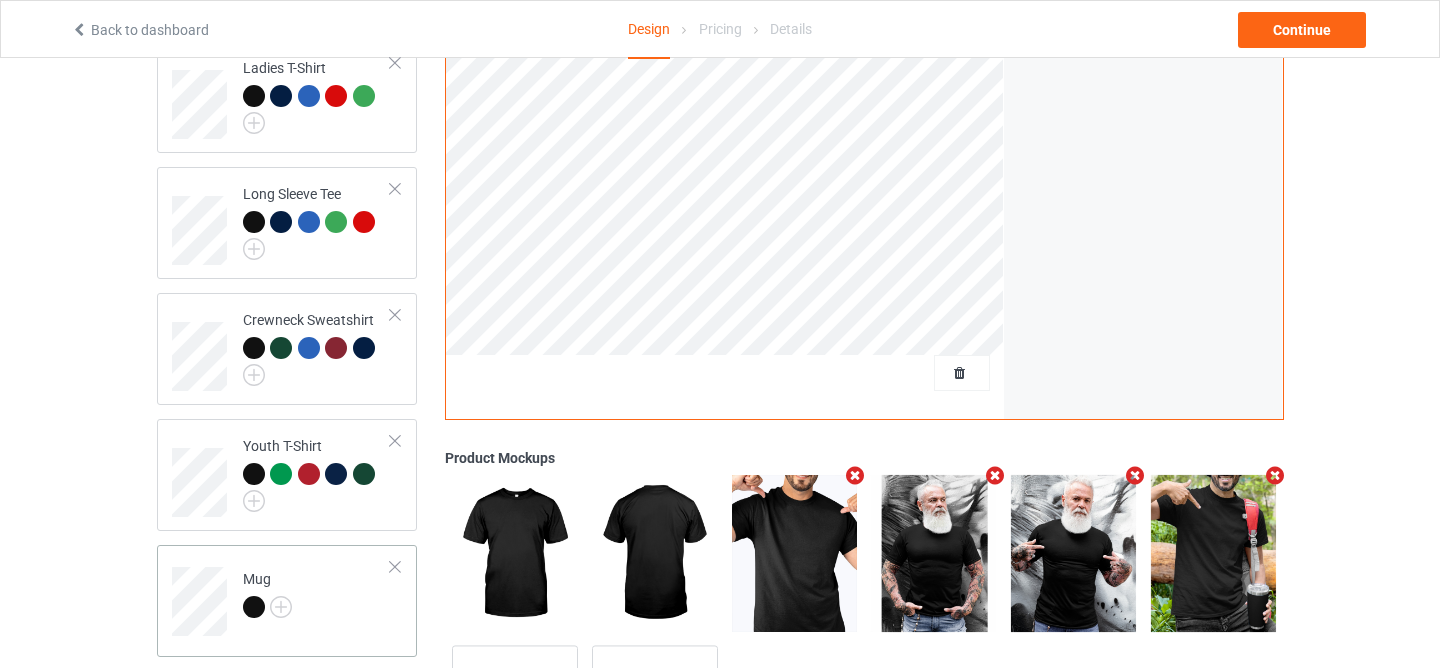 click at bounding box center [254, 607] 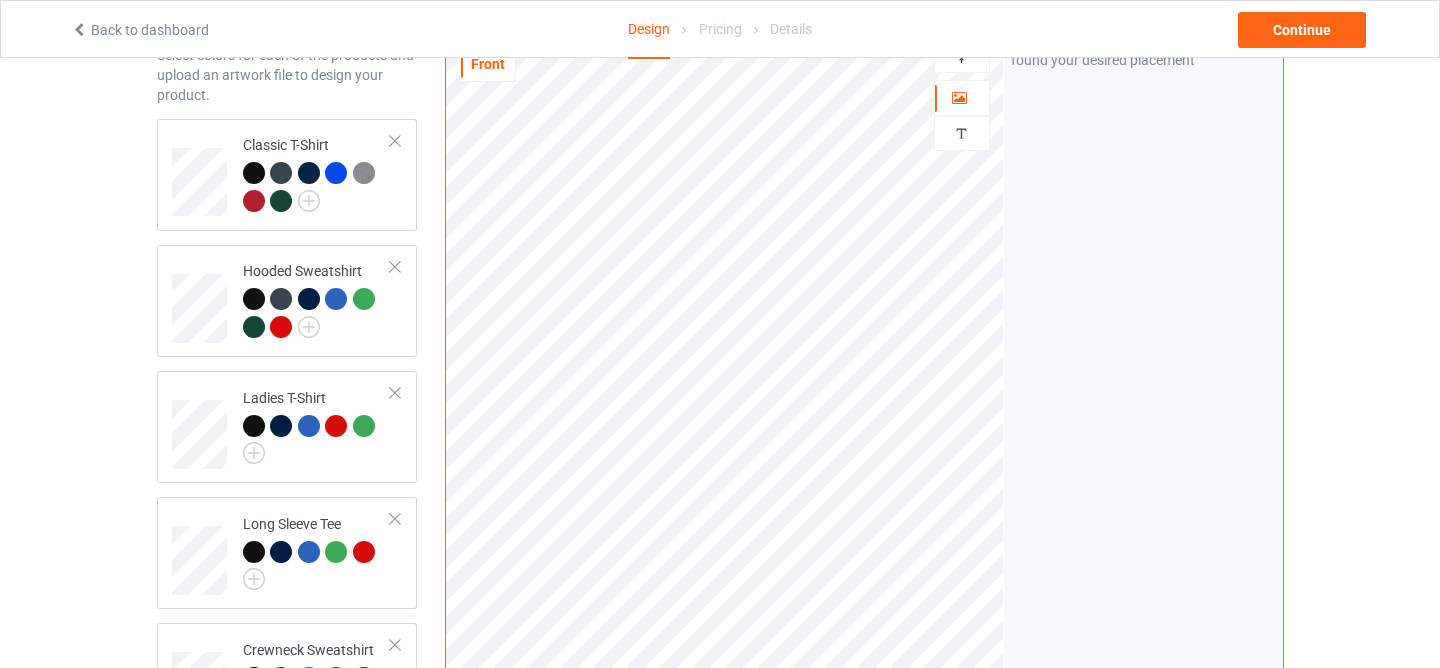 scroll, scrollTop: 80, scrollLeft: 0, axis: vertical 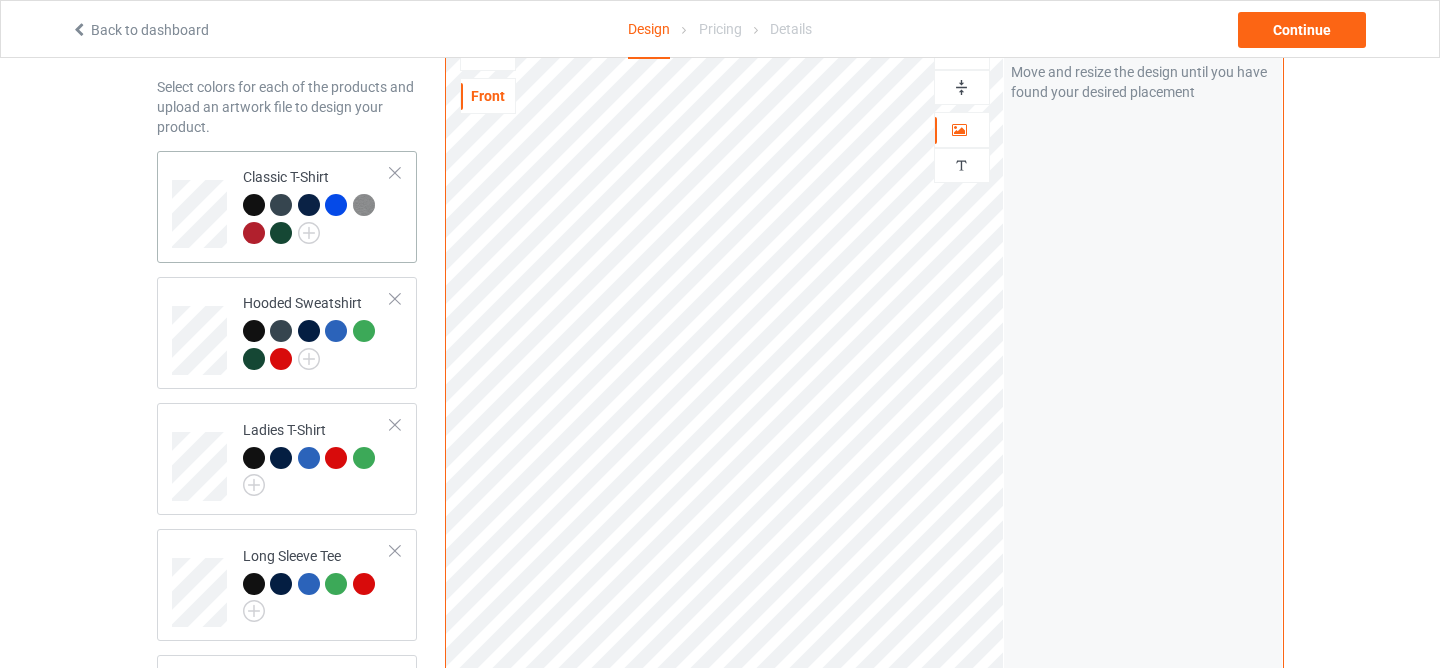 click at bounding box center (254, 205) 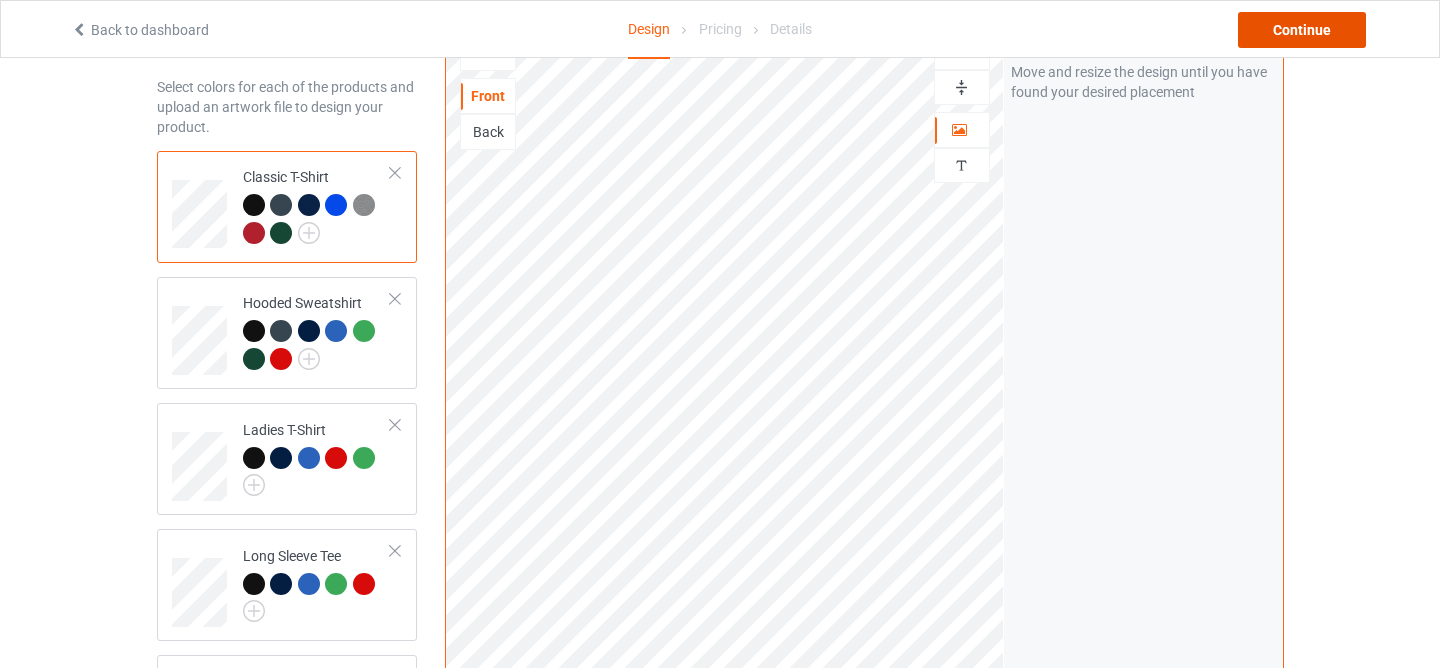 click on "Continue" at bounding box center (1302, 30) 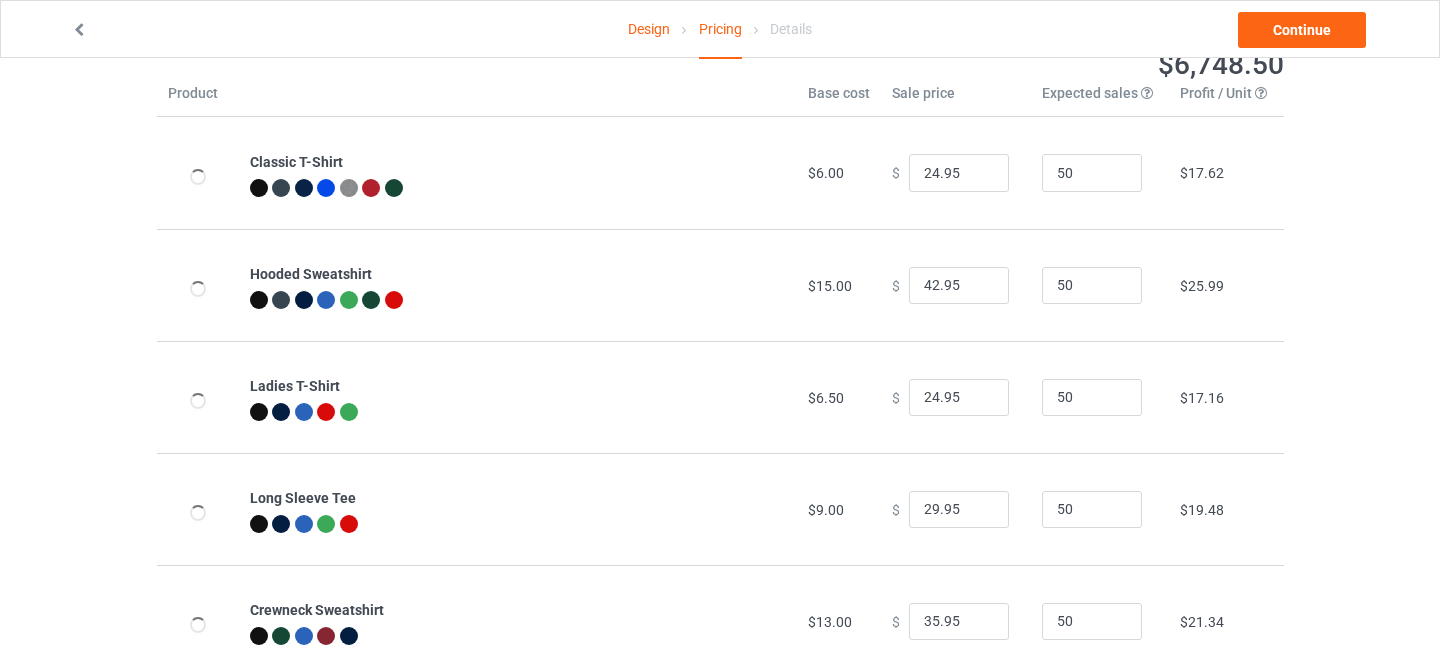 scroll, scrollTop: 0, scrollLeft: 0, axis: both 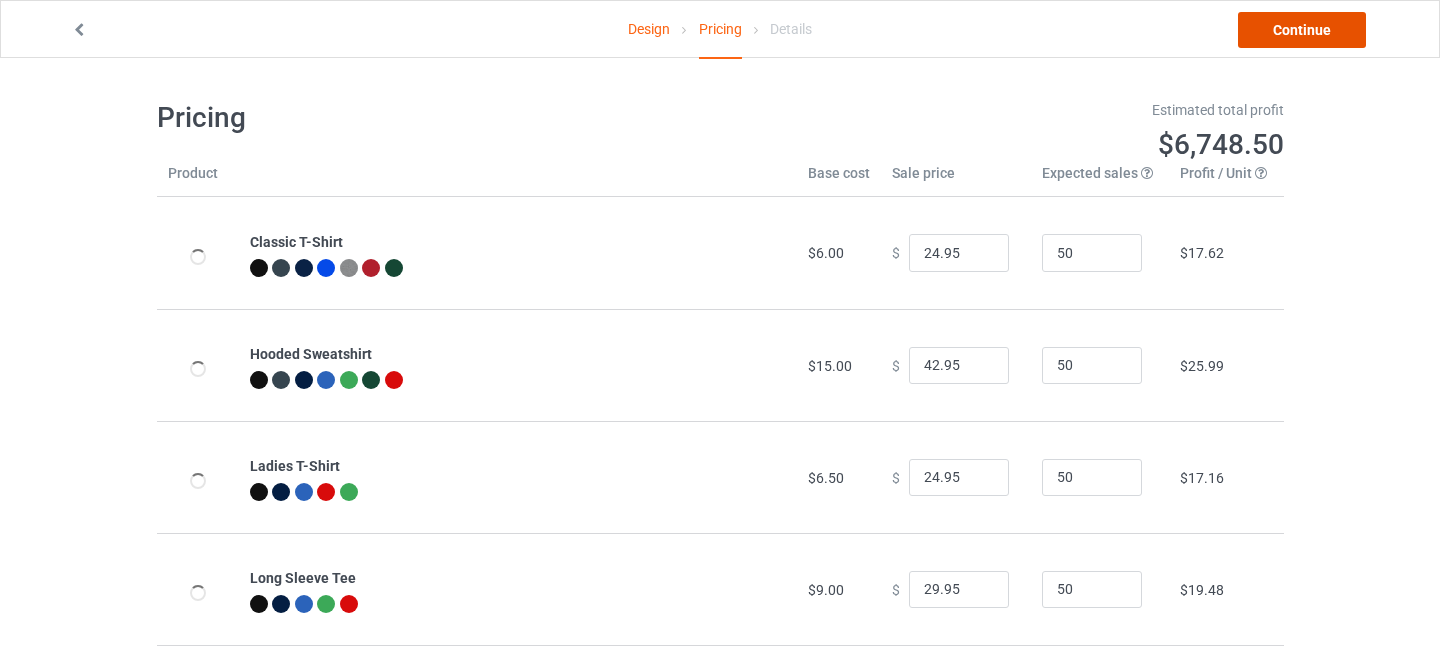 click on "Continue" at bounding box center [1302, 30] 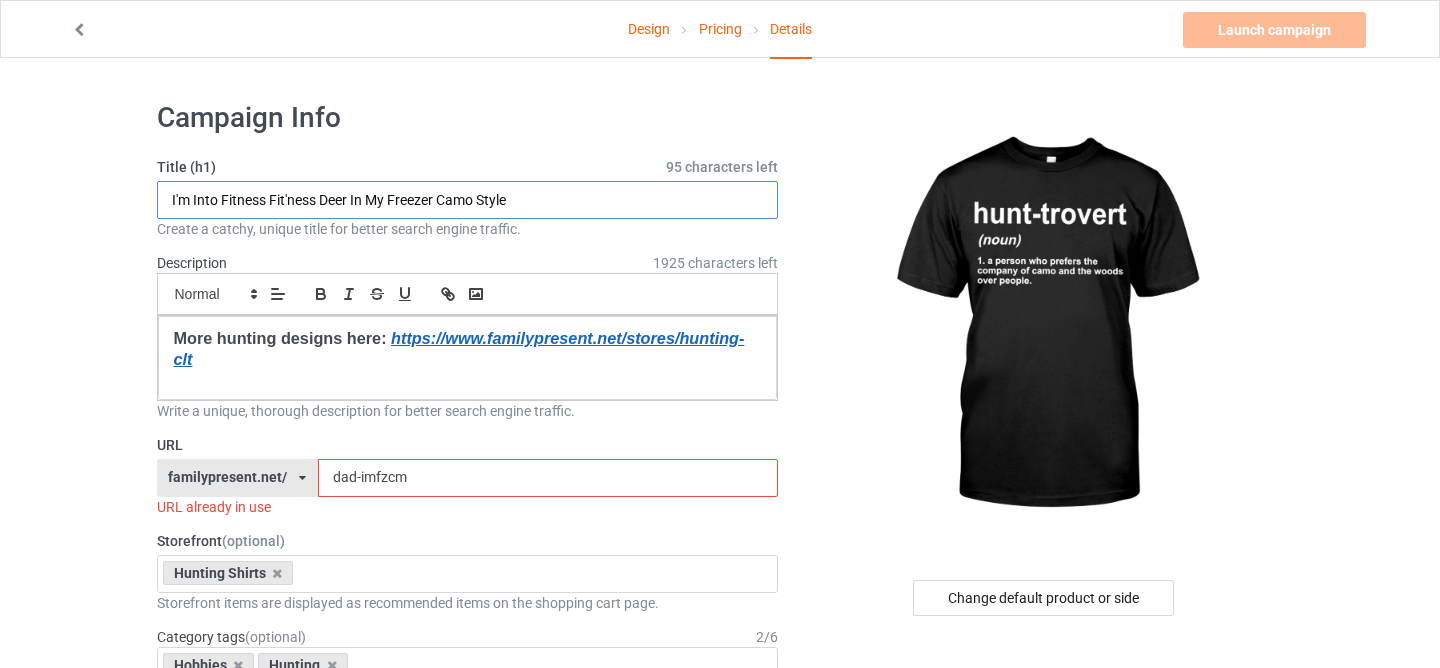 click on "I'm Into Fitness Fit'ness Deer In My Freezer Camo Style" at bounding box center [468, 200] 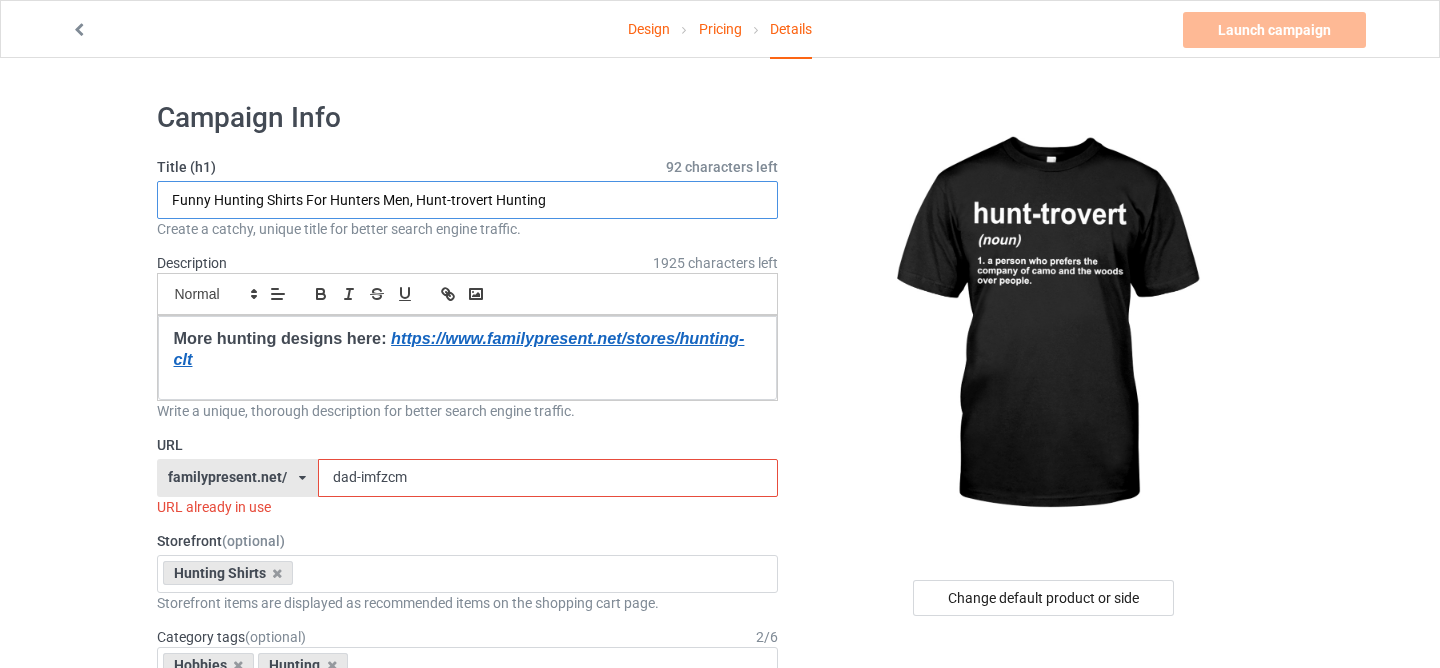 type on "Funny Hunting Shirts For Hunters Men, Hunt-trovert Hunting" 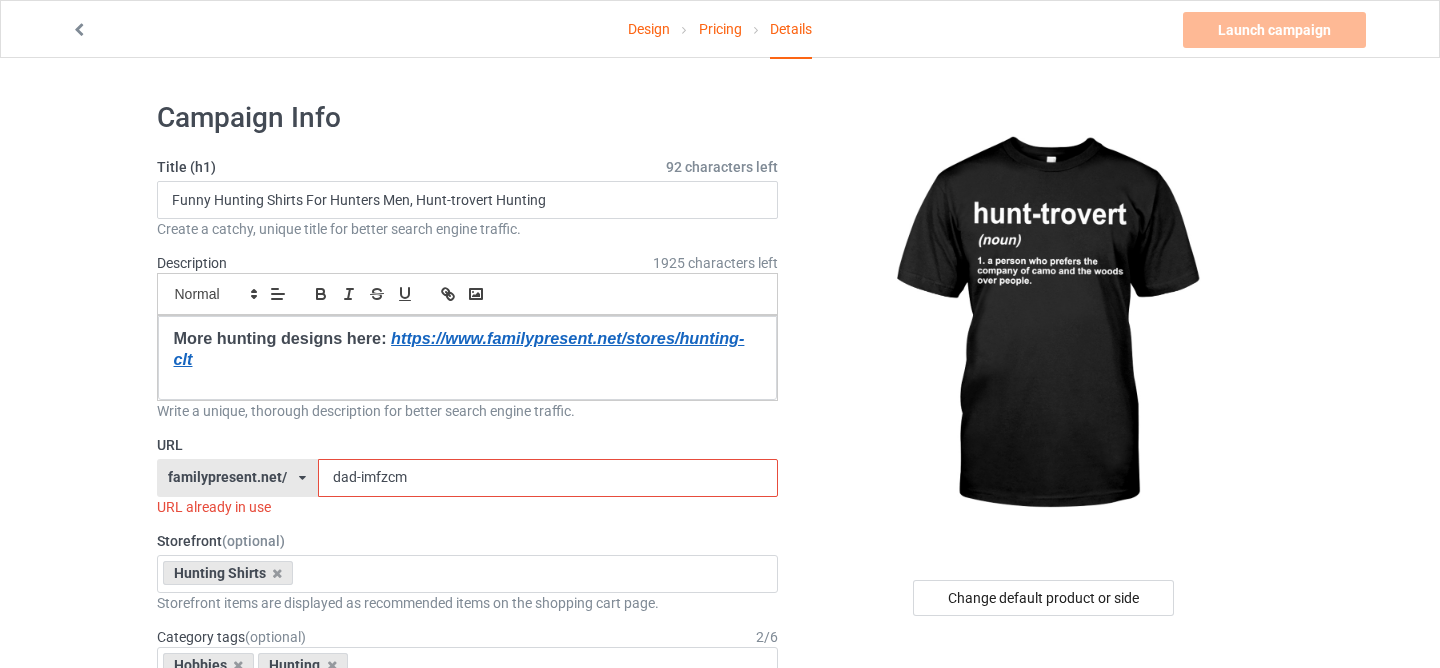 click on "dad-imfzcm" at bounding box center [548, 478] 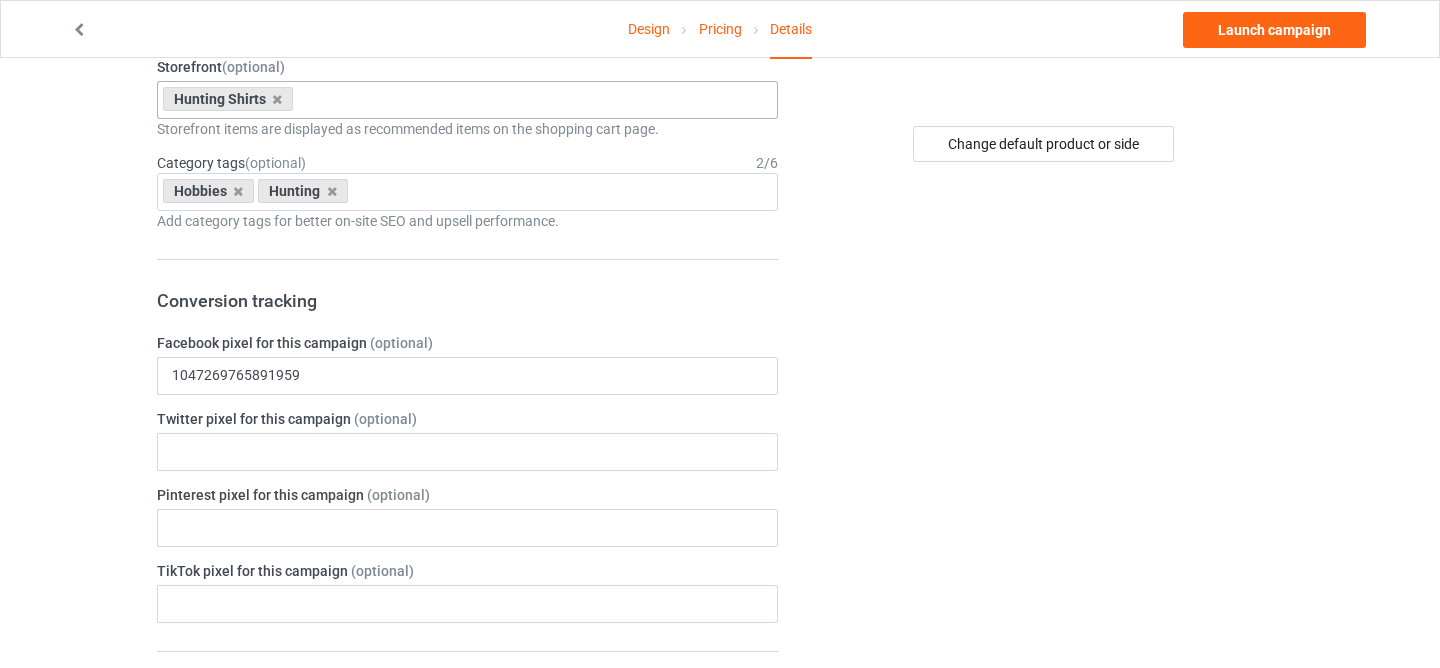 scroll, scrollTop: 0, scrollLeft: 0, axis: both 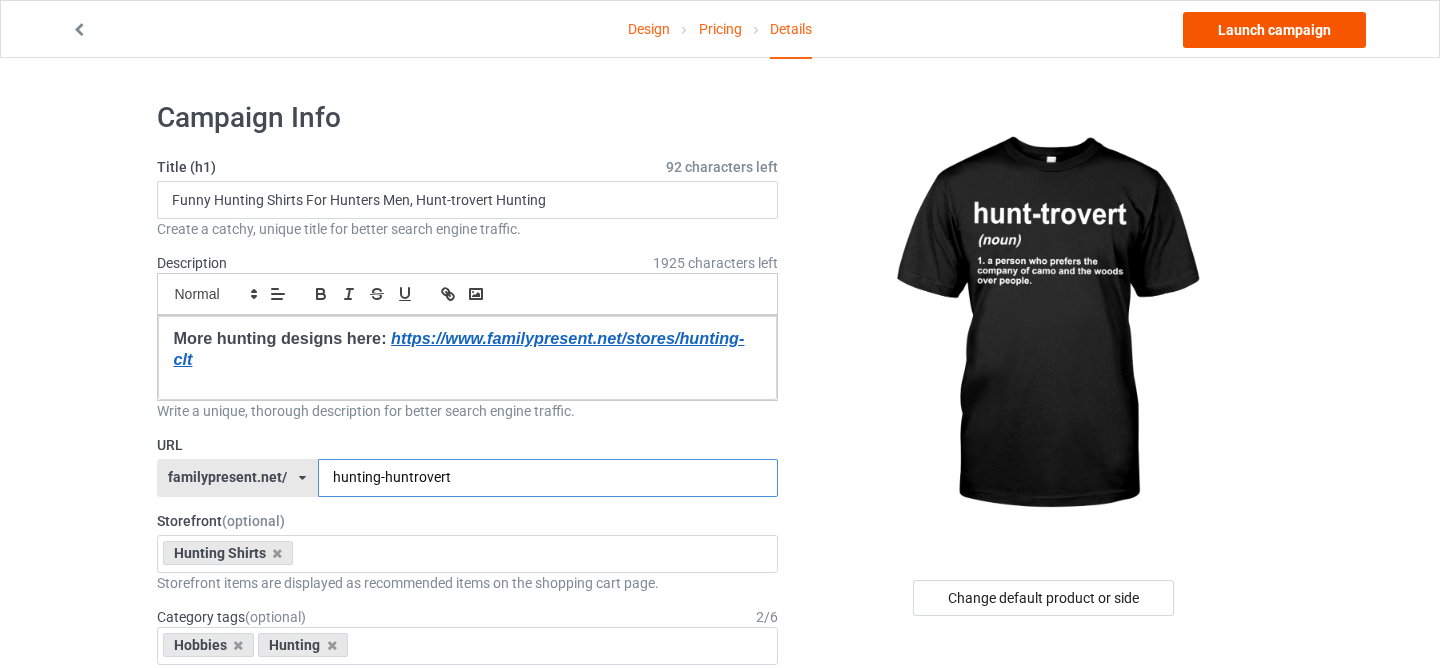 type on "hunting-huntrovert" 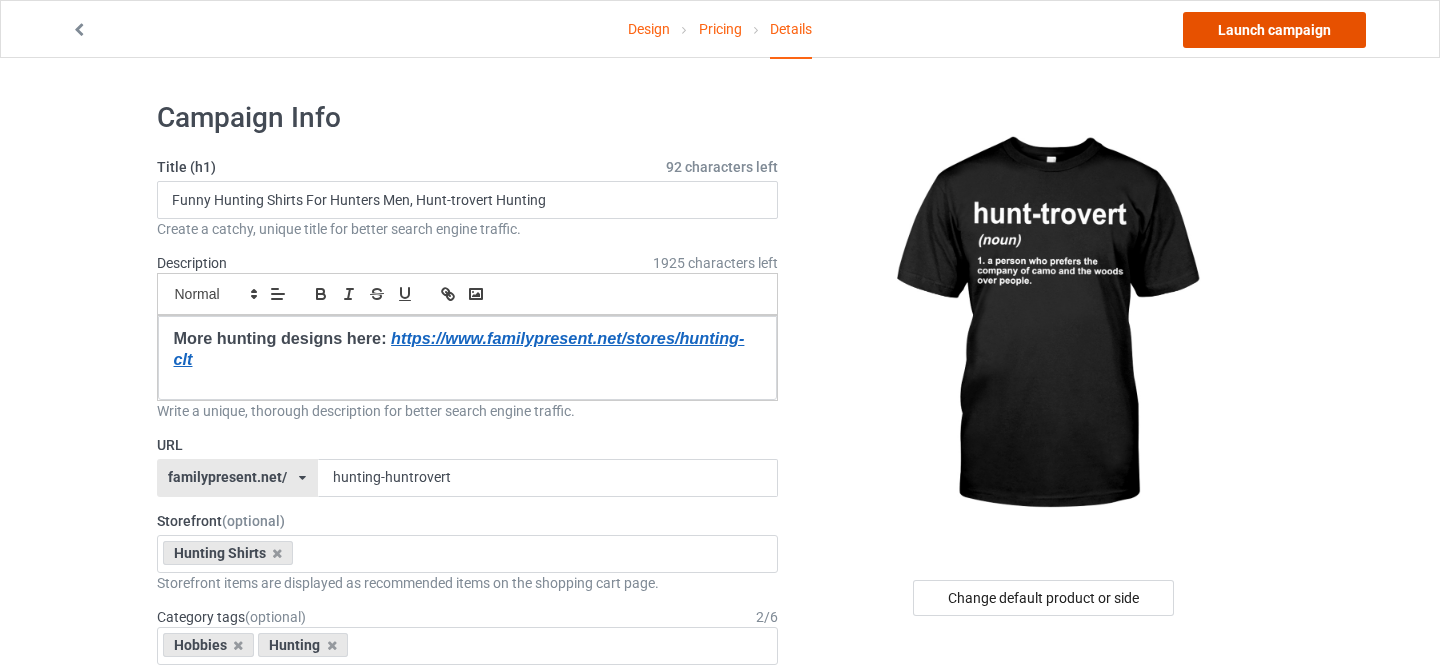 click on "Launch campaign" at bounding box center (1274, 30) 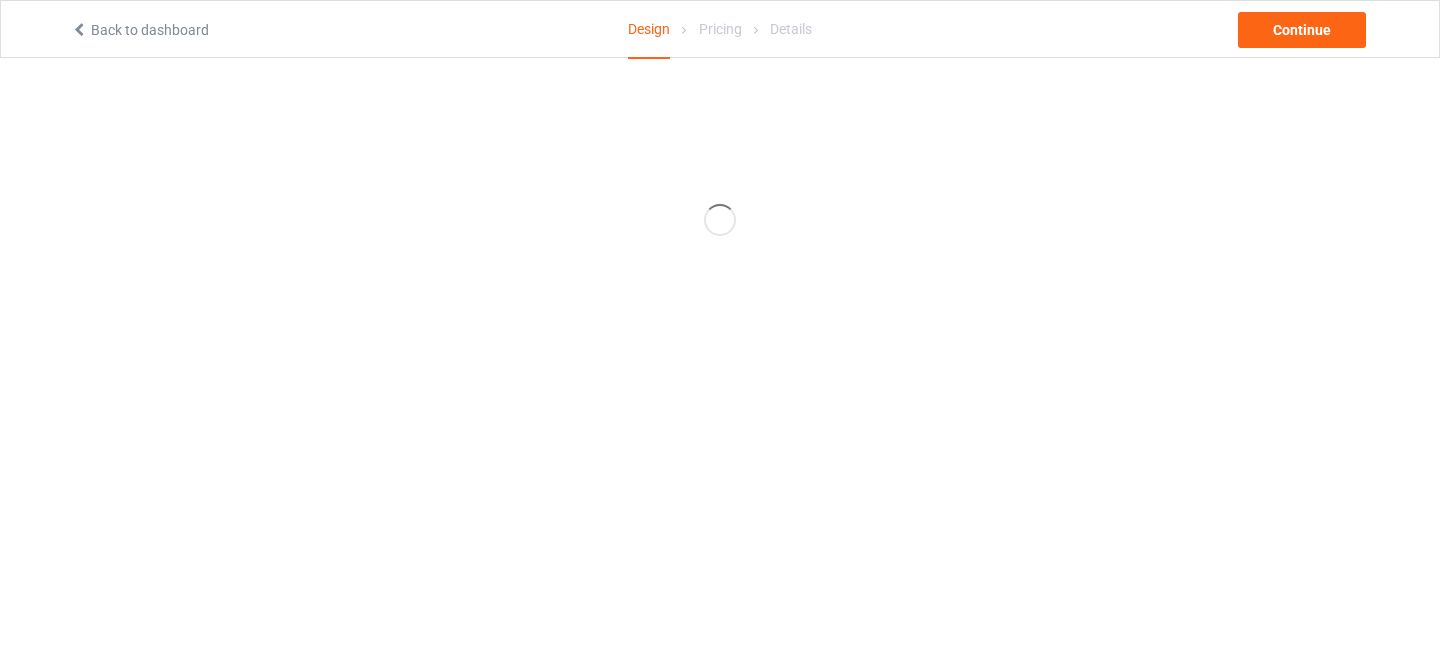 scroll, scrollTop: 0, scrollLeft: 0, axis: both 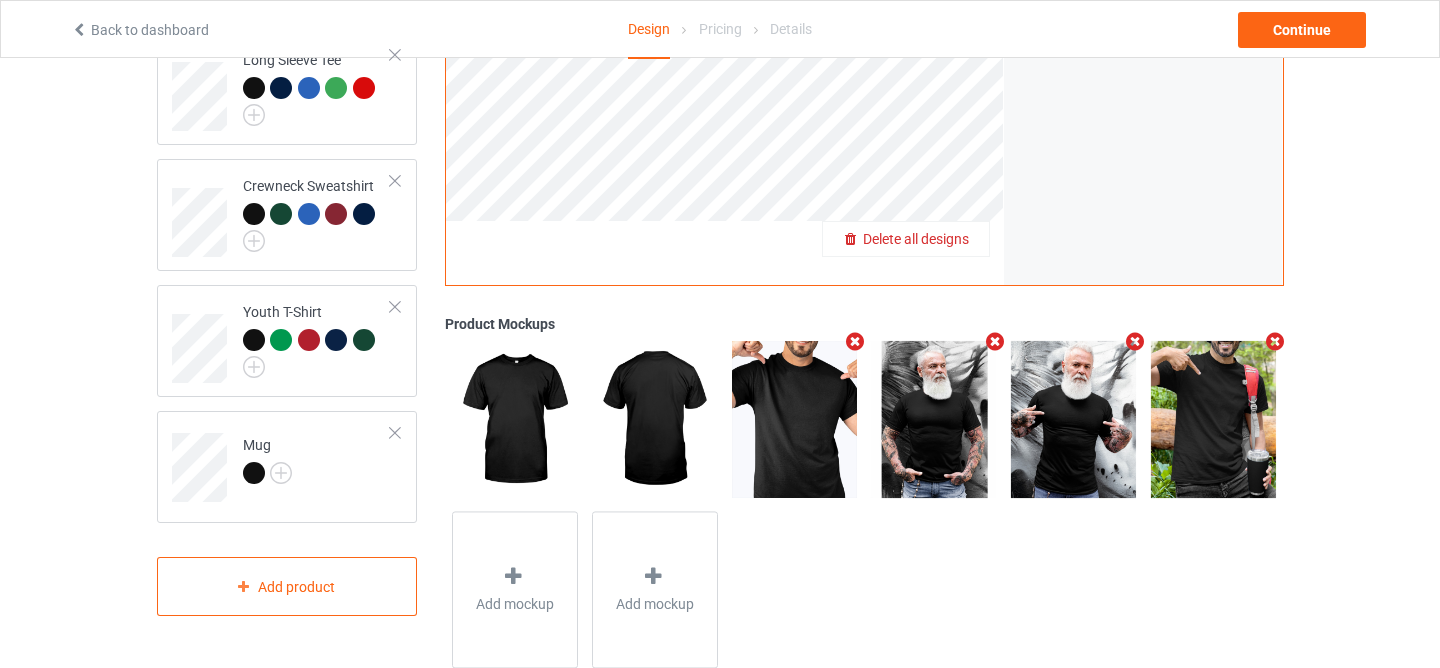 click on "Delete all designs" at bounding box center [916, 239] 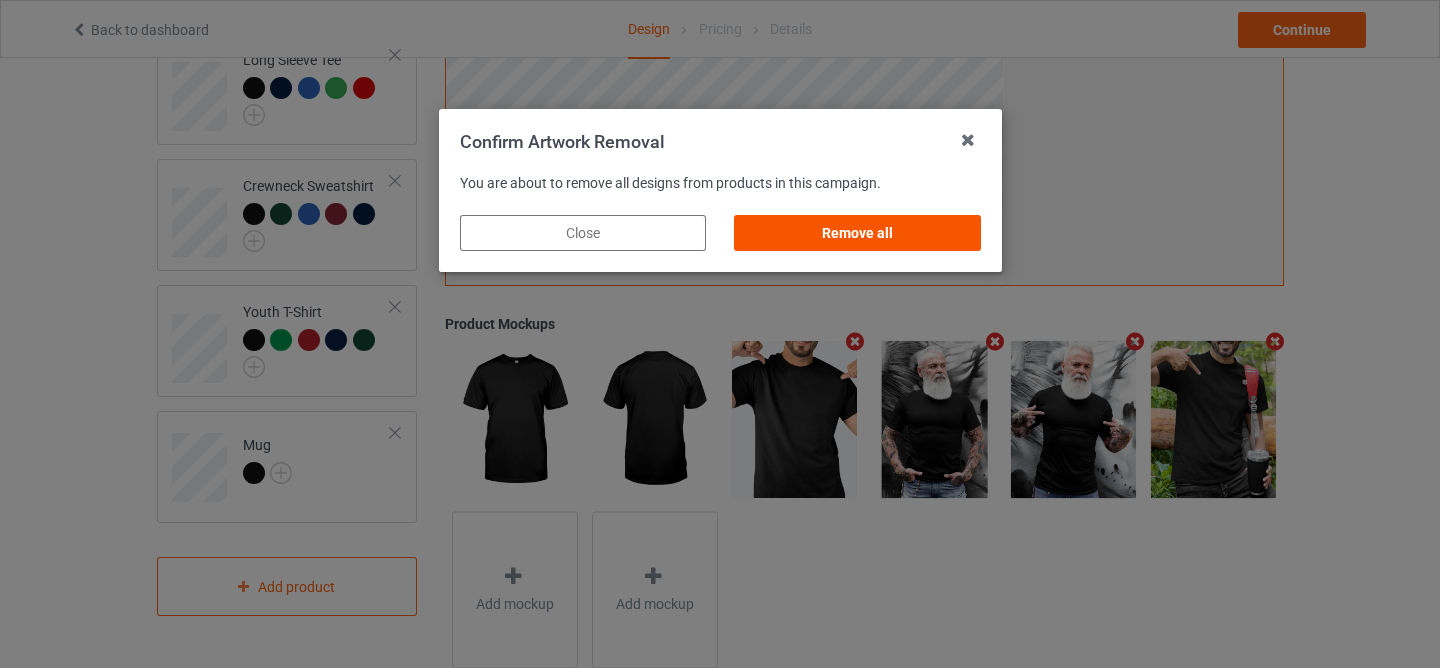 click on "Remove all" at bounding box center [857, 233] 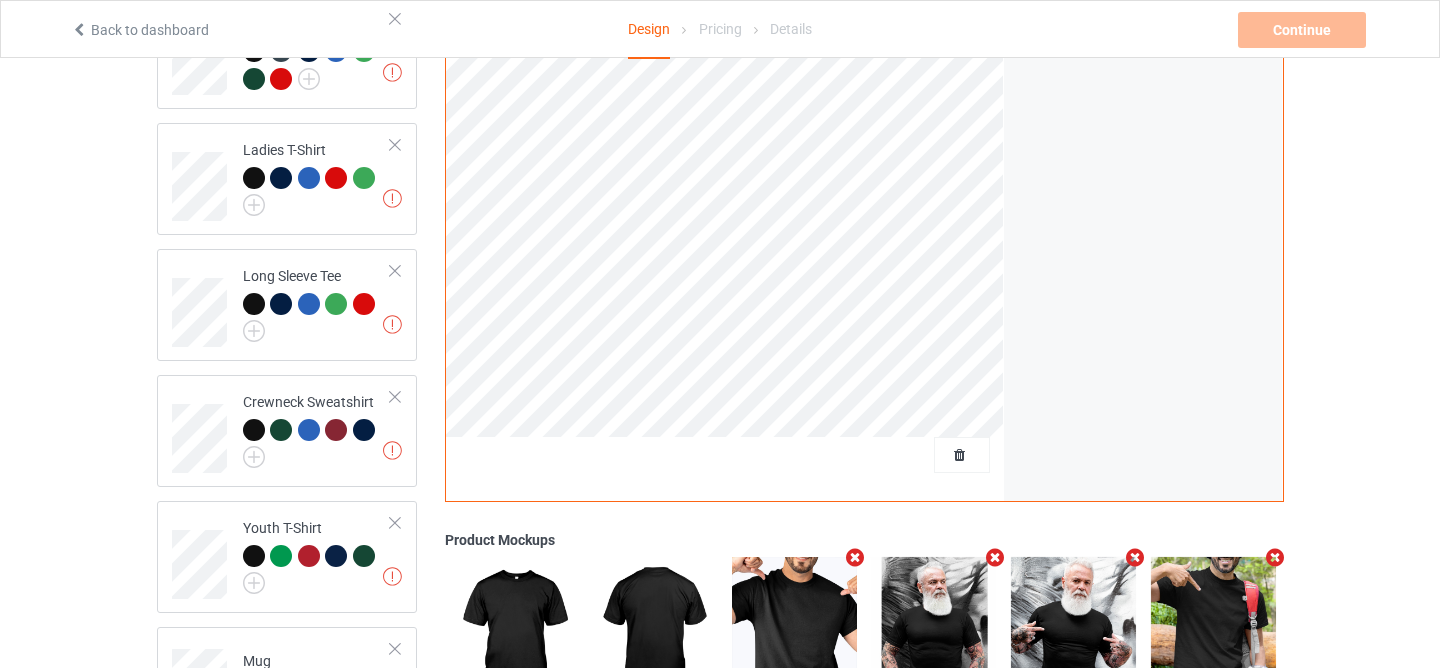 scroll, scrollTop: 0, scrollLeft: 0, axis: both 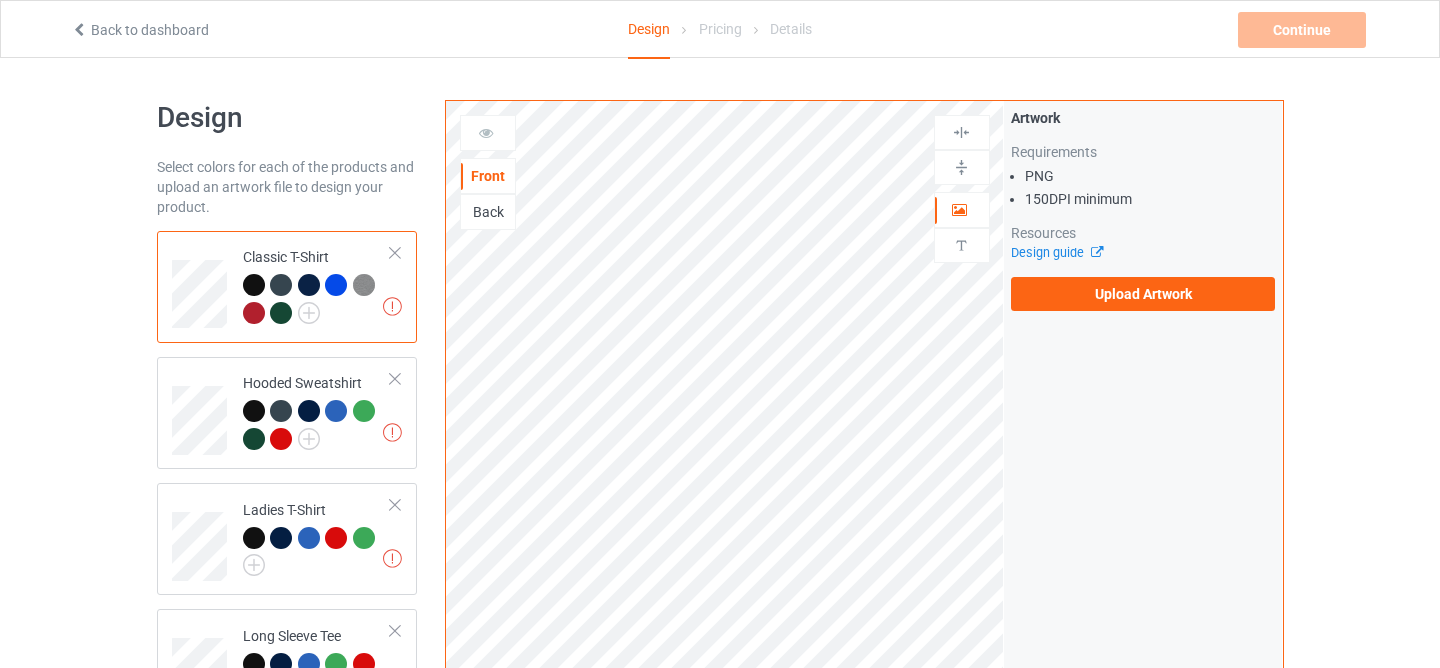 click on "Back" at bounding box center [488, 212] 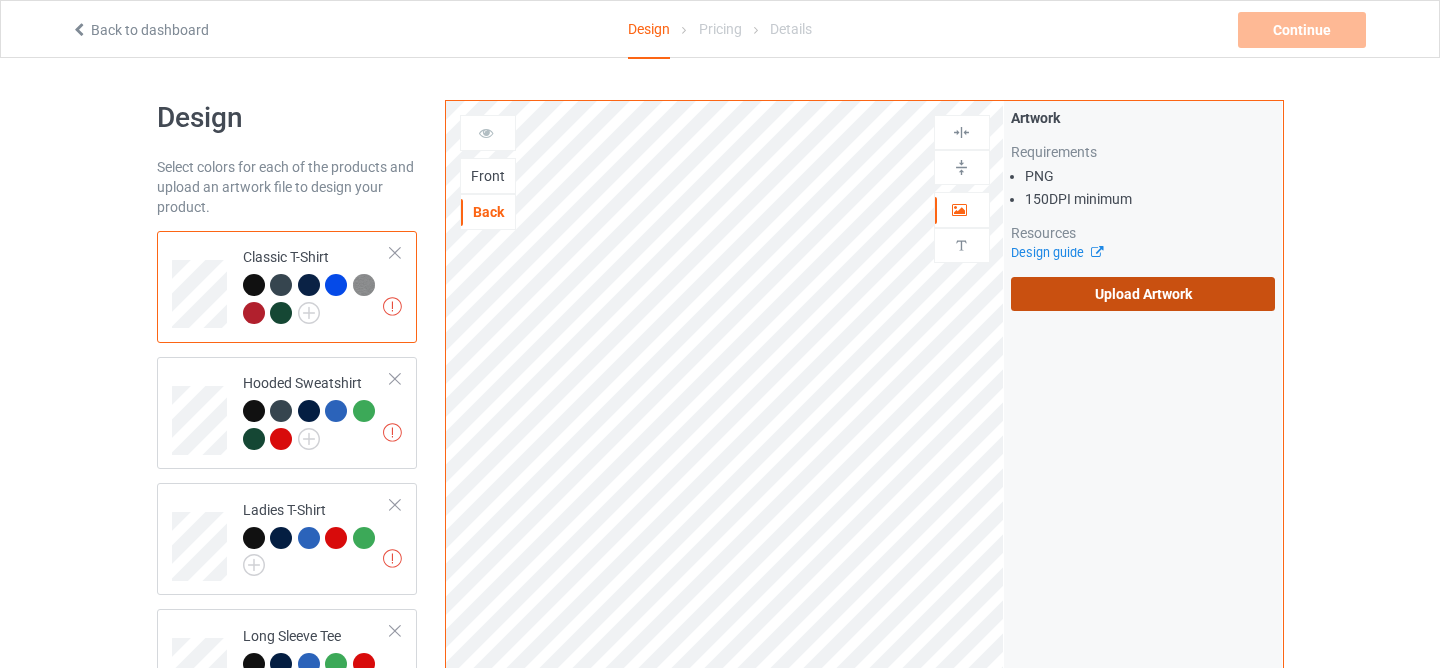click on "Upload Artwork" at bounding box center (1143, 294) 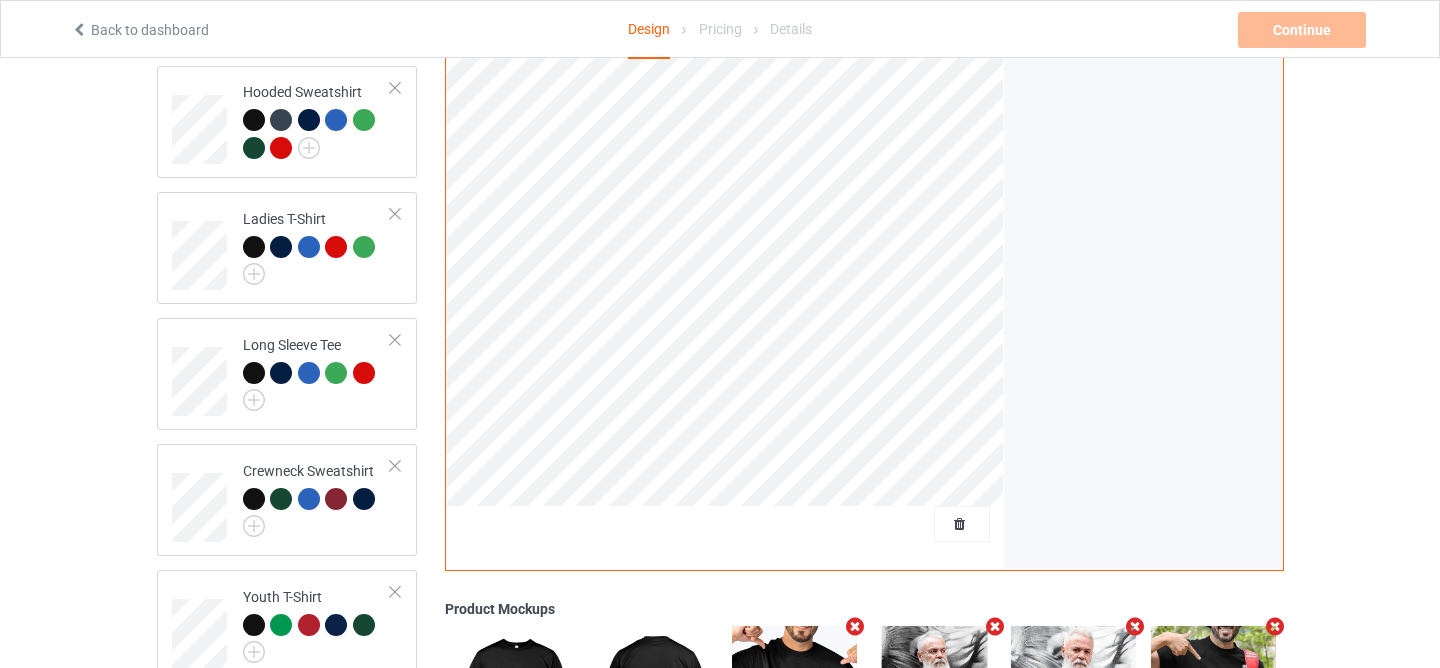 scroll, scrollTop: 420, scrollLeft: 0, axis: vertical 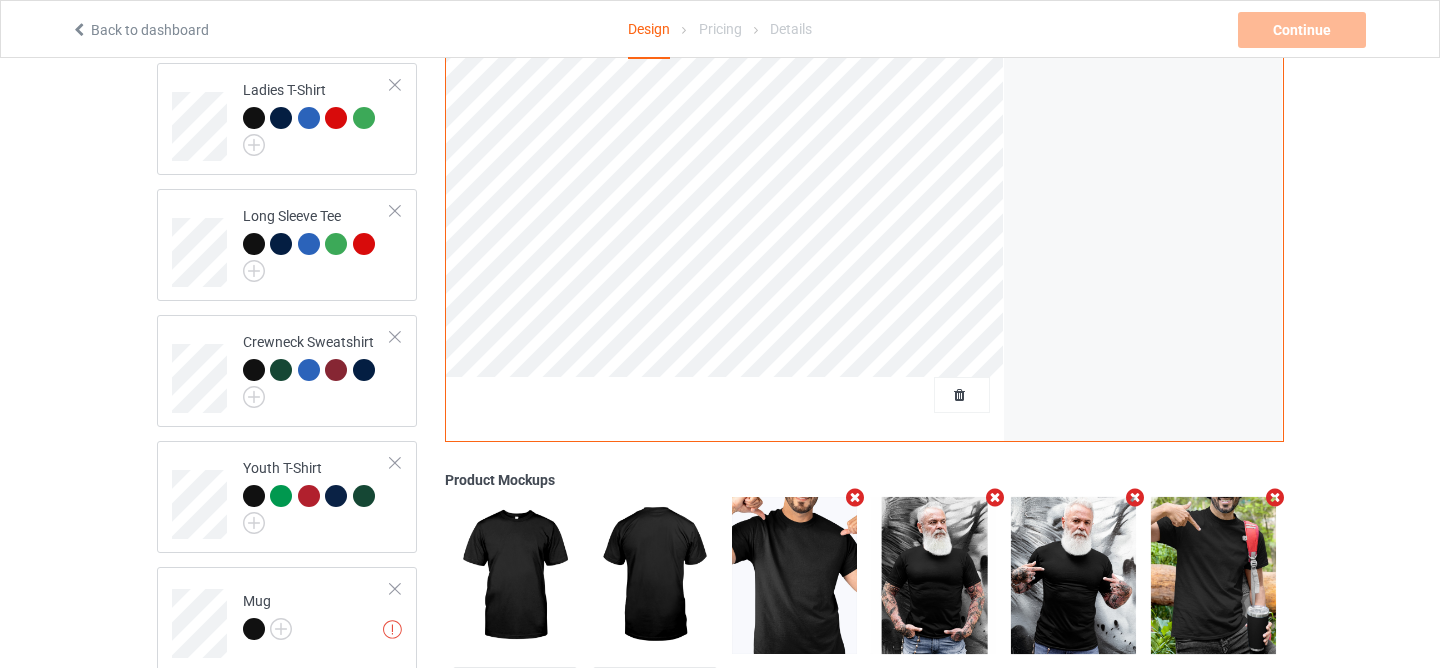 click at bounding box center [855, 497] 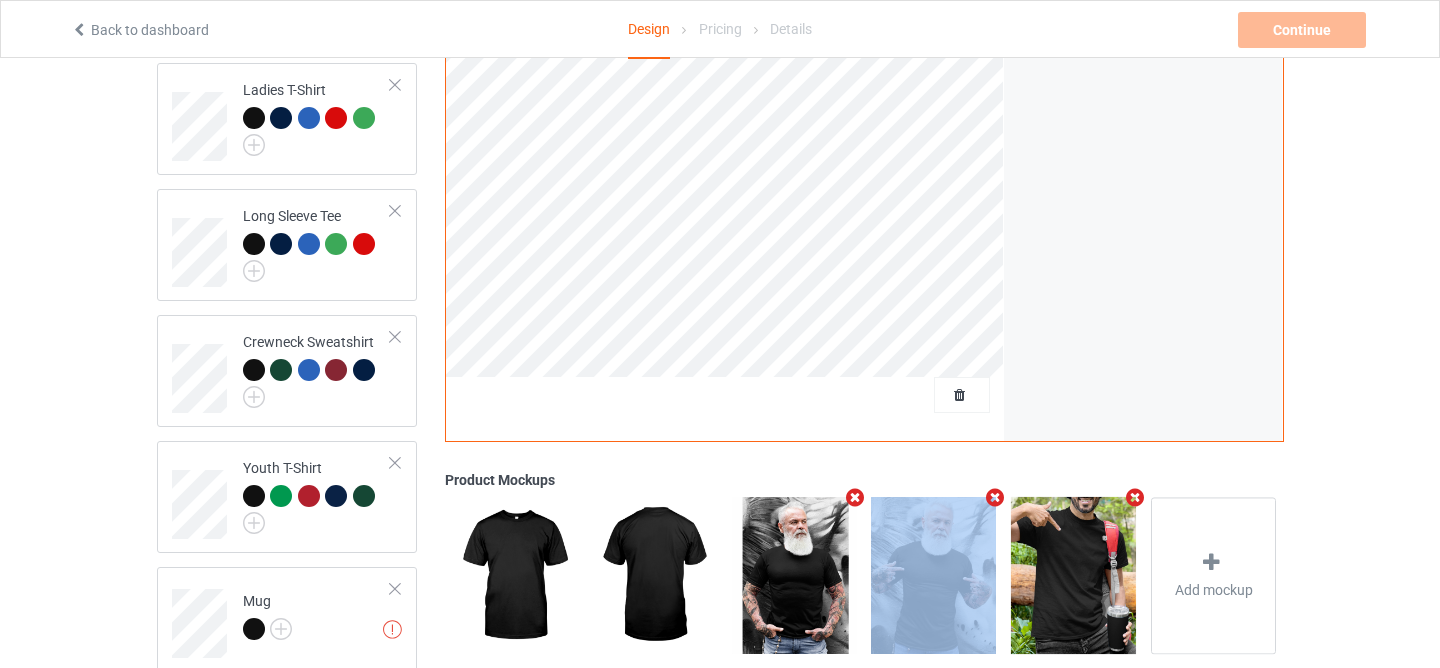 click at bounding box center [855, 497] 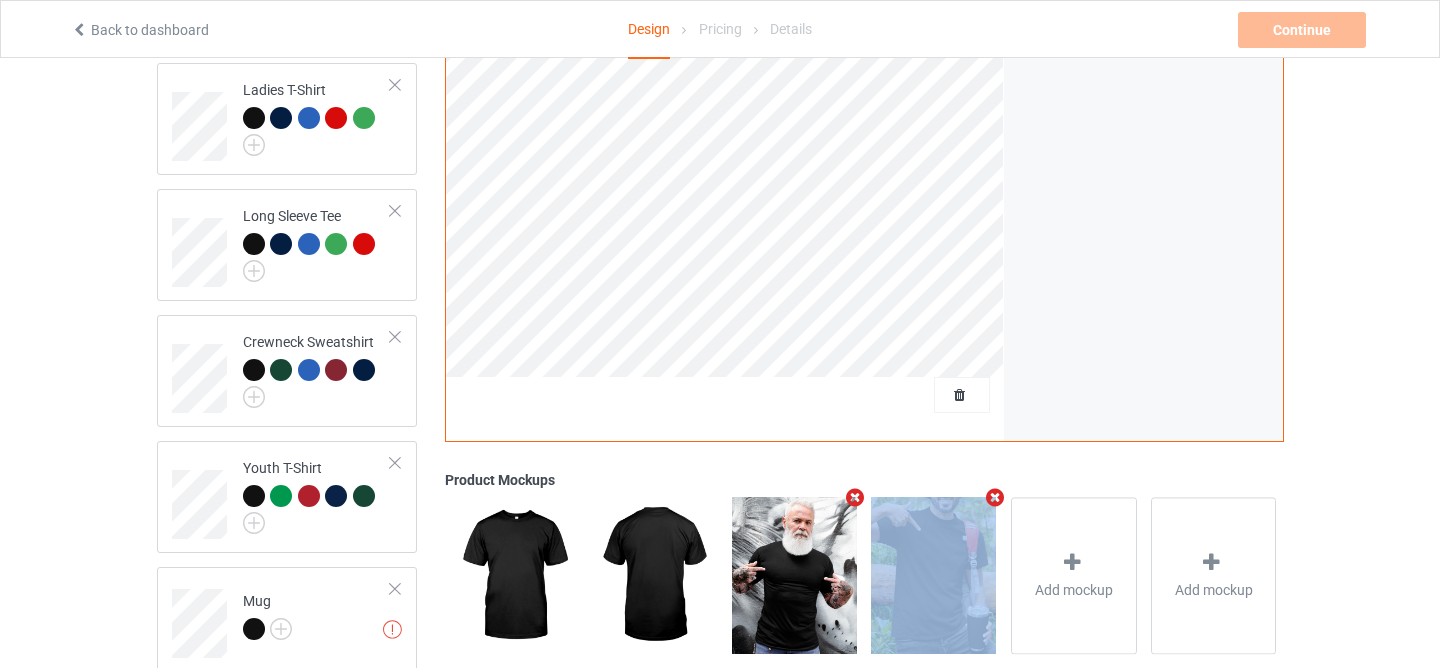 click at bounding box center [855, 497] 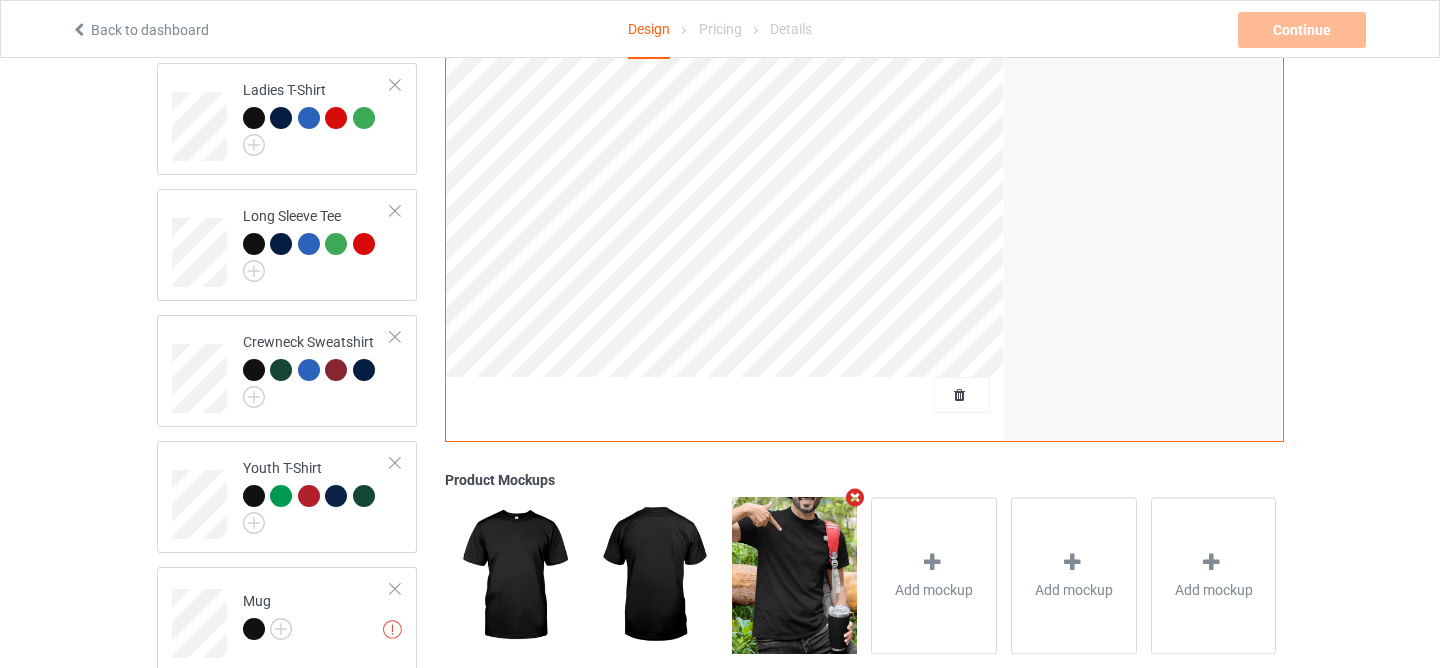 click at bounding box center (855, 497) 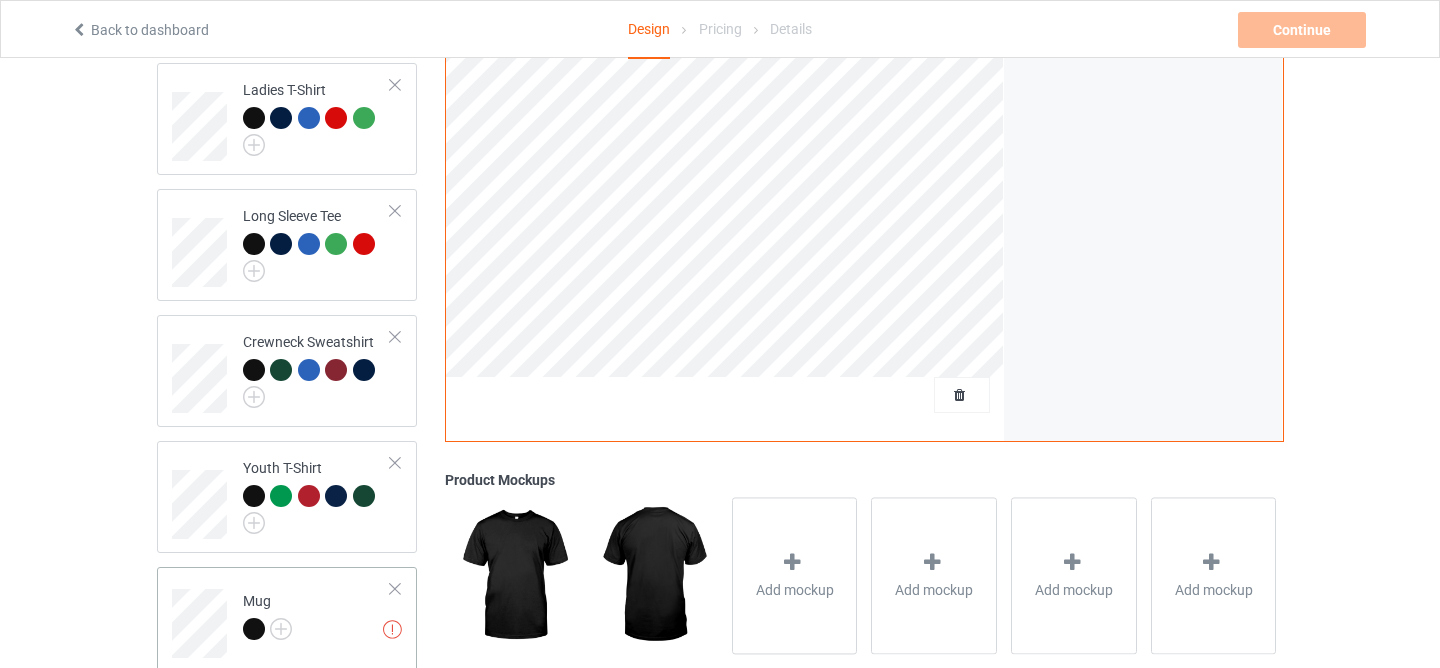 click at bounding box center (395, 589) 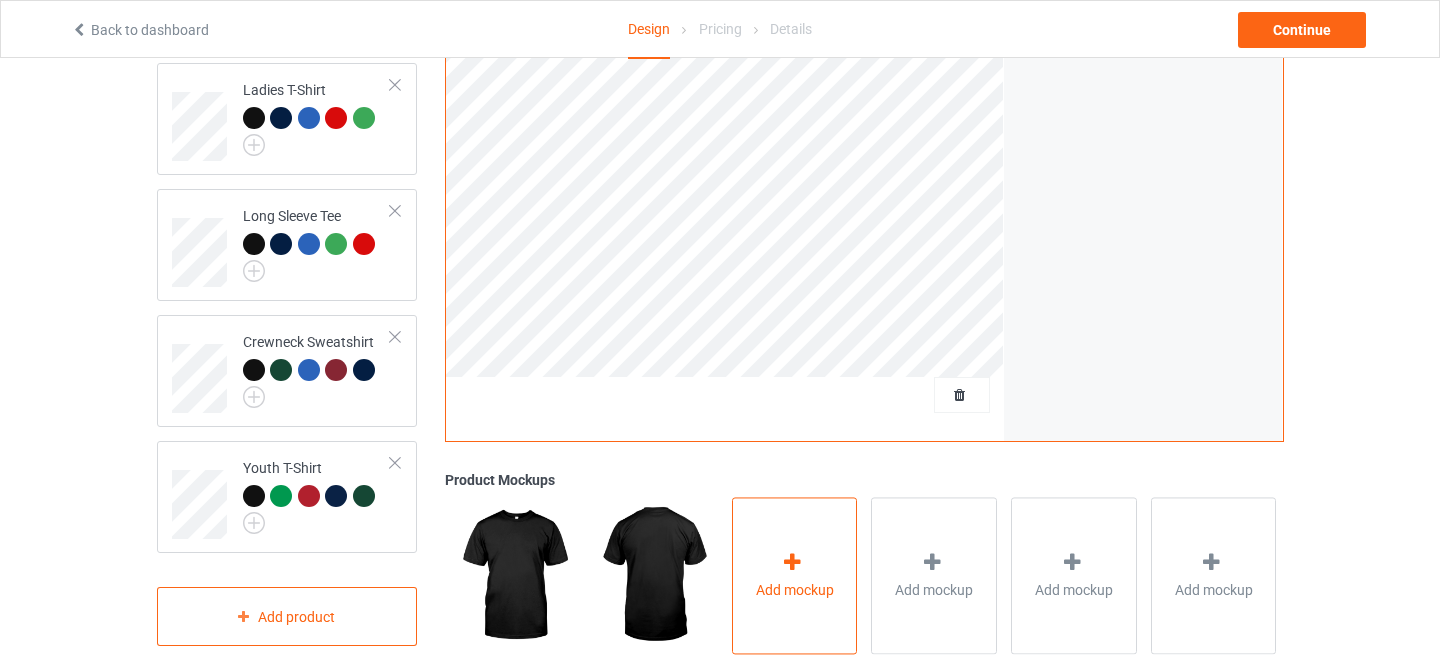 click at bounding box center (792, 562) 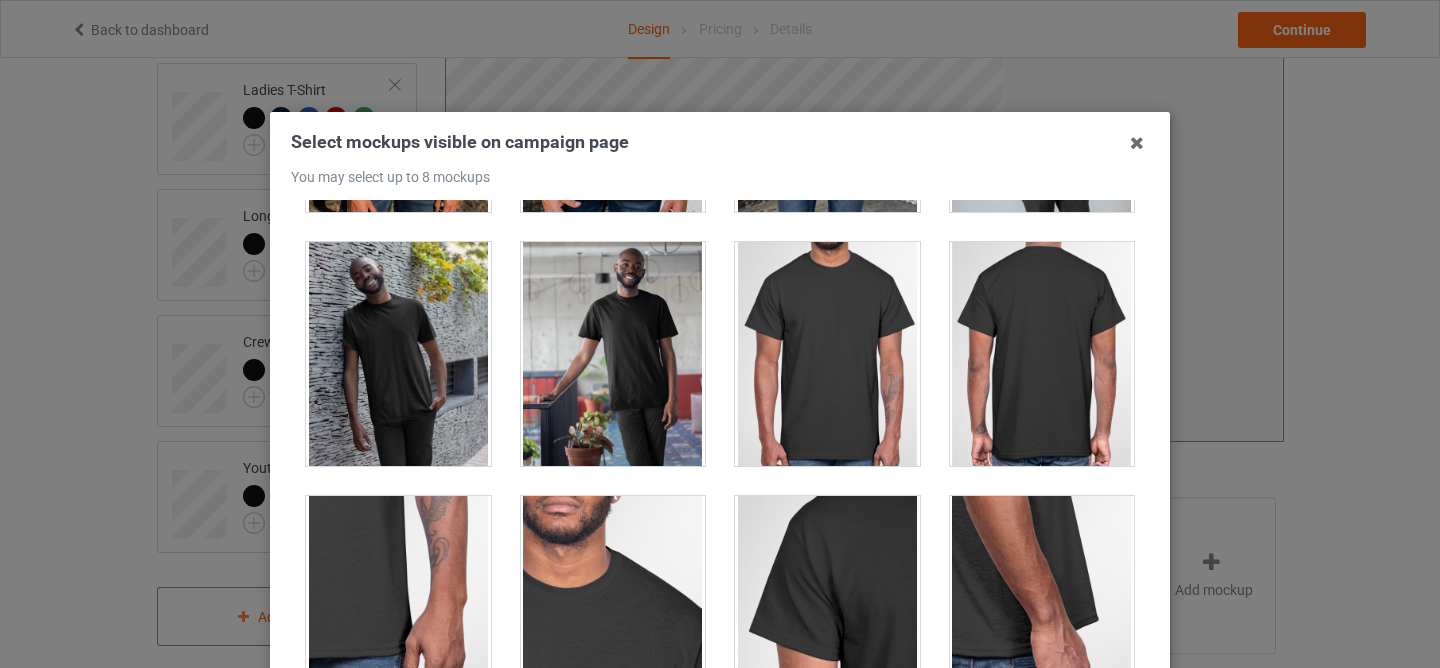 click at bounding box center (1042, 354) 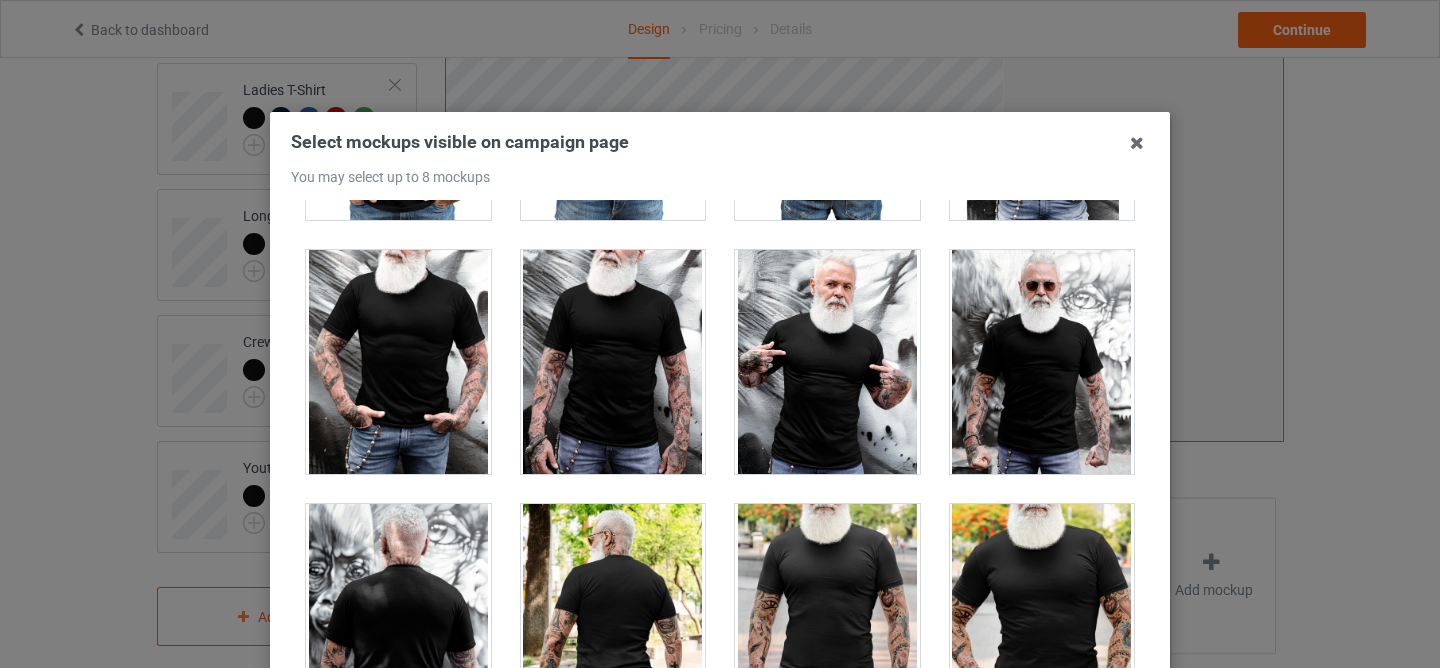 scroll, scrollTop: 16243, scrollLeft: 0, axis: vertical 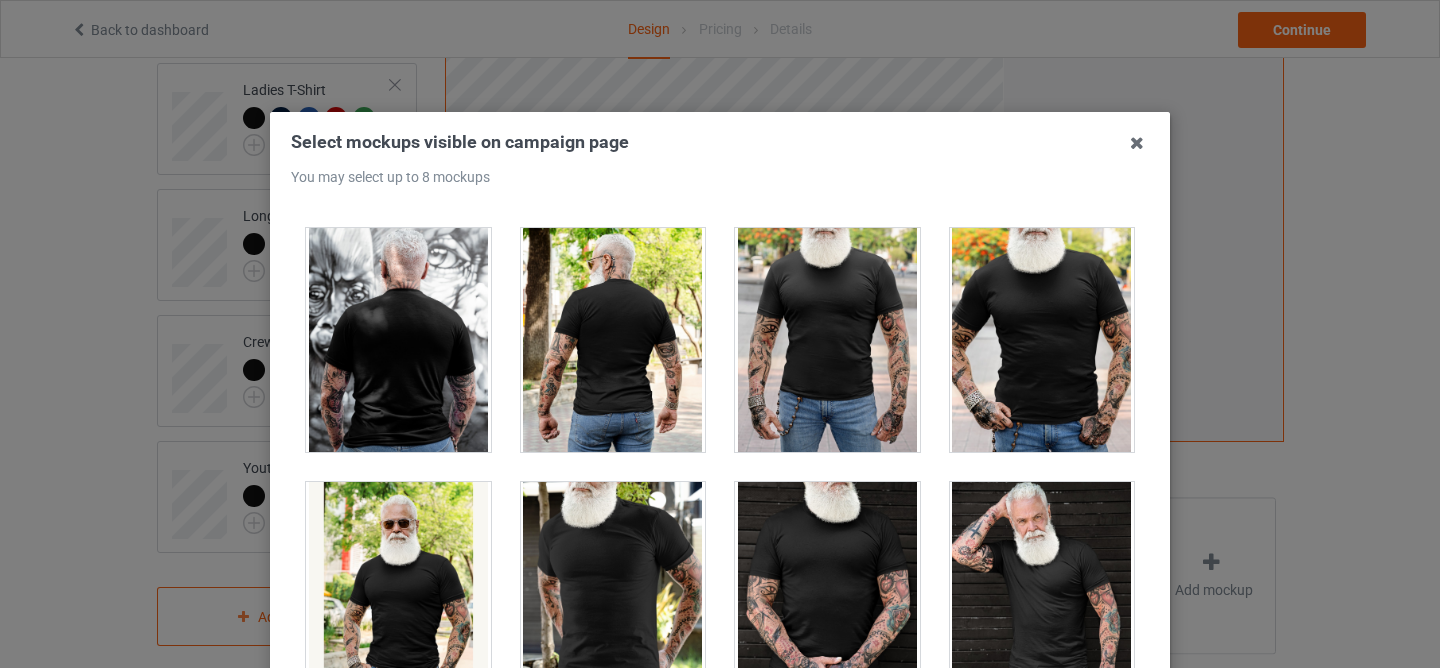 click at bounding box center [398, 340] 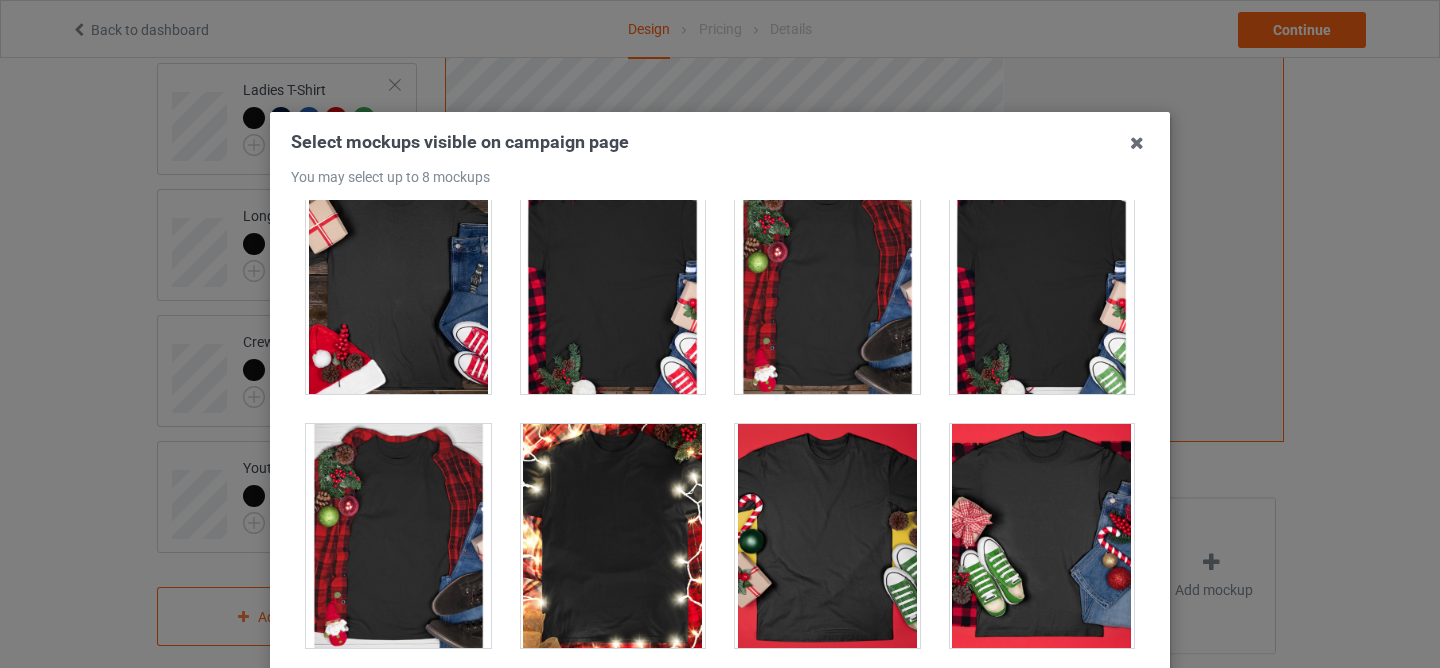 scroll, scrollTop: 22118, scrollLeft: 0, axis: vertical 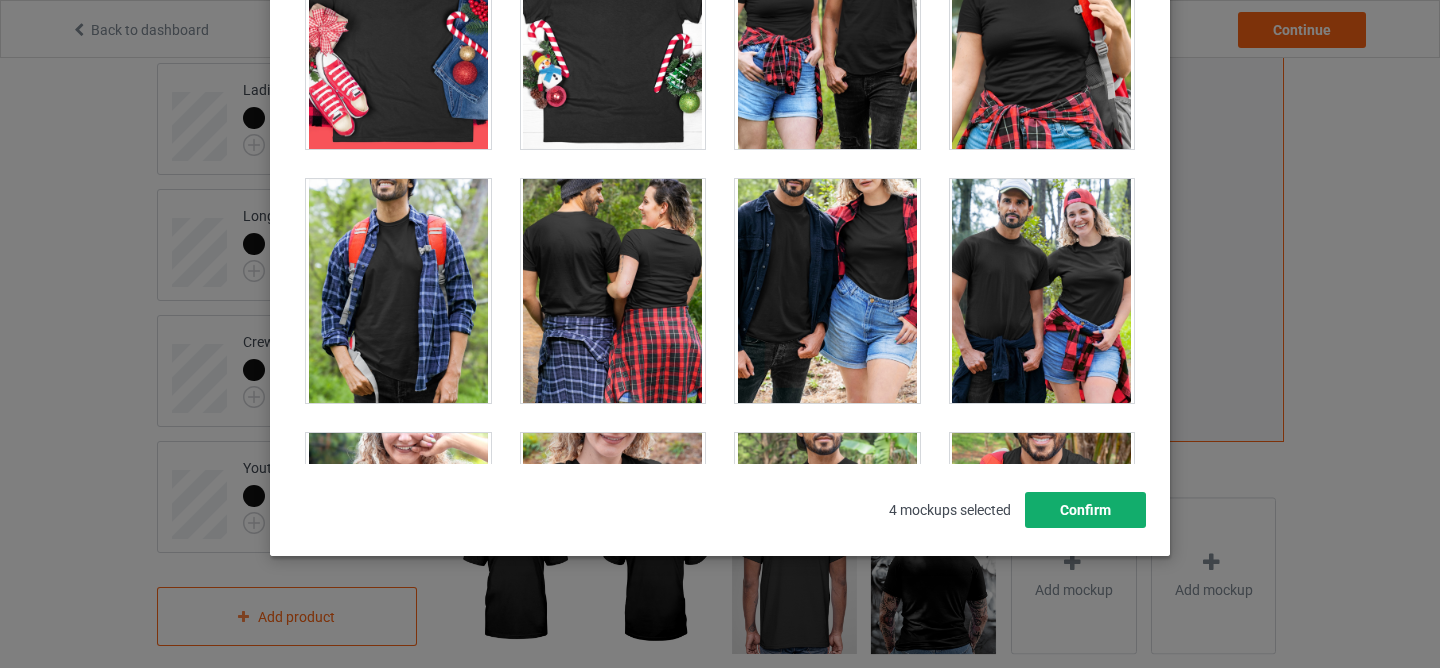 click on "Confirm" at bounding box center (1085, 510) 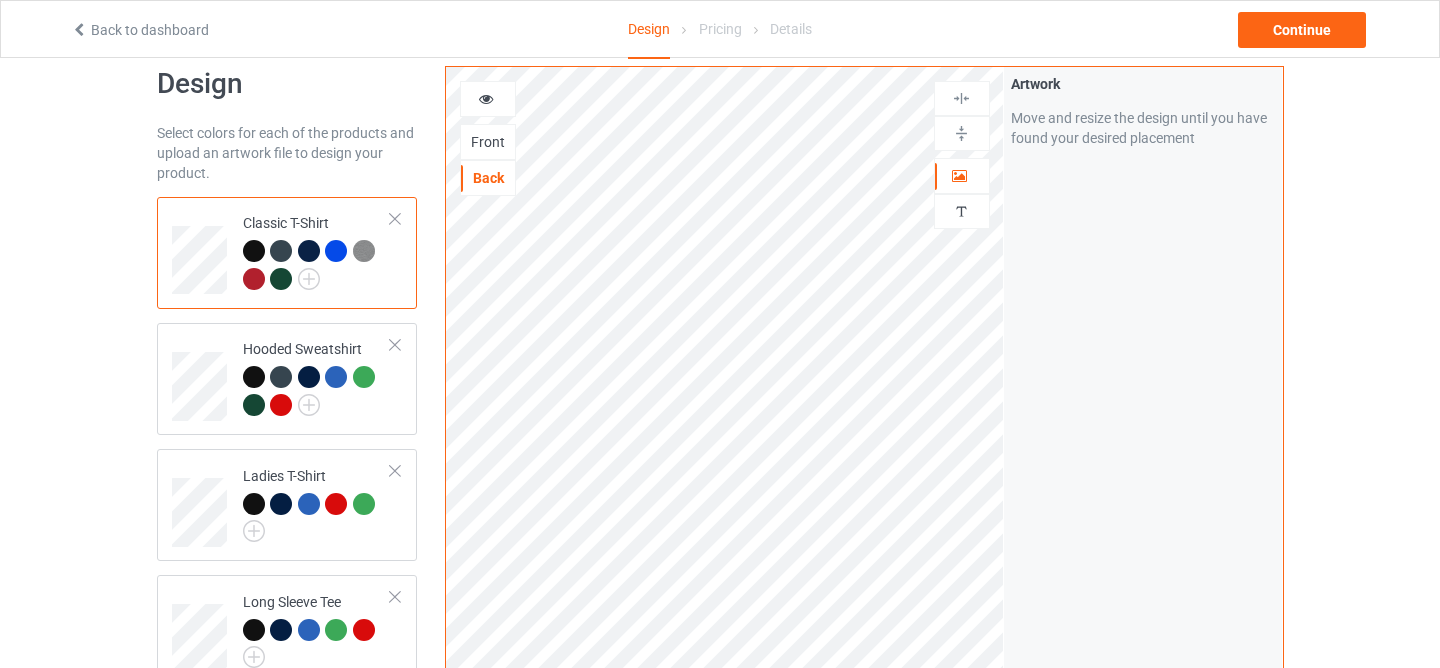 scroll, scrollTop: 0, scrollLeft: 0, axis: both 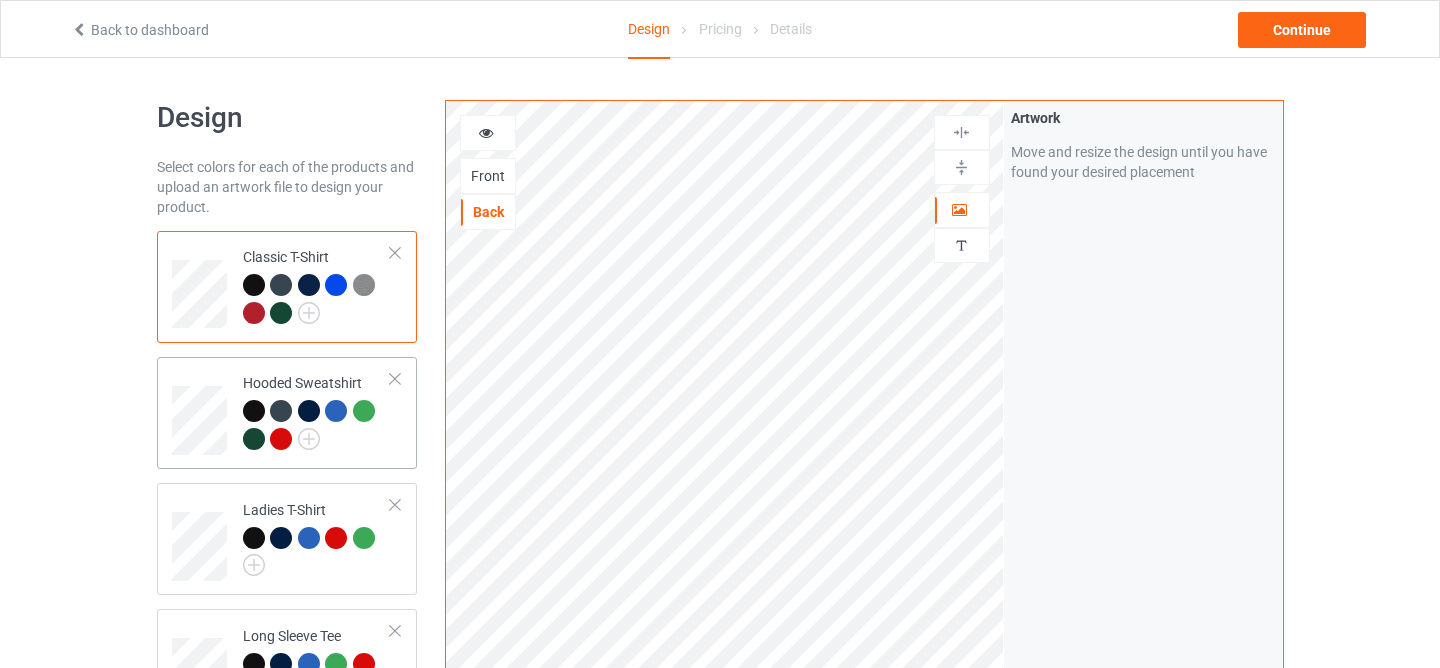 click on "Hooded Sweatshirt" at bounding box center (317, 413) 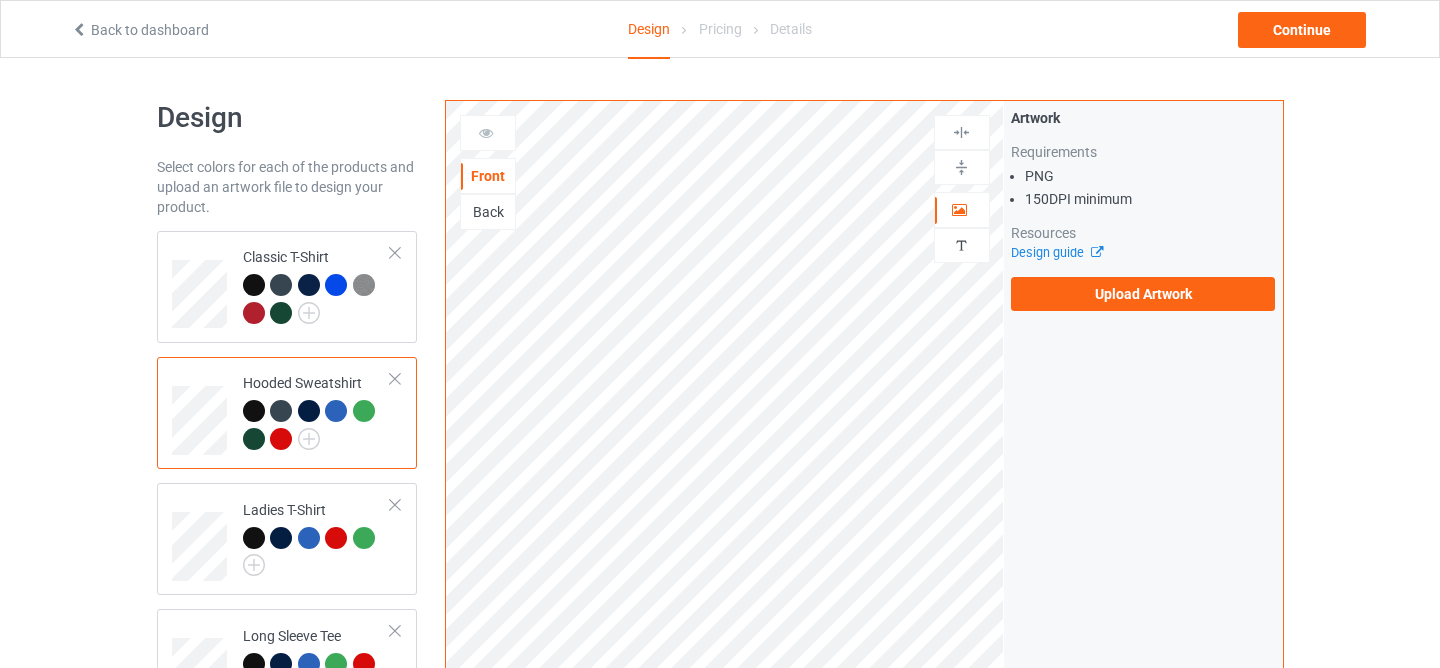 scroll, scrollTop: 627, scrollLeft: 0, axis: vertical 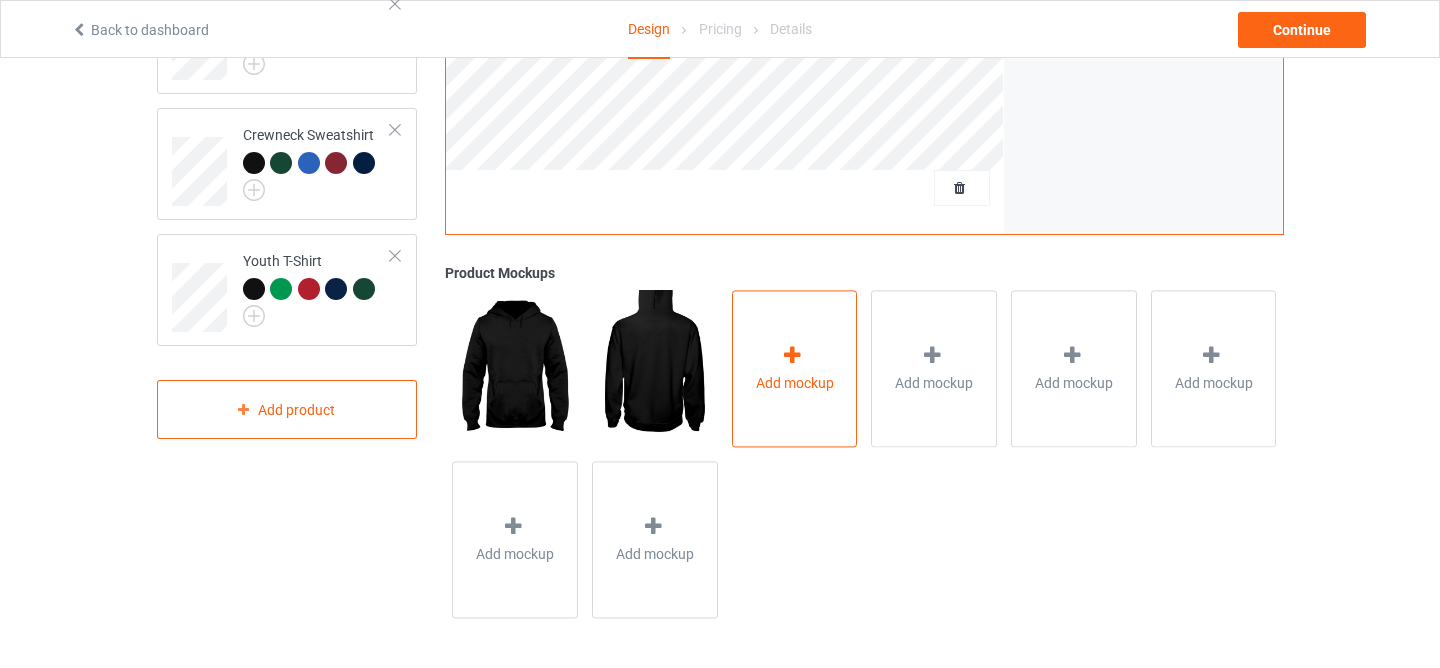 click on "Add mockup" at bounding box center (795, 368) 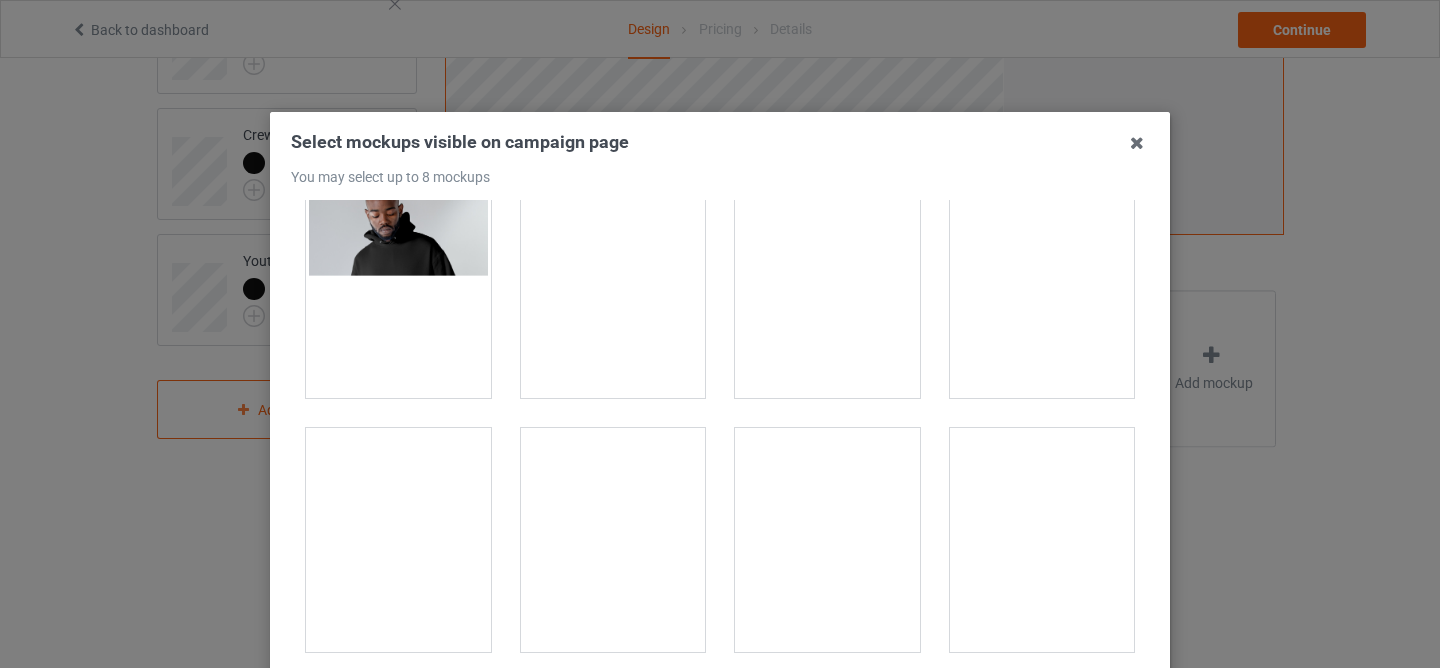 scroll, scrollTop: 863, scrollLeft: 0, axis: vertical 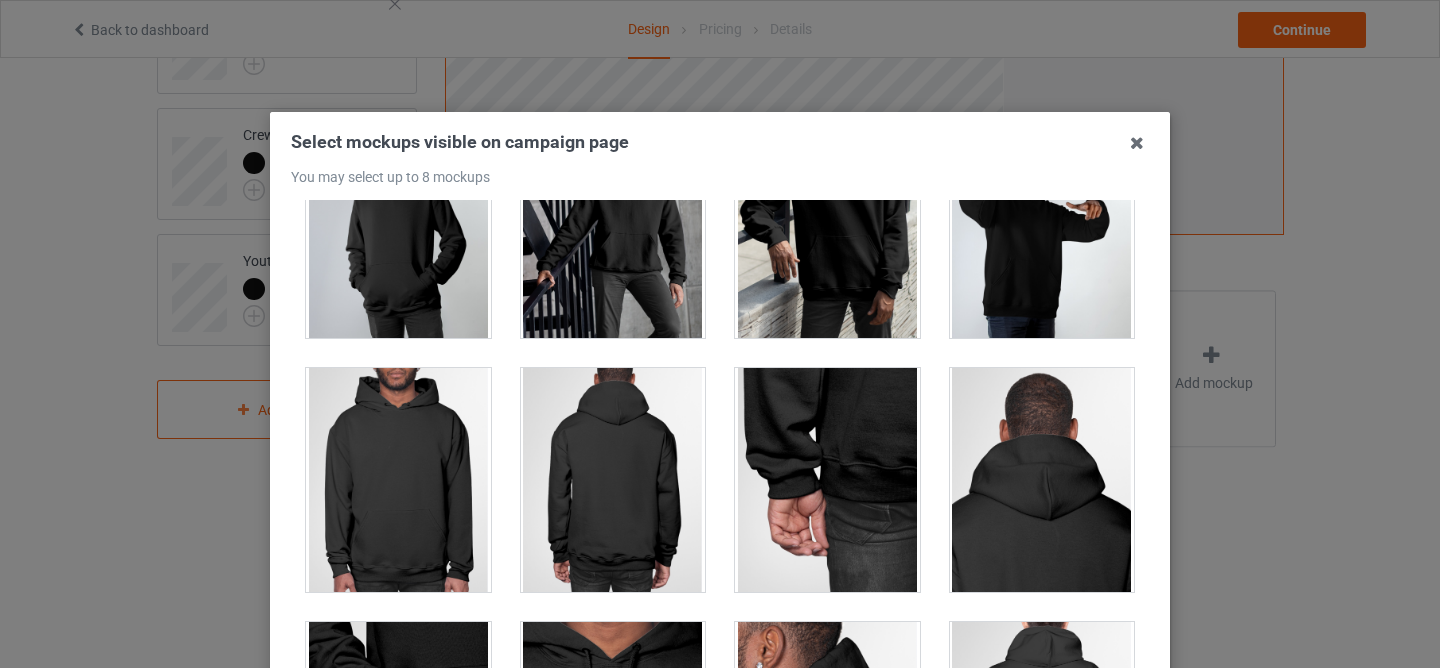 click at bounding box center (613, 480) 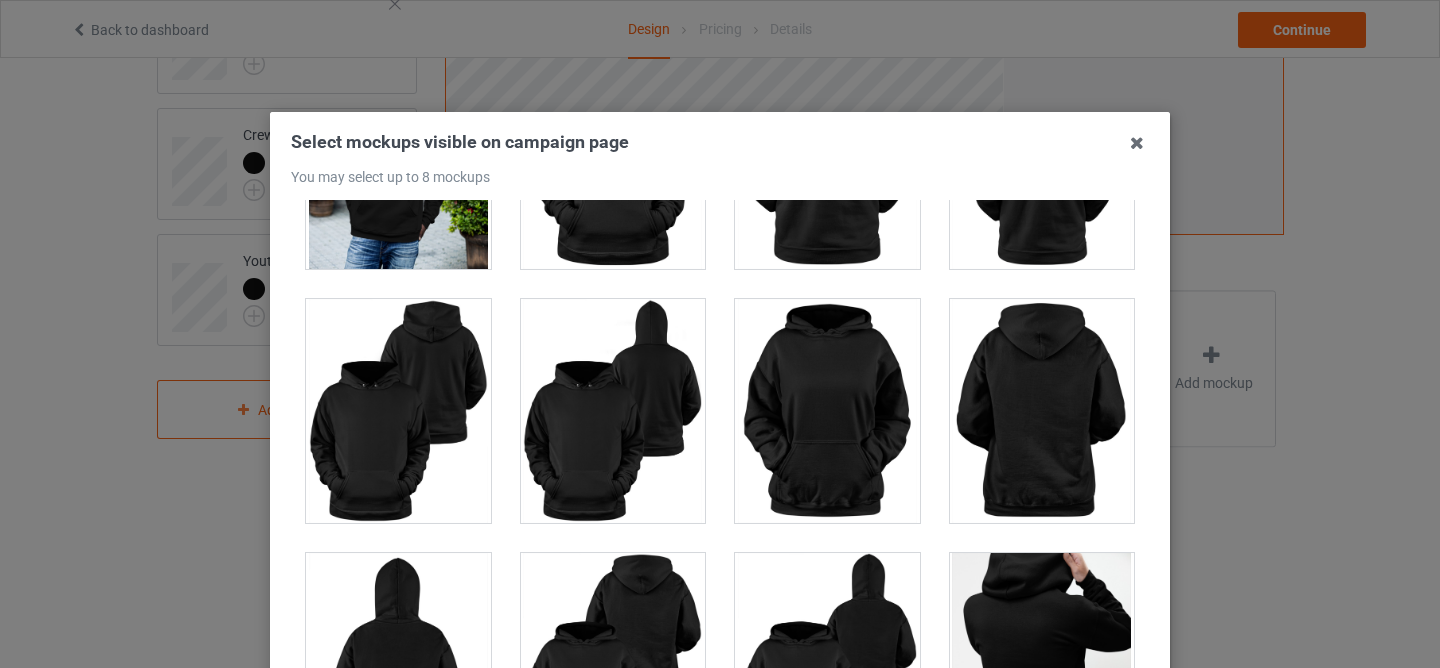 scroll, scrollTop: 2532, scrollLeft: 0, axis: vertical 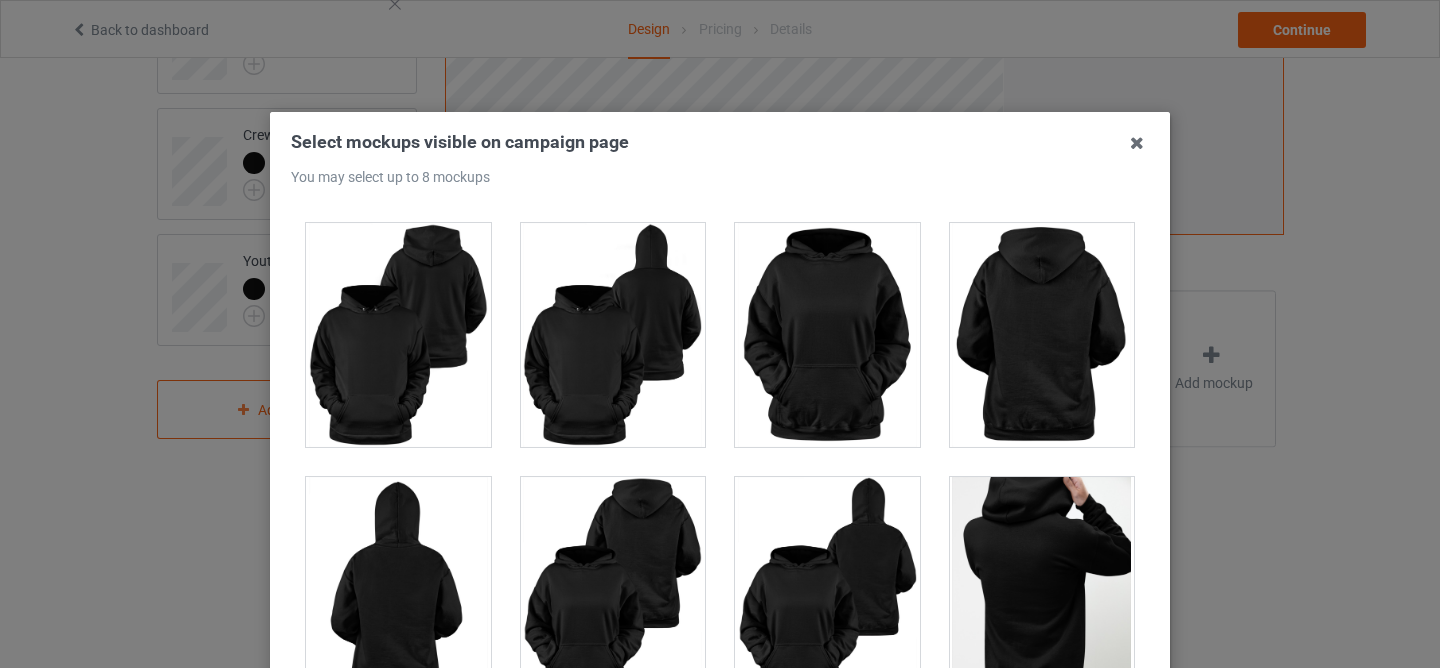 click at bounding box center [1042, 335] 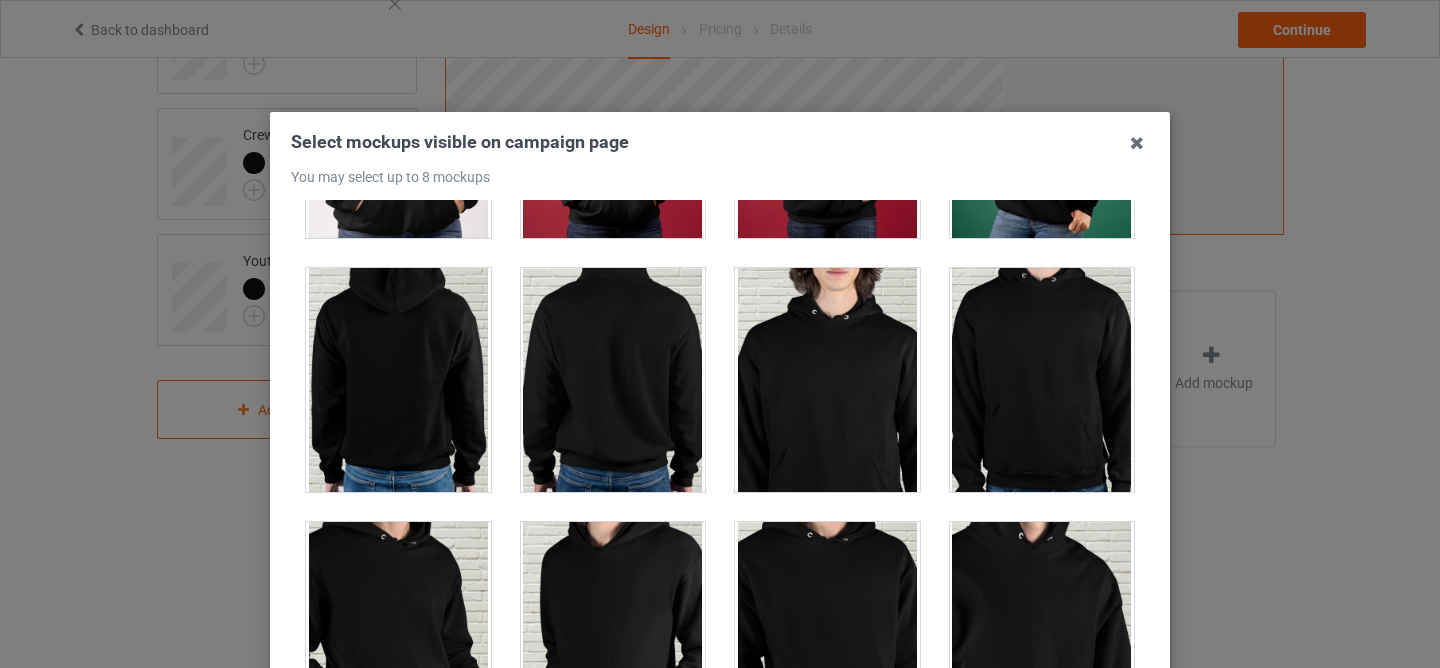 scroll, scrollTop: 4605, scrollLeft: 0, axis: vertical 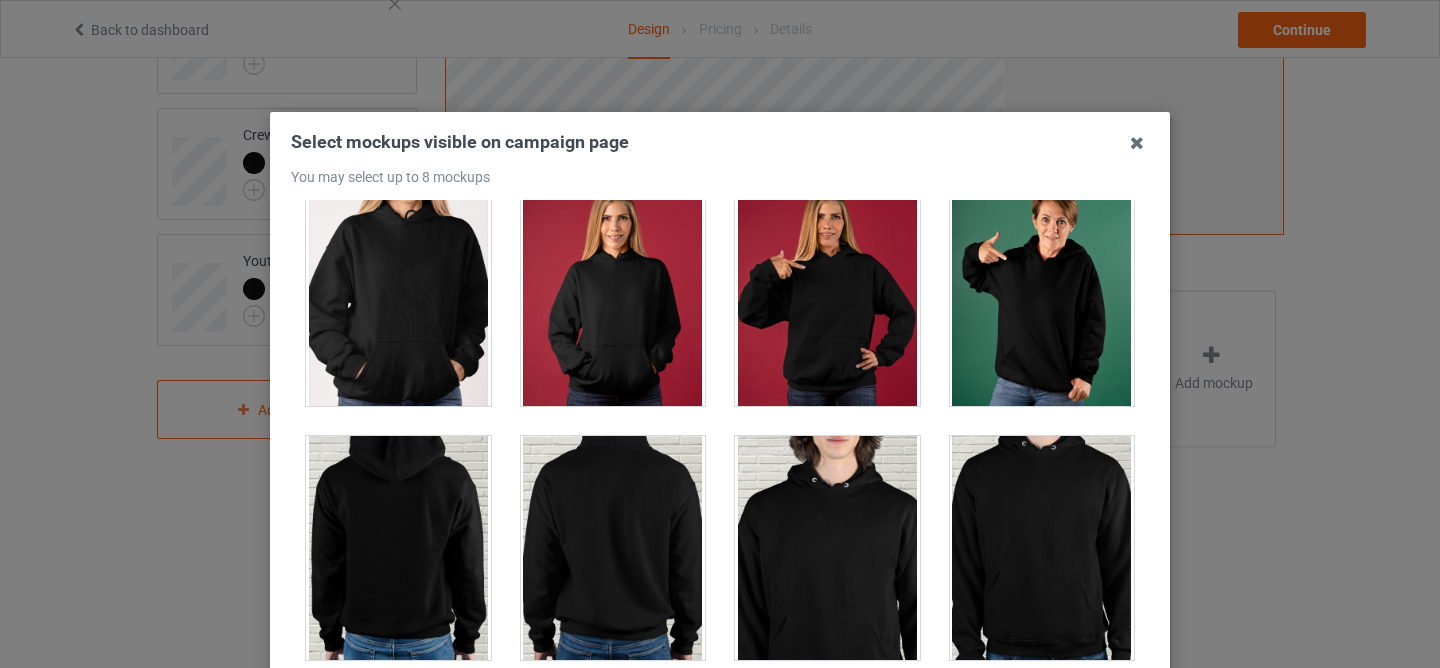 click at bounding box center [613, 548] 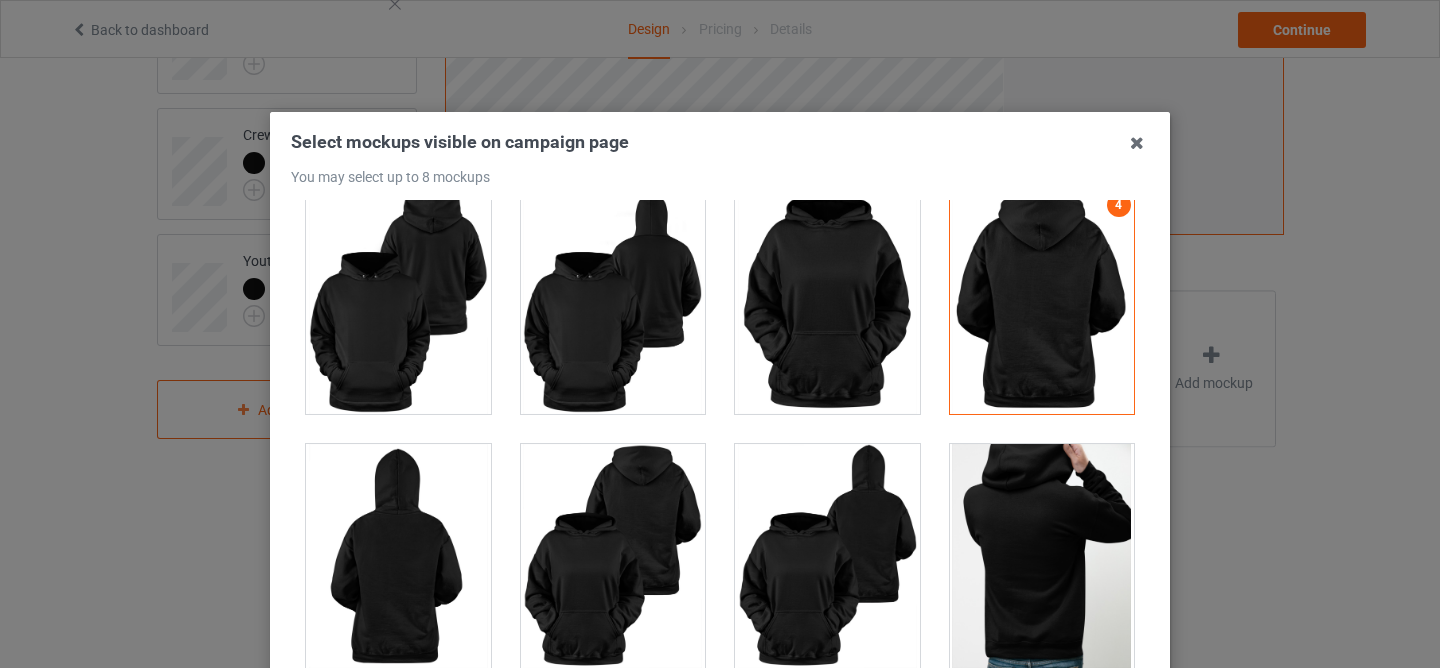scroll, scrollTop: 2559, scrollLeft: 0, axis: vertical 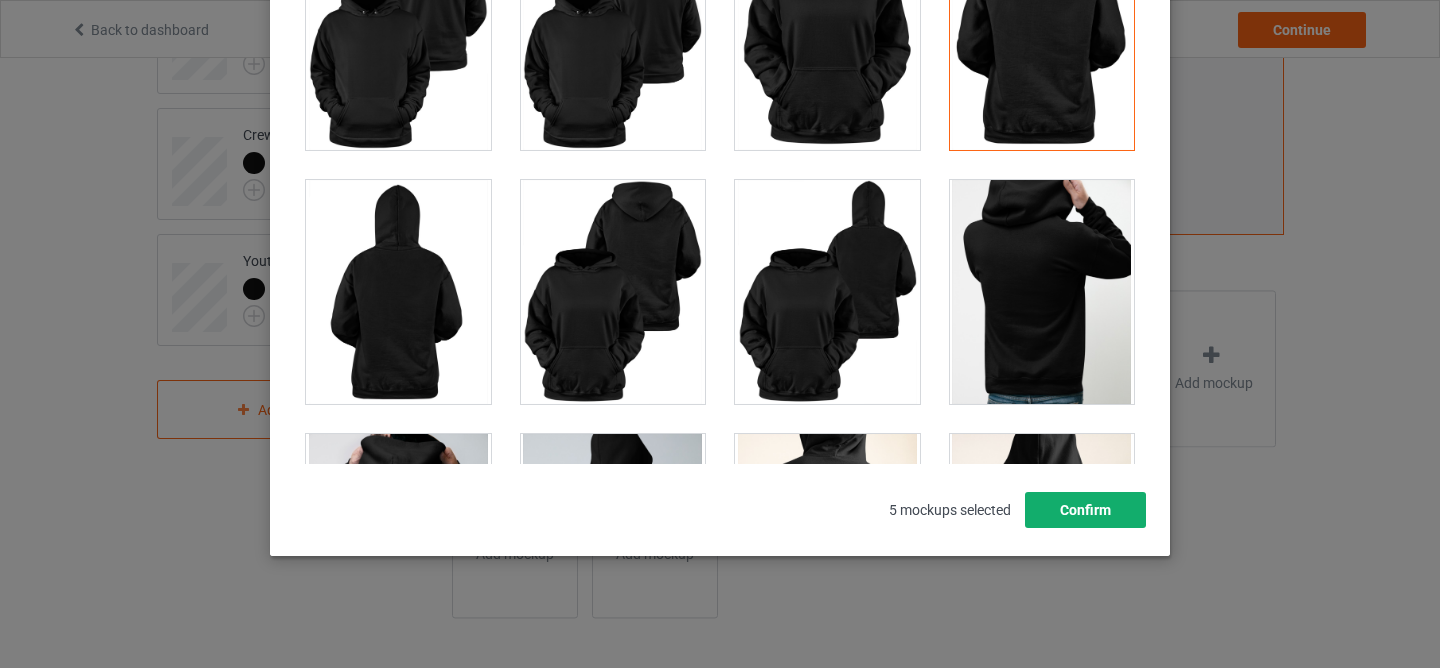 click on "Confirm" at bounding box center (1085, 510) 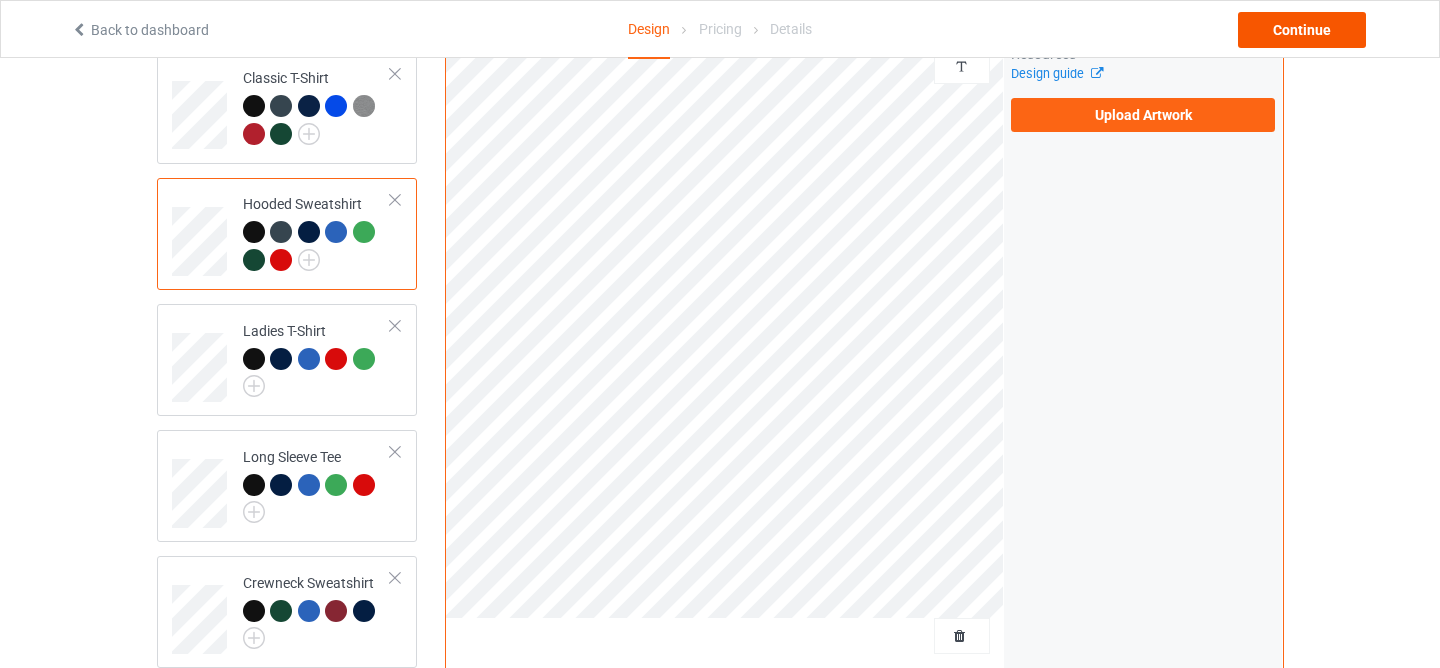 scroll, scrollTop: 0, scrollLeft: 0, axis: both 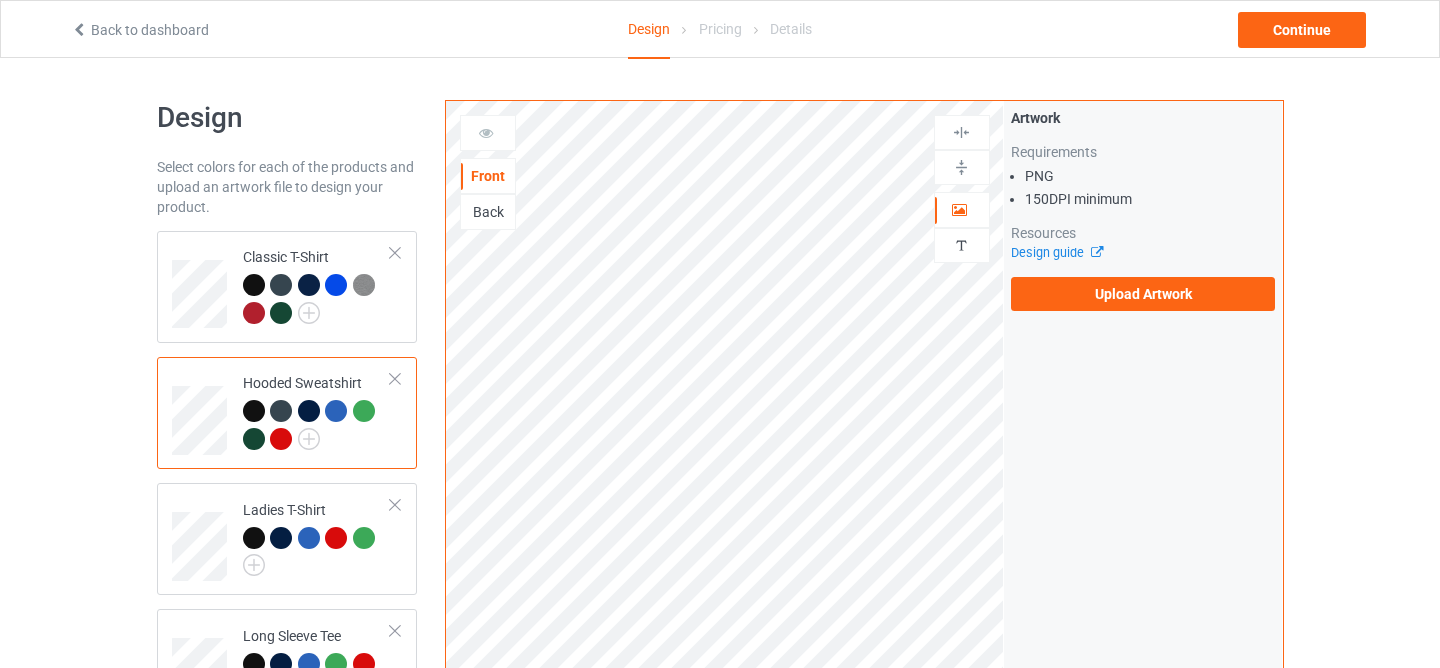 click on "Back" at bounding box center [488, 212] 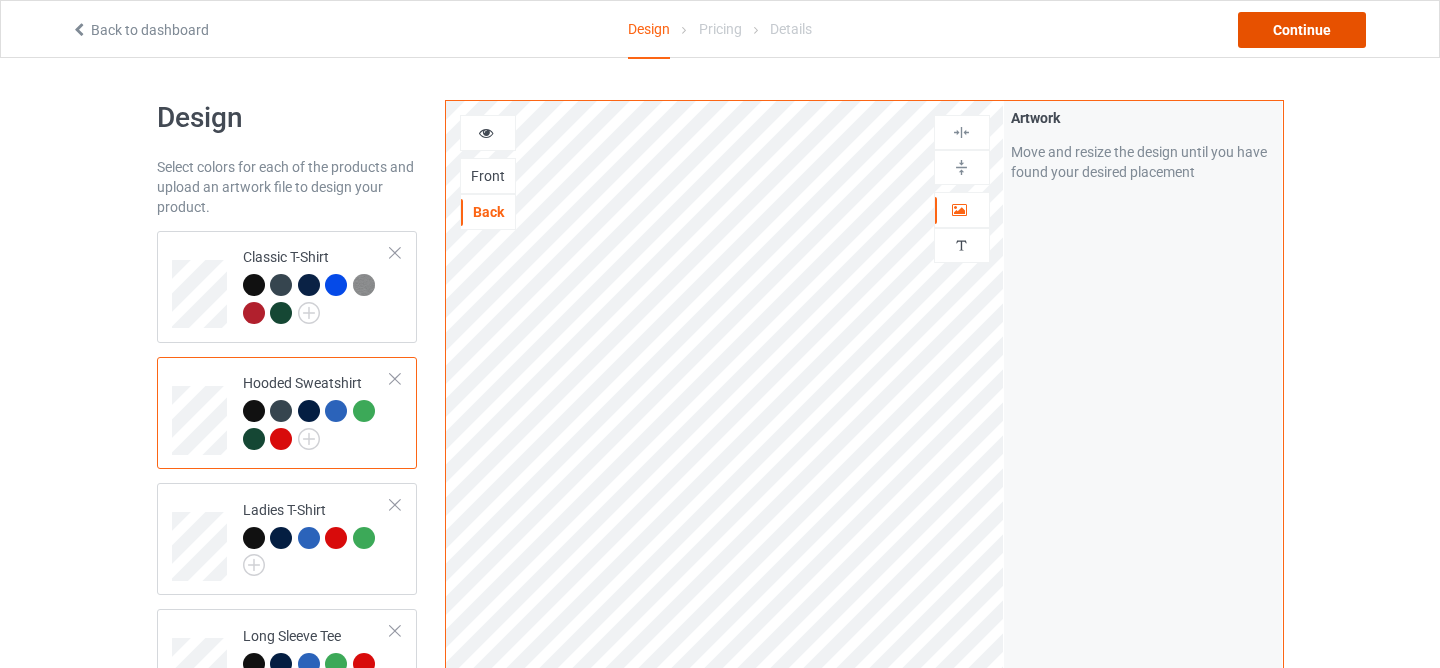 click on "Continue" at bounding box center [1302, 30] 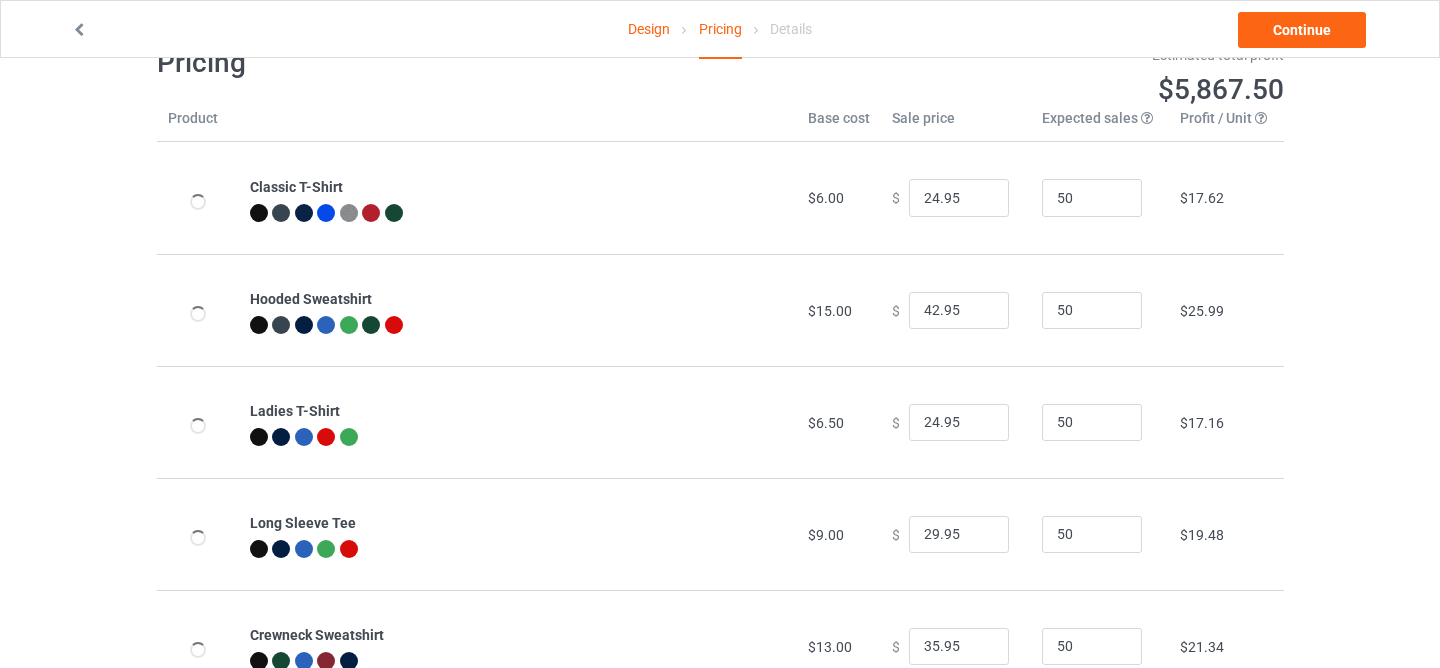 scroll, scrollTop: 243, scrollLeft: 0, axis: vertical 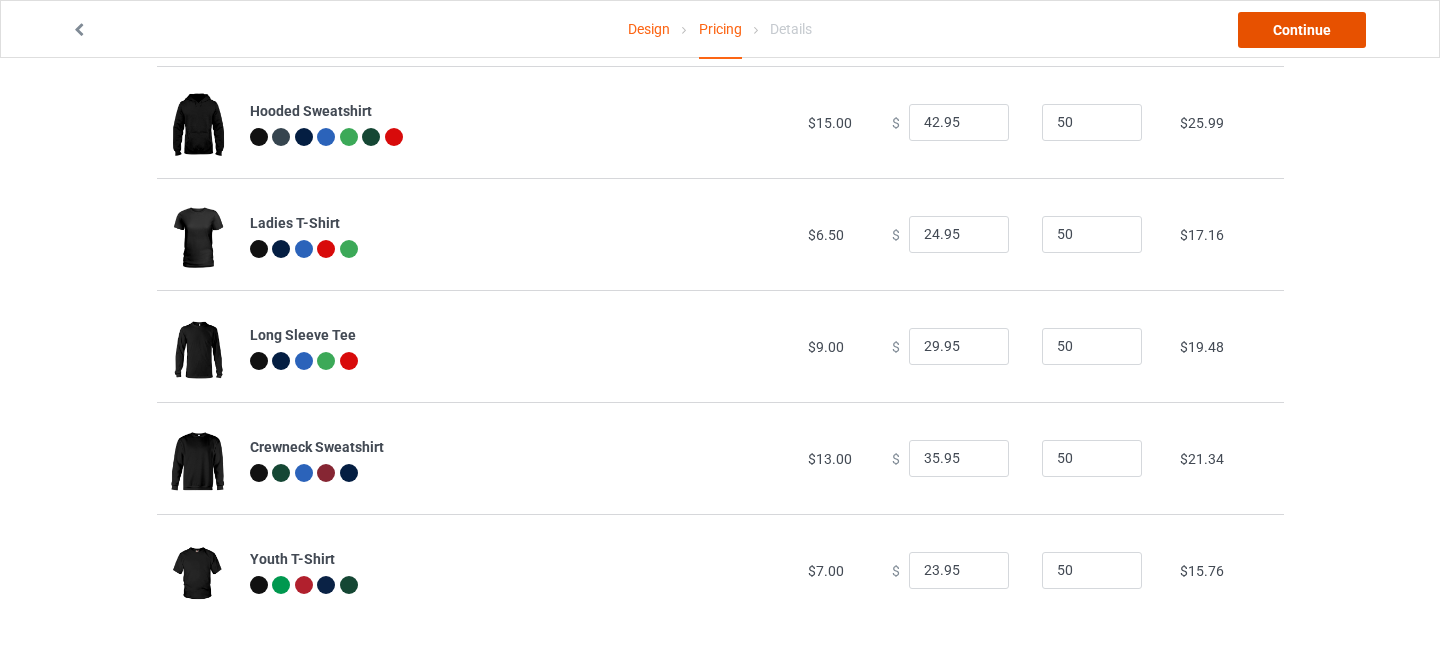 click on "Continue" at bounding box center [1302, 30] 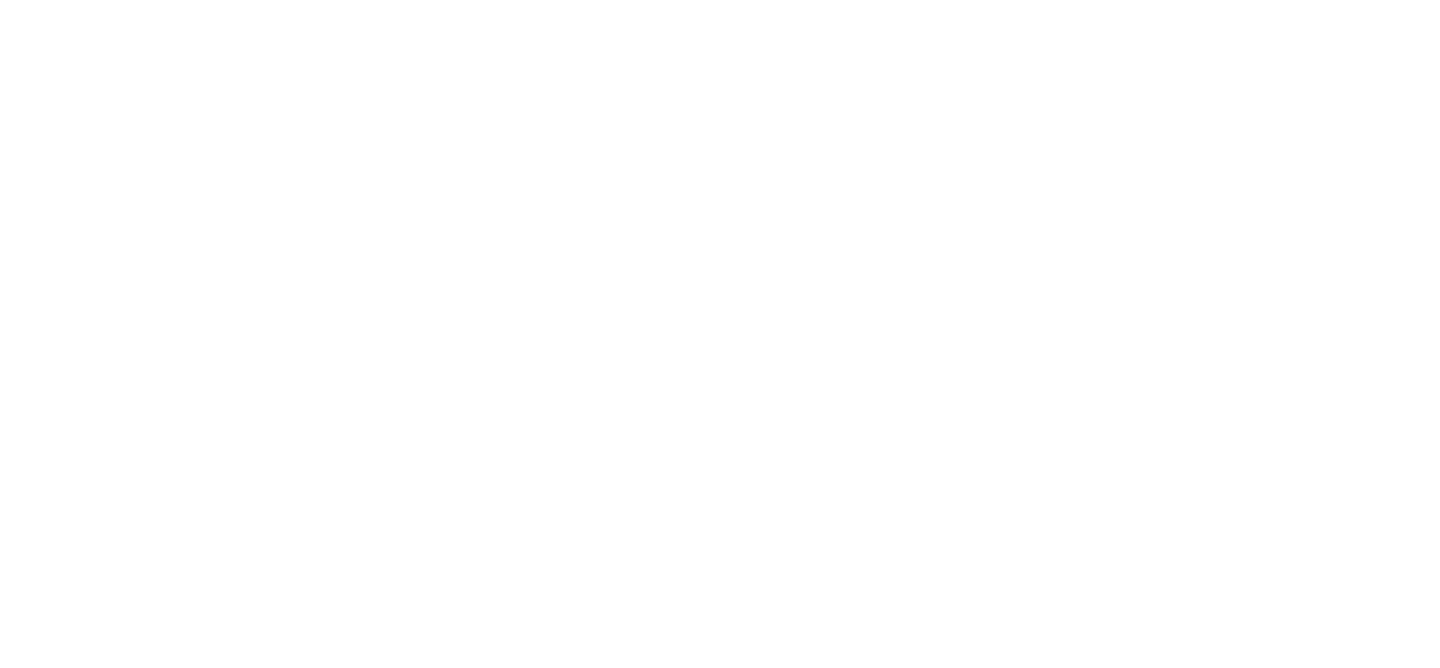 scroll, scrollTop: 0, scrollLeft: 0, axis: both 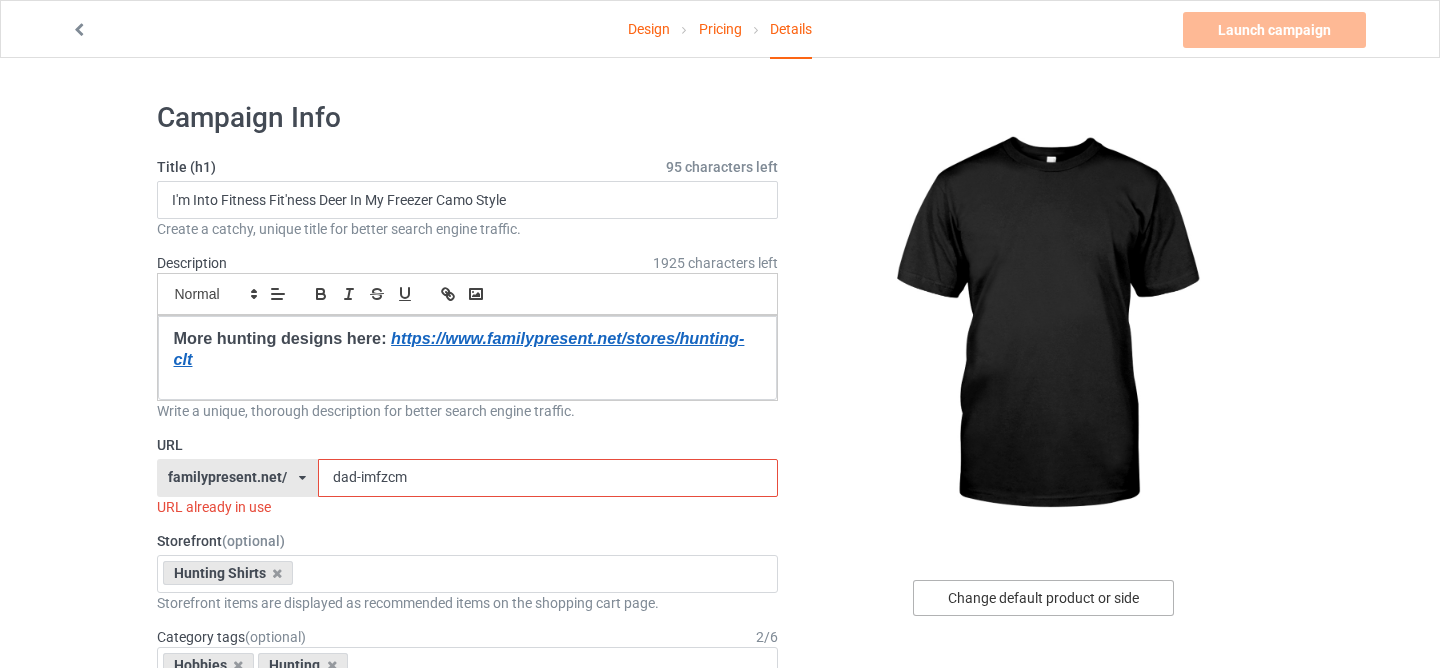 click on "Change default product or side" at bounding box center (1043, 598) 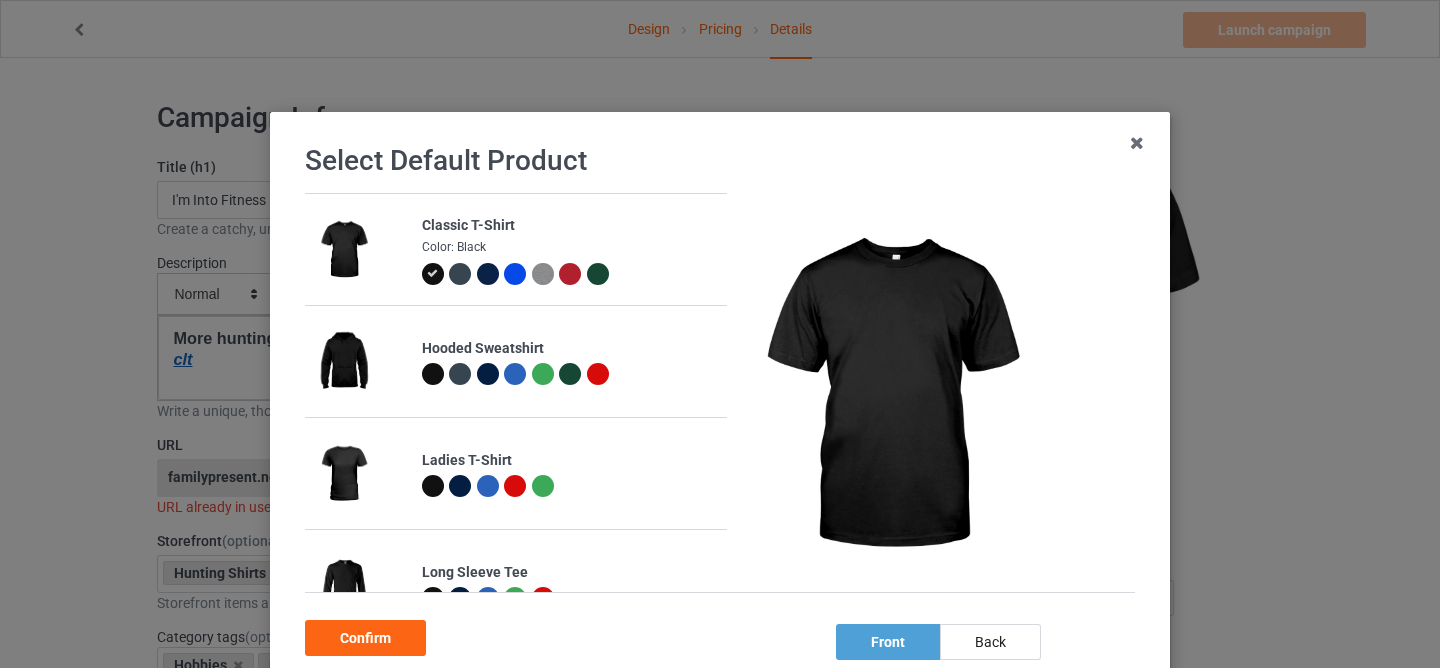 click at bounding box center (433, 374) 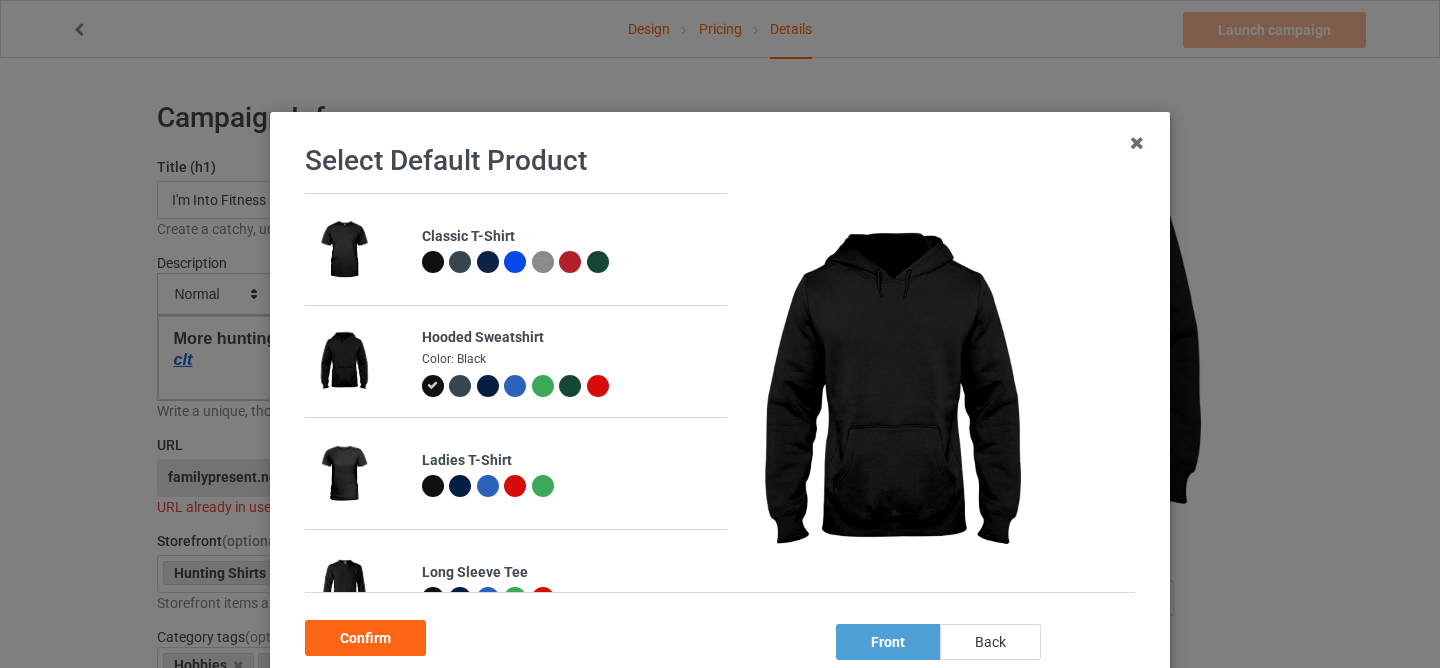 click on "back" at bounding box center (990, 642) 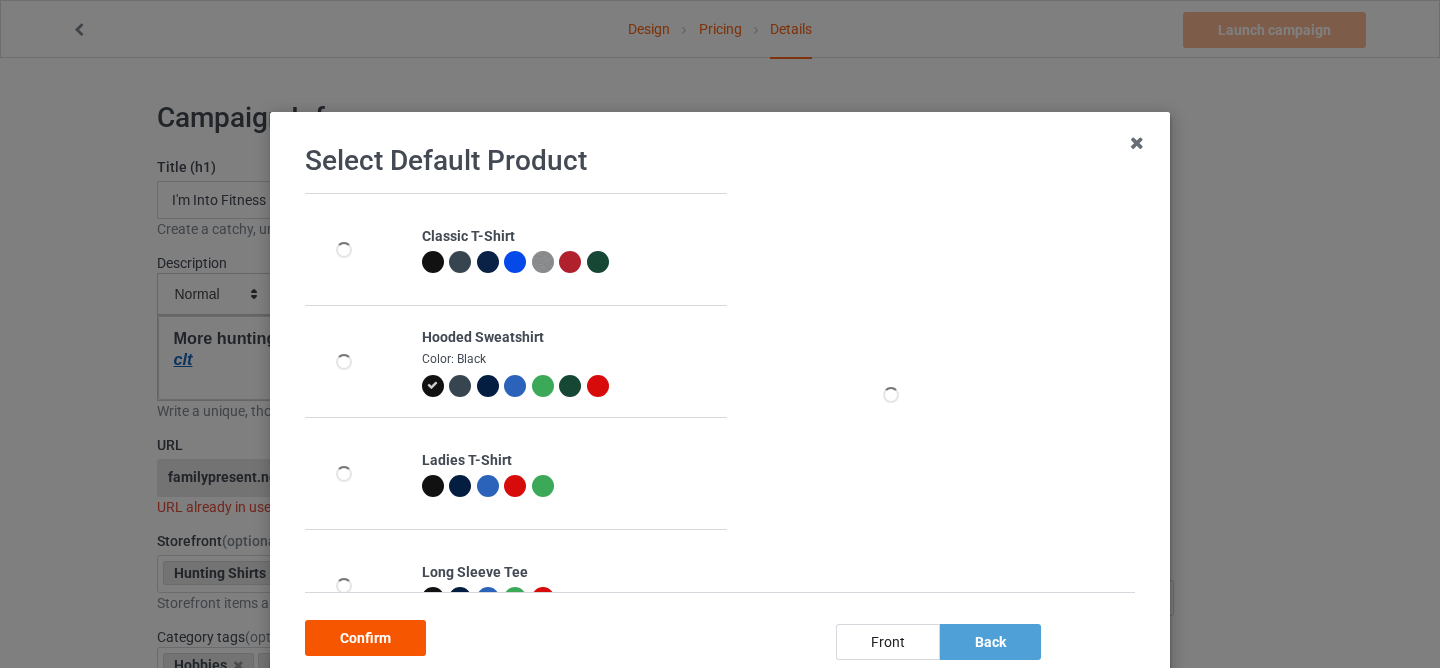 click on "Confirm" at bounding box center [365, 638] 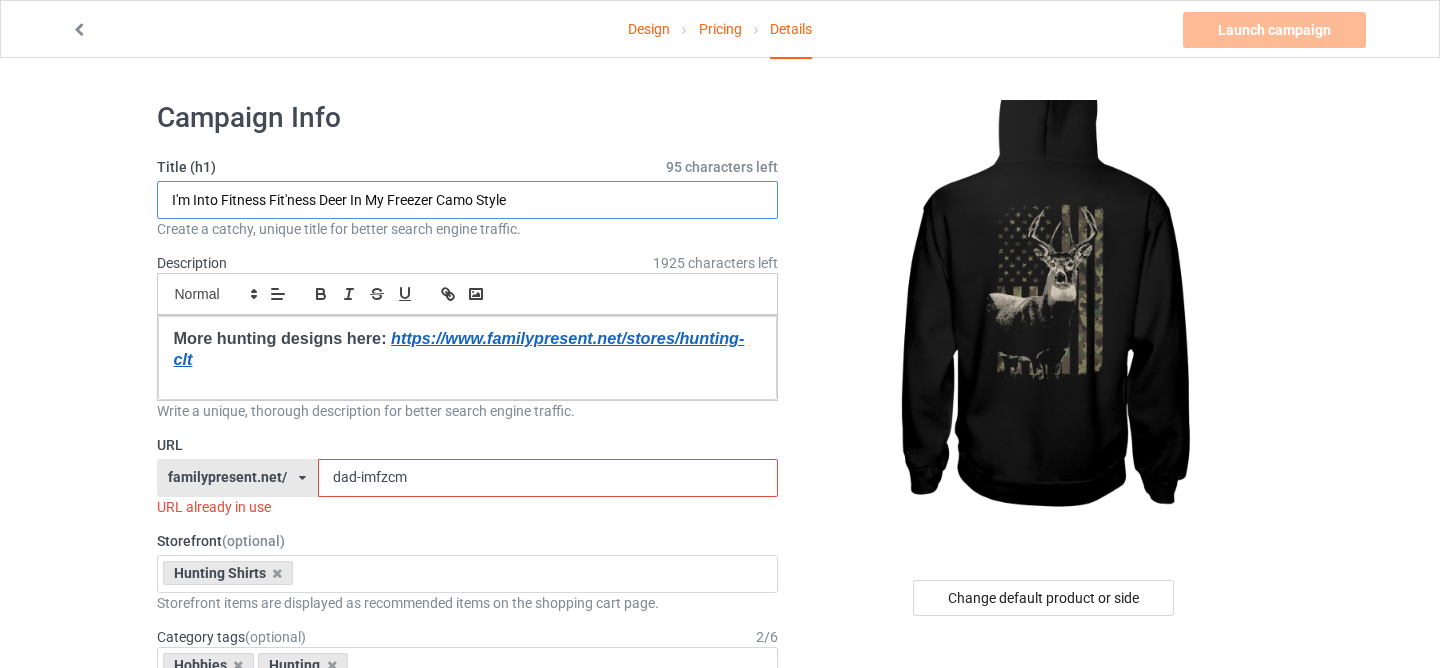 click on "I'm Into Fitness Fit'ness Deer In My Freezer Camo Style" at bounding box center (468, 200) 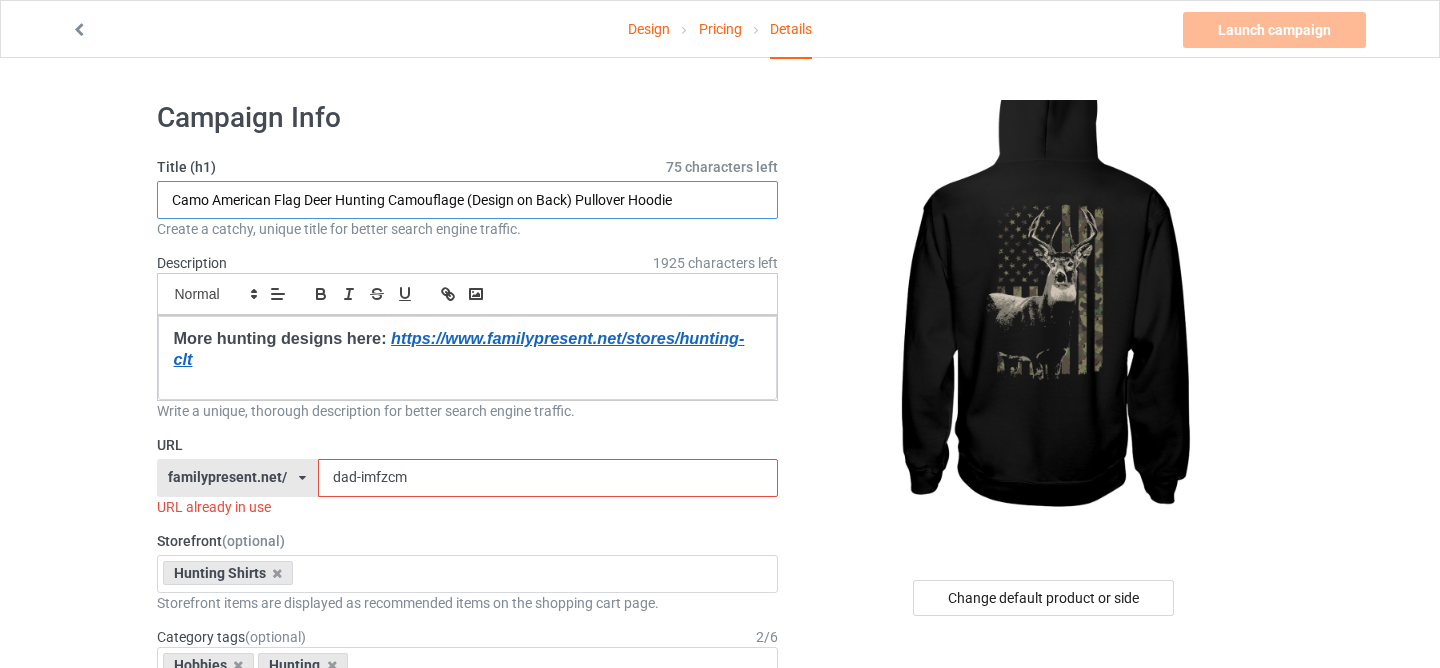 type on "Camo American Flag Deer Hunting Camouflage (Design on Back) Pullover Hoodie" 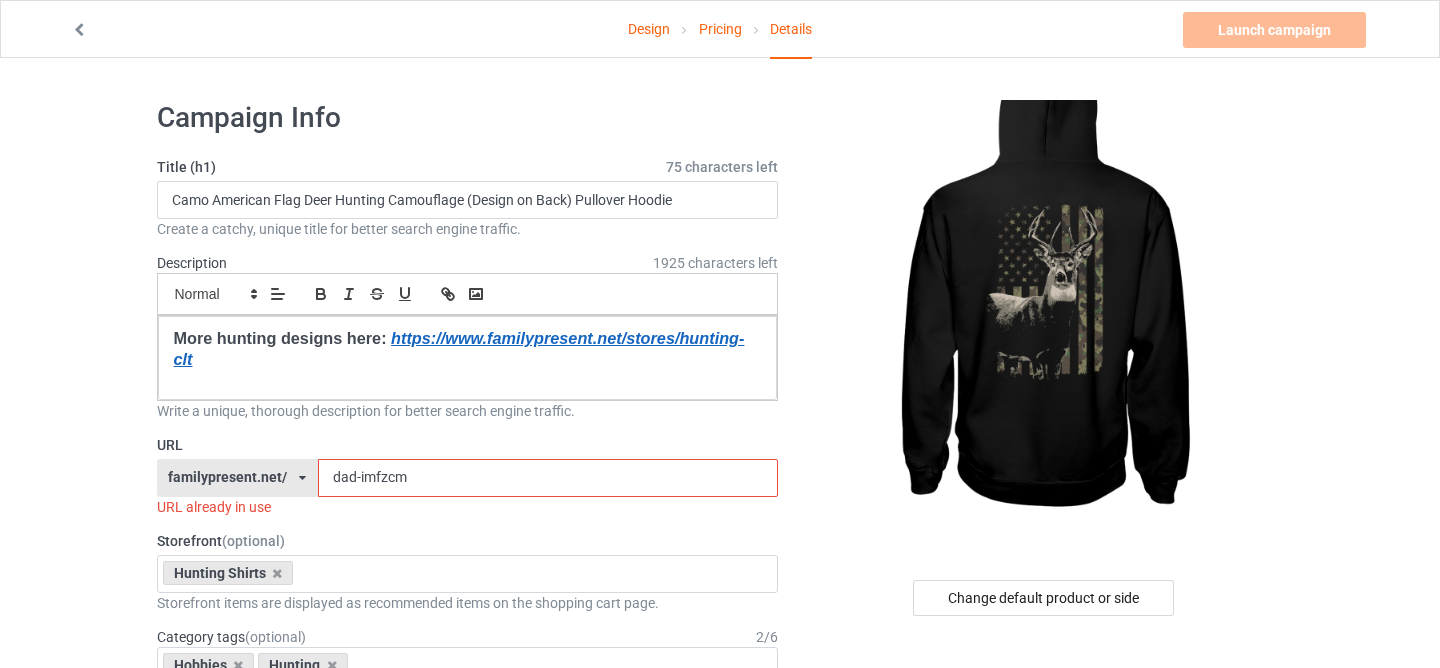 click on "dad-imfzcm" at bounding box center (548, 478) 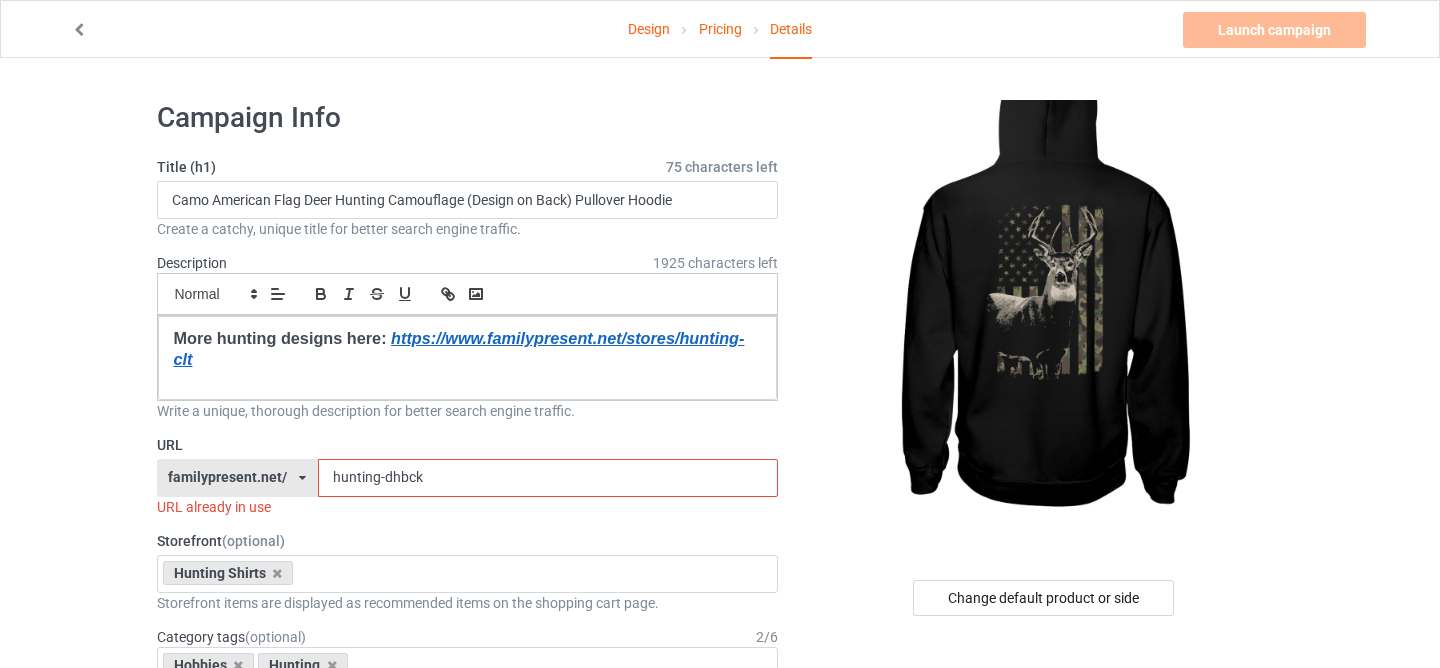 scroll, scrollTop: 44, scrollLeft: 0, axis: vertical 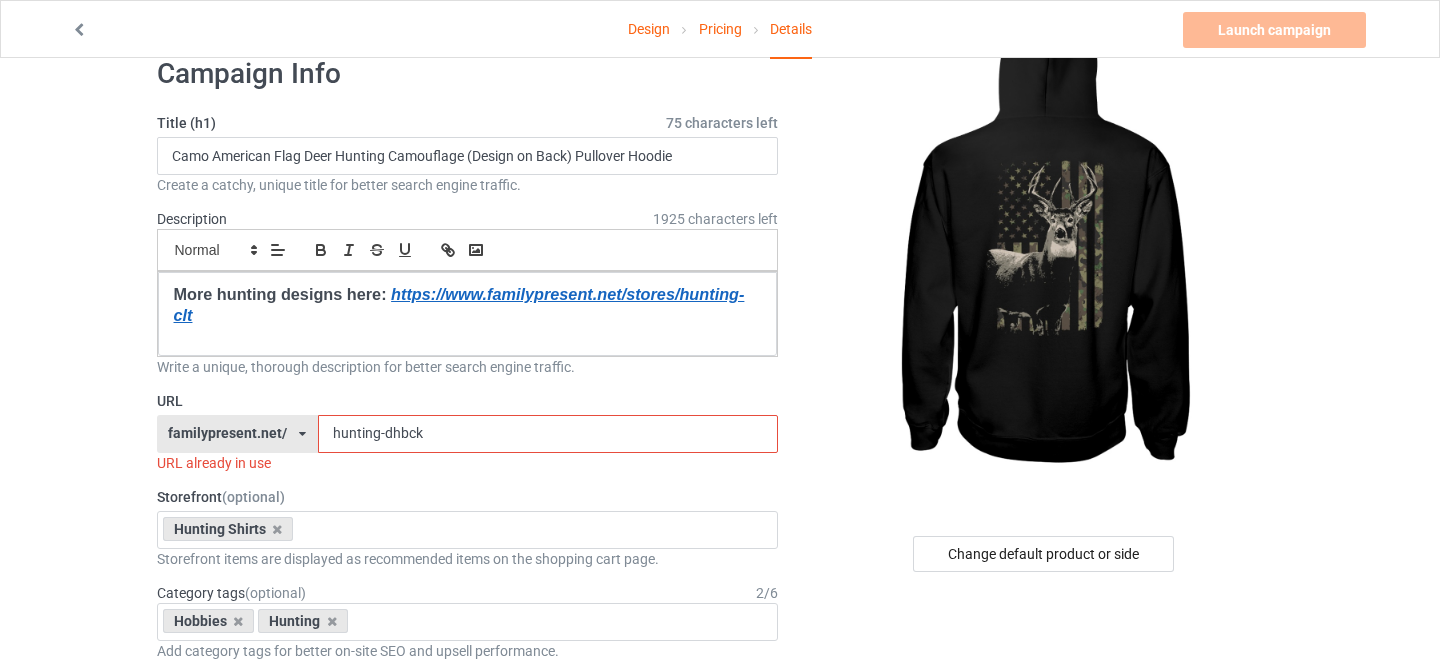 click on "hunting-dhbck" at bounding box center [548, 434] 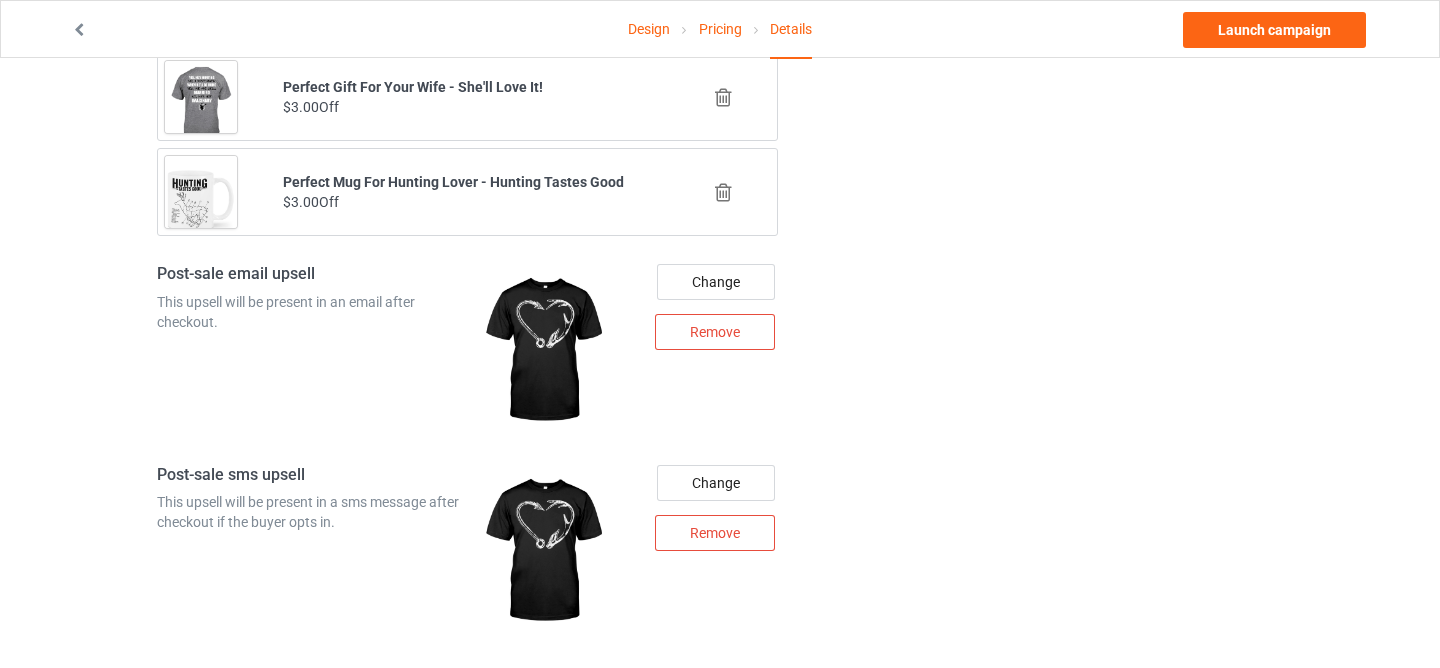 scroll, scrollTop: 430, scrollLeft: 0, axis: vertical 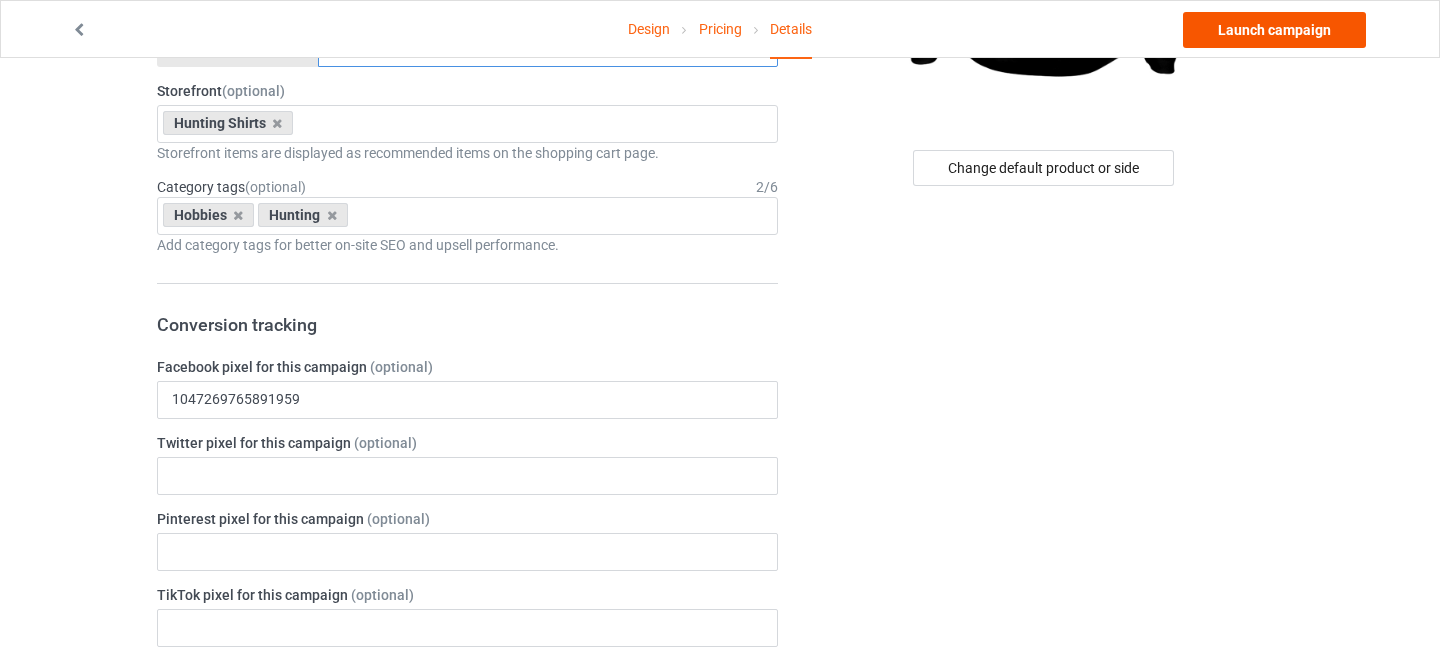 type on "hunting-[ANONYMIZED]" 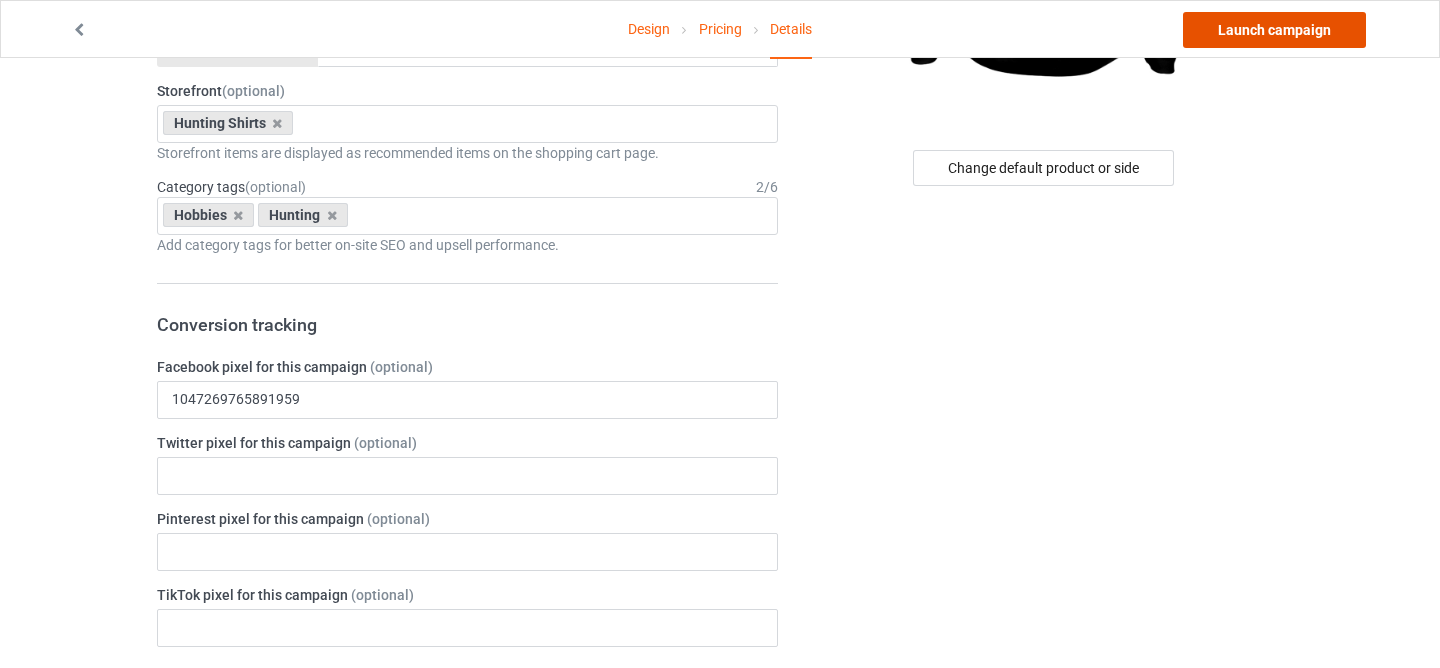 click on "Launch campaign" at bounding box center (1274, 30) 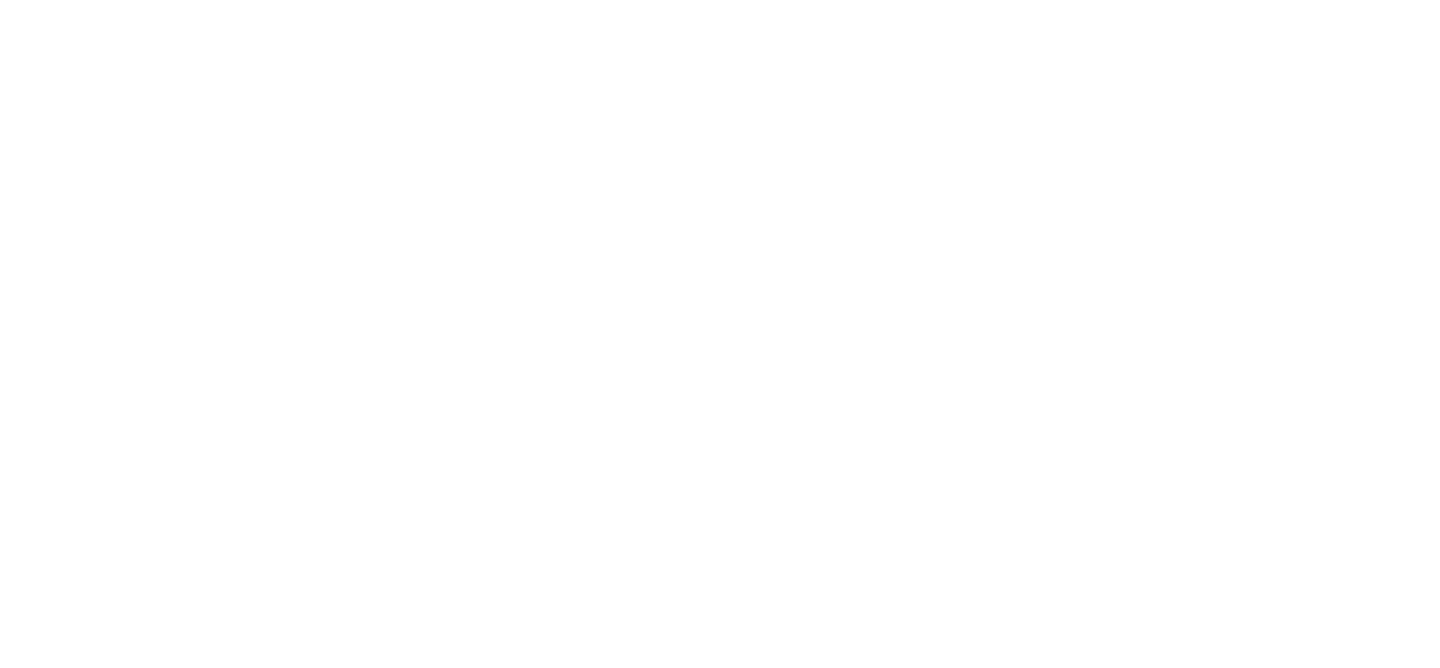 scroll, scrollTop: 0, scrollLeft: 0, axis: both 